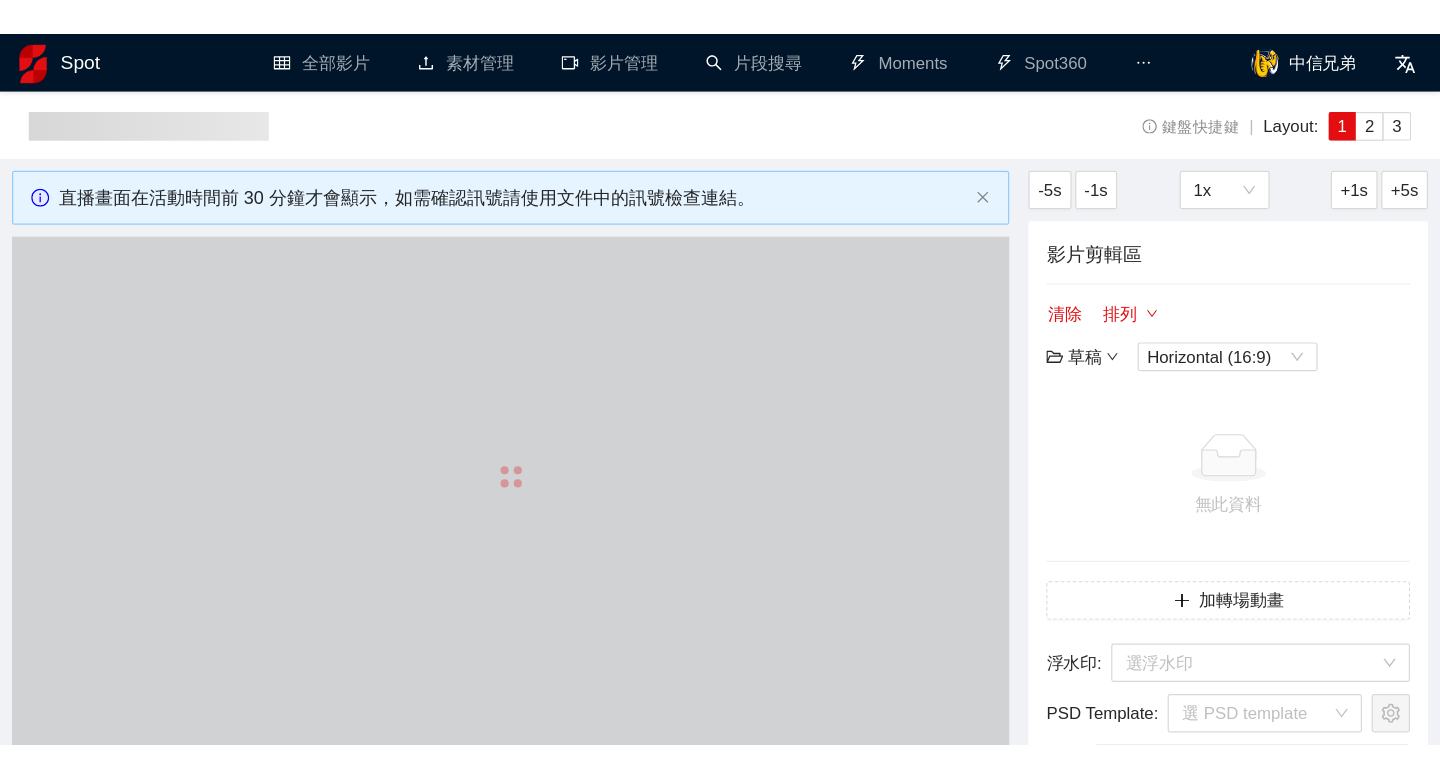 scroll, scrollTop: 0, scrollLeft: 0, axis: both 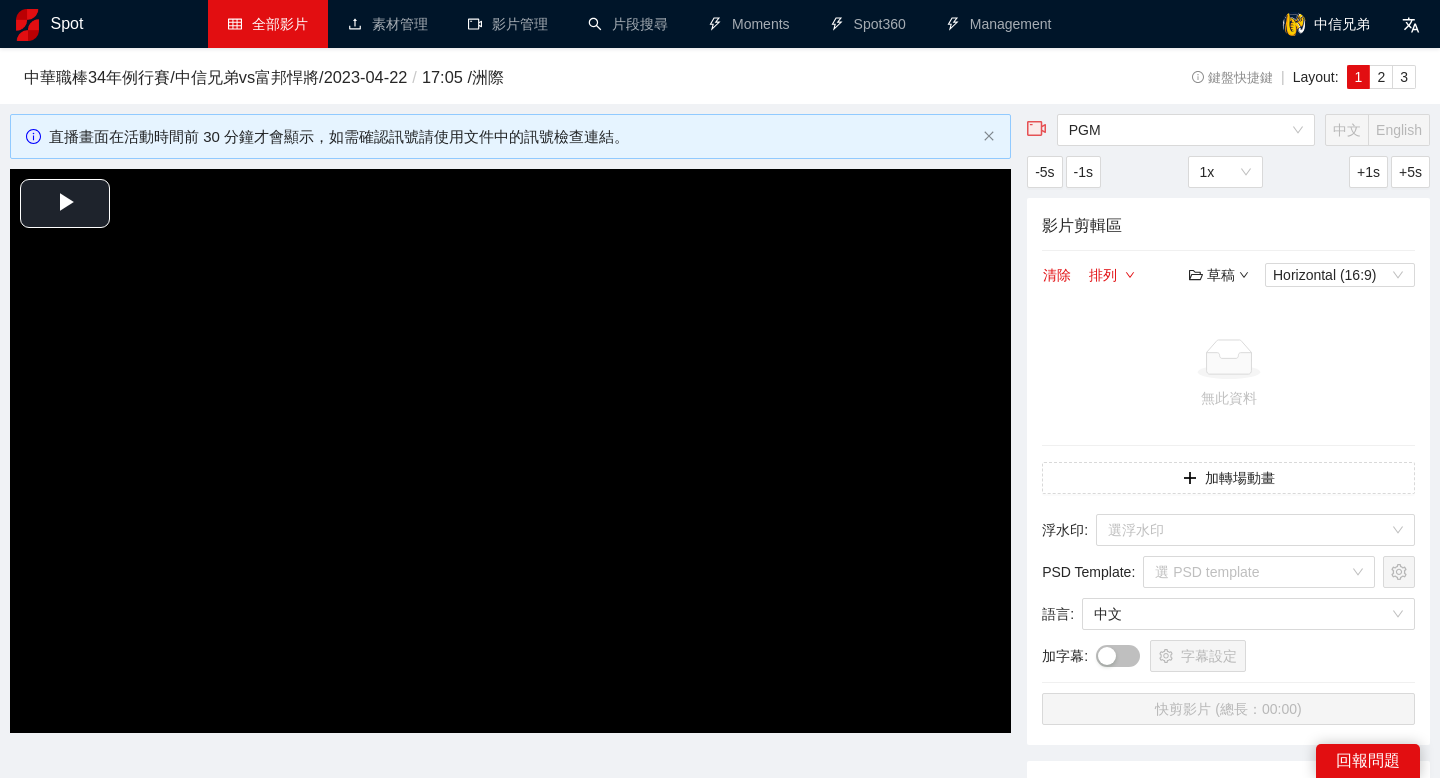 click on "全部影片" at bounding box center [268, 24] 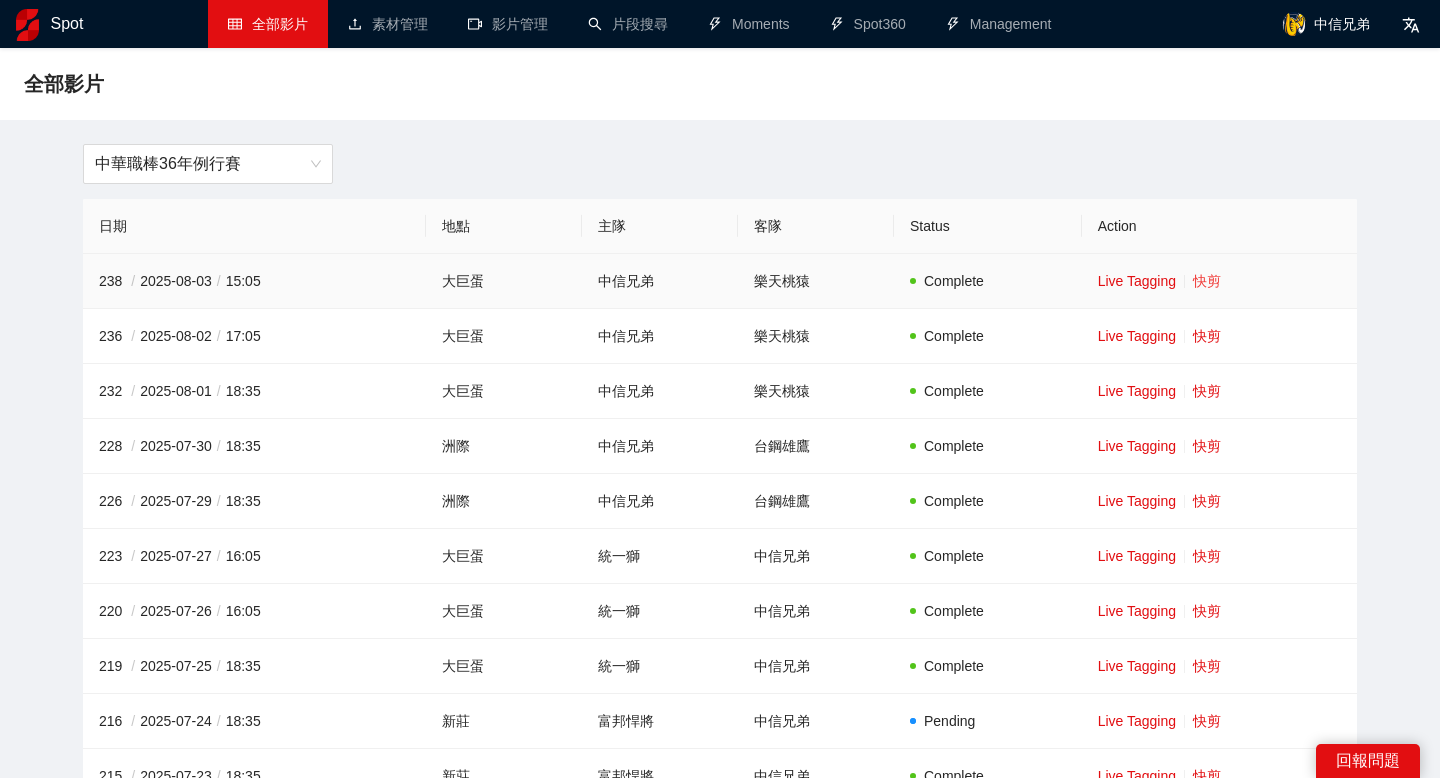 click on "快剪" at bounding box center [1207, 281] 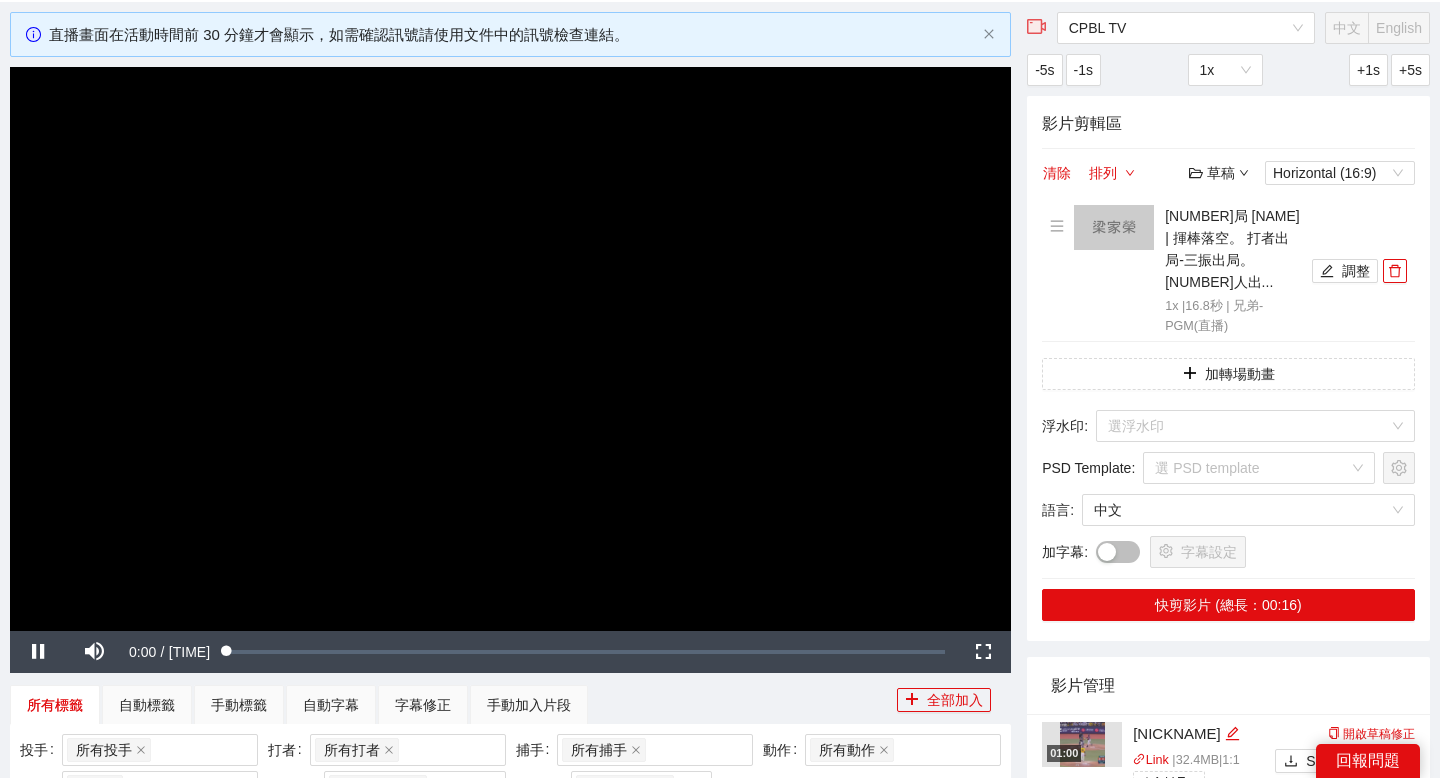 scroll, scrollTop: 107, scrollLeft: 0, axis: vertical 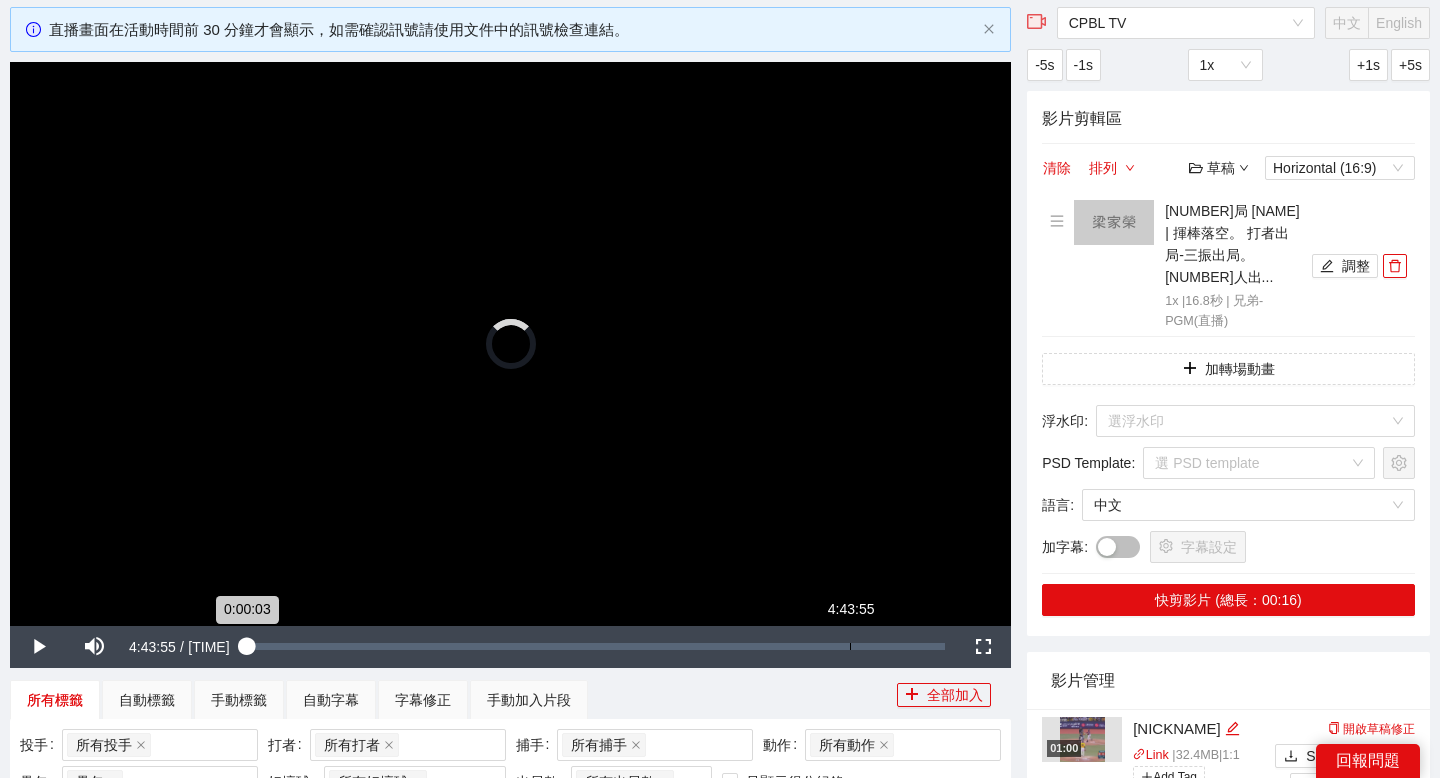 click on "Loaded :  0.21% [TIME] [TIME]" at bounding box center (596, 646) 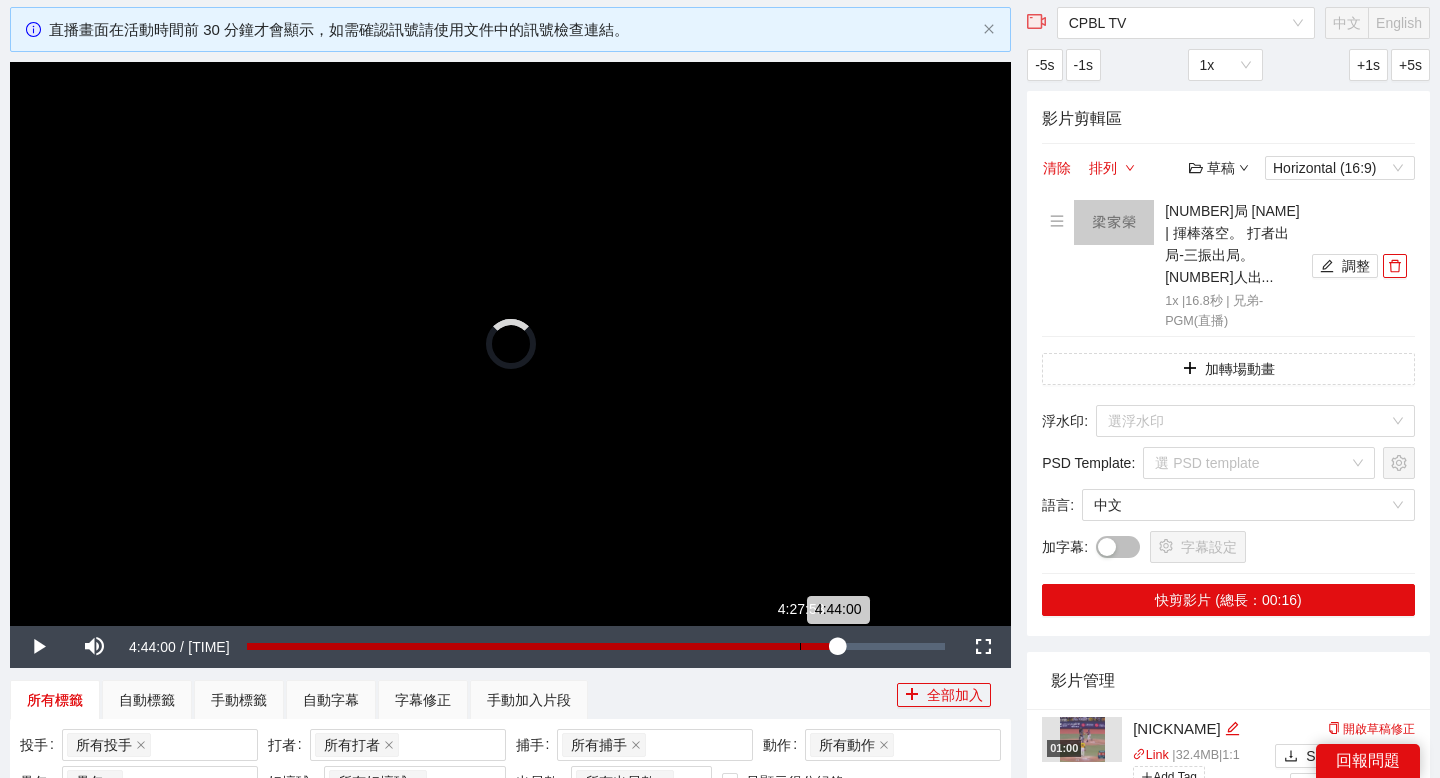 click on "4:27:53" at bounding box center [800, 646] 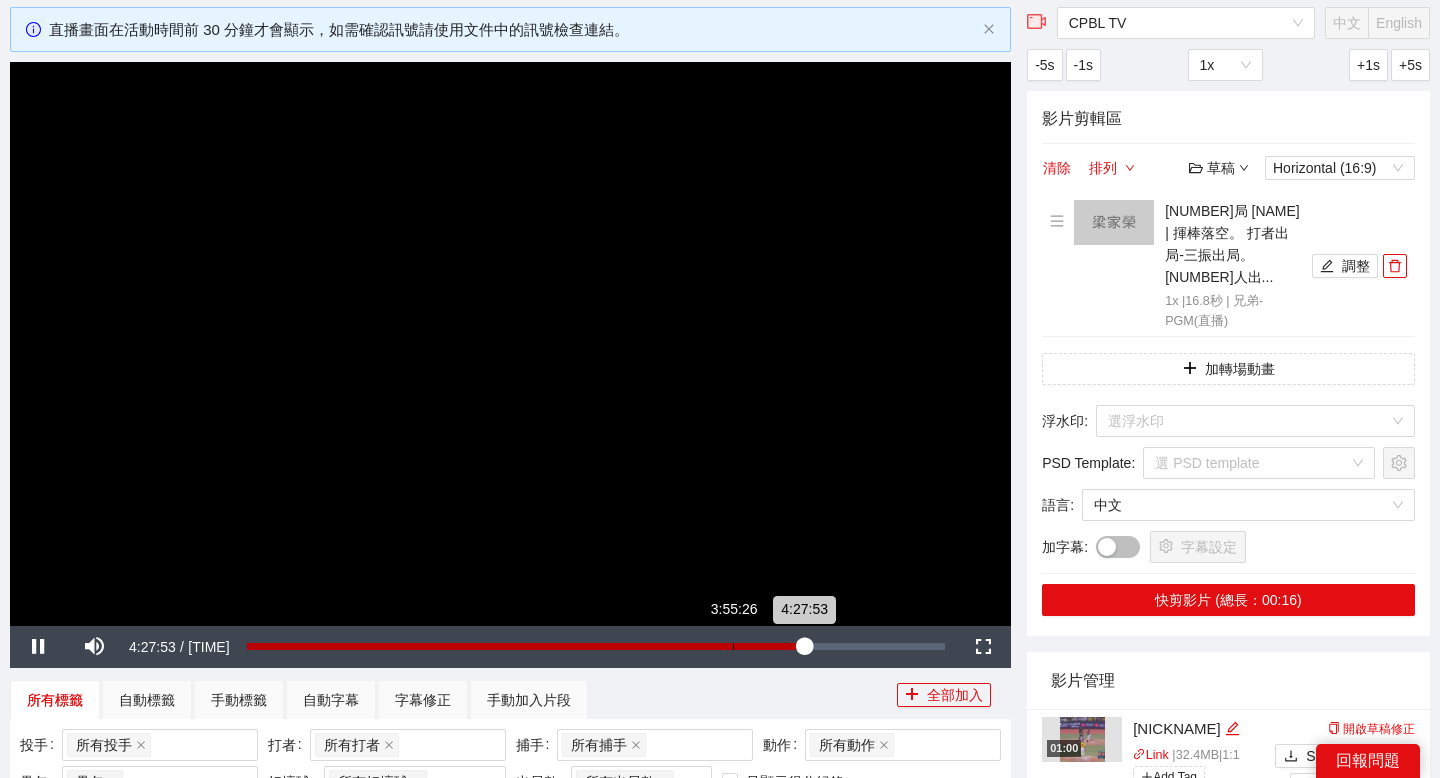 click on "Loaded :  79.80% [TIME] [TIME]" at bounding box center [596, 647] 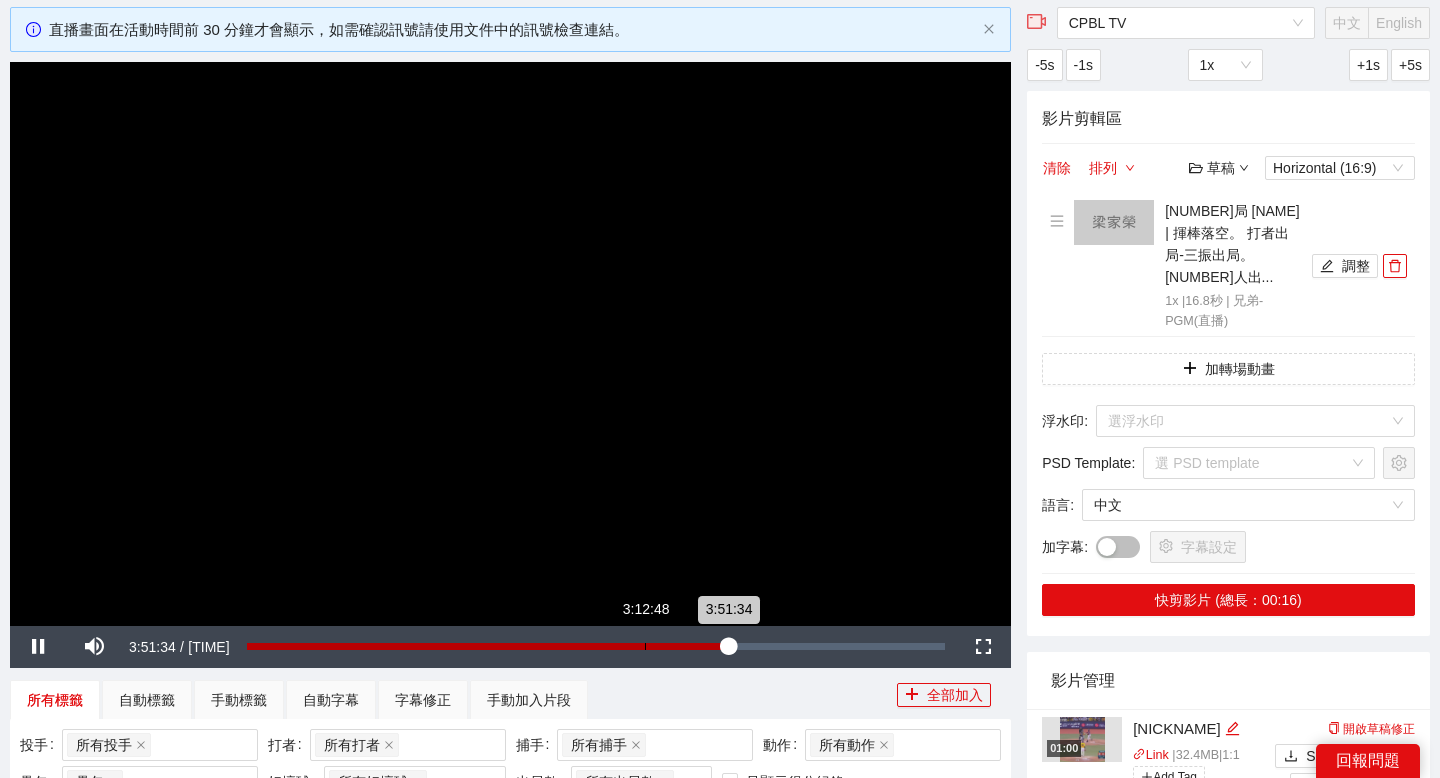 click on "Loaded :  69.20% [TIME] [TIME]" at bounding box center (596, 647) 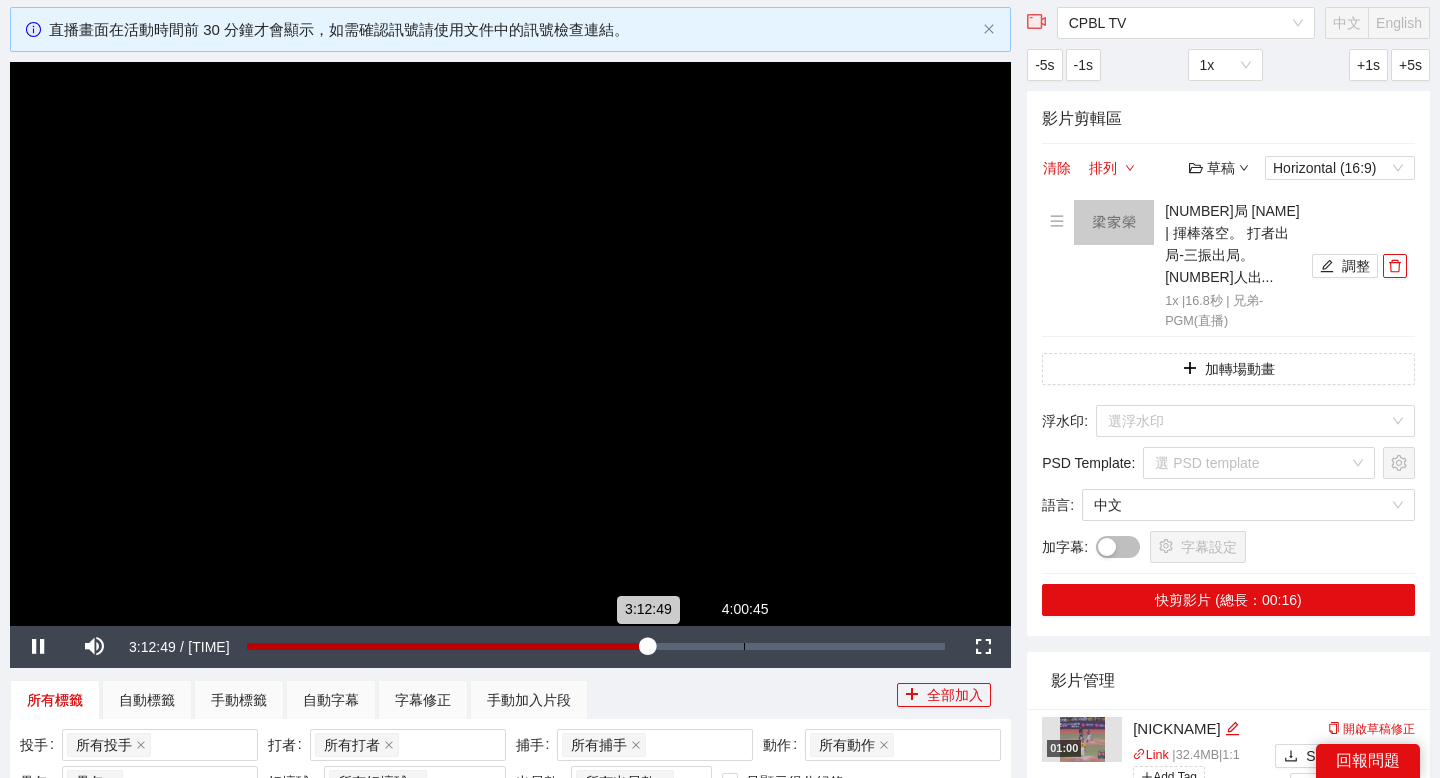 click on "4:00:45" at bounding box center [744, 646] 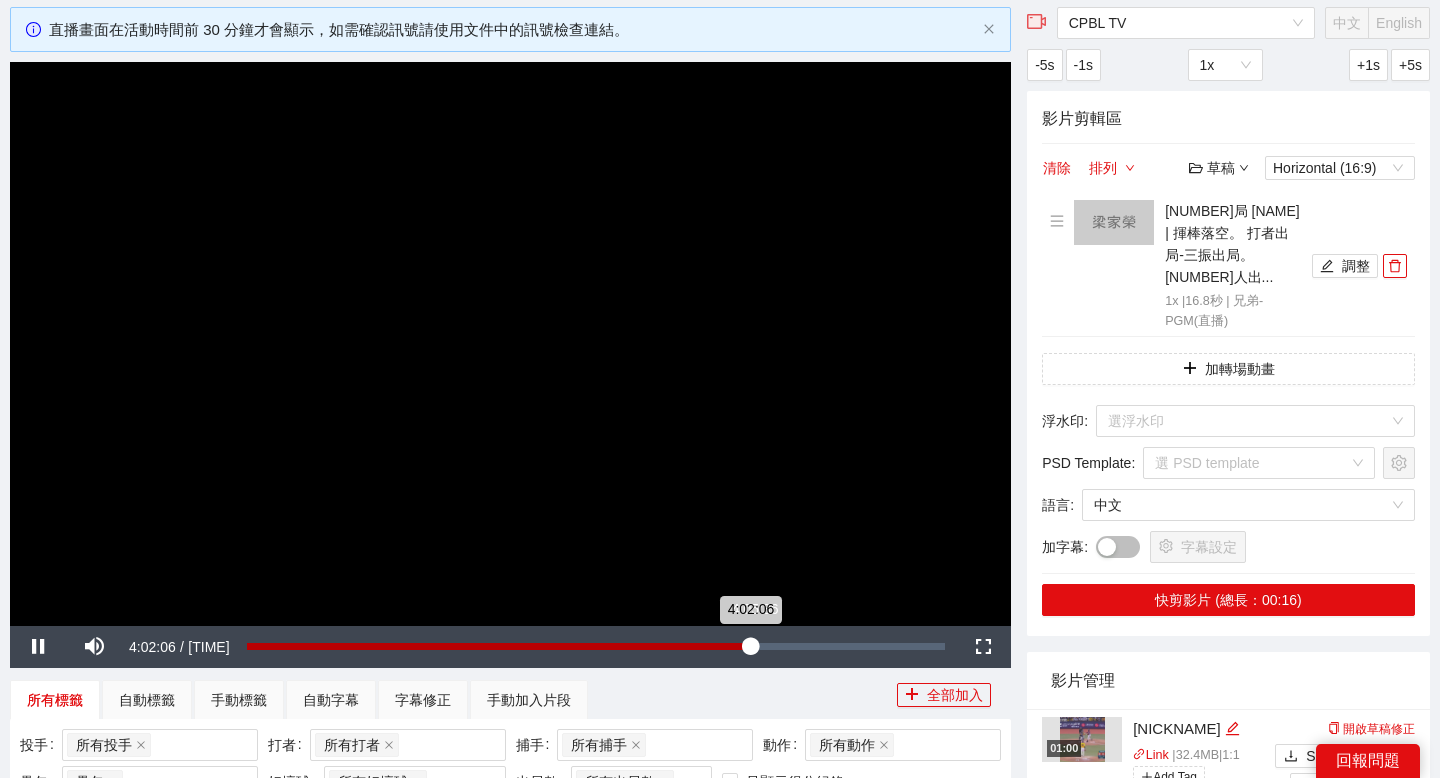 click on "4:02:06" at bounding box center (499, 646) 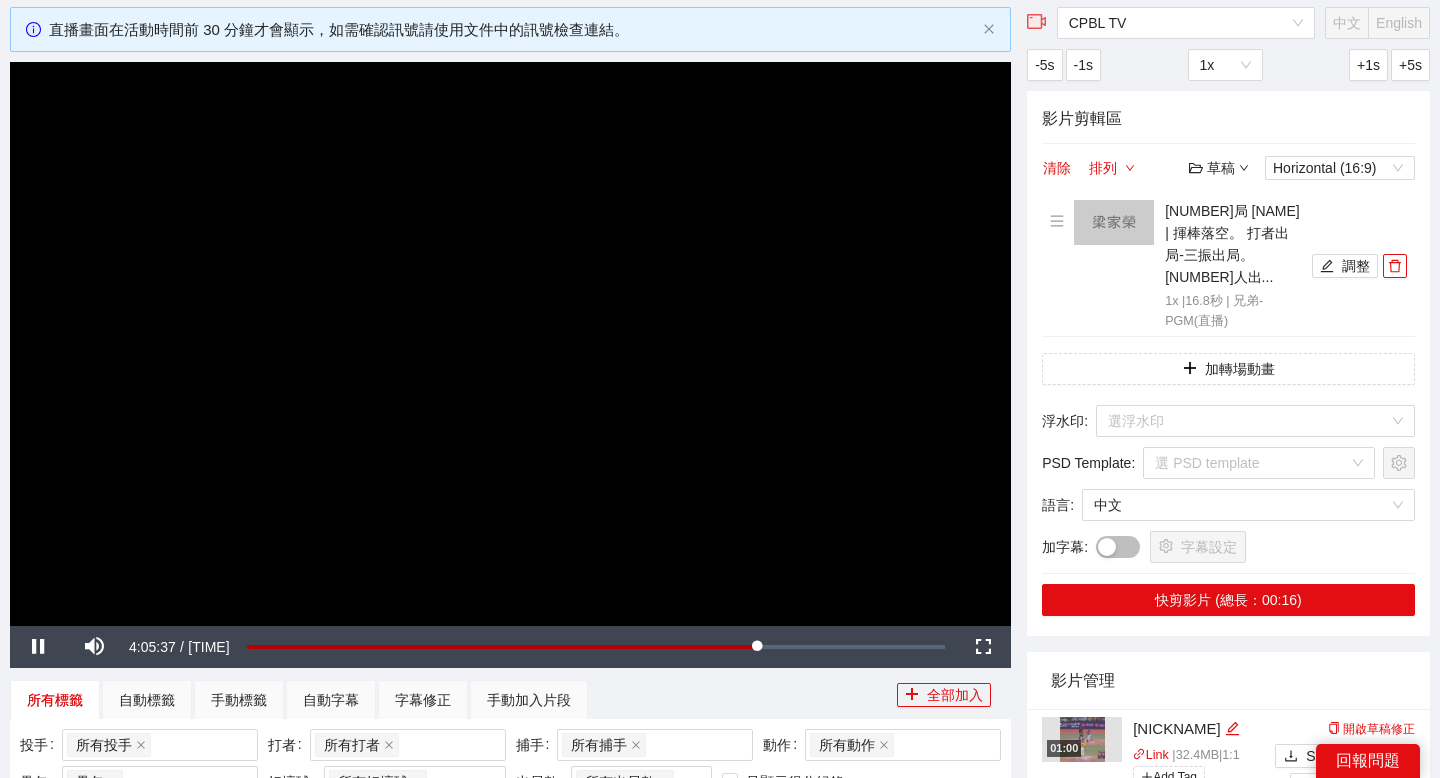 click at bounding box center [510, 343] 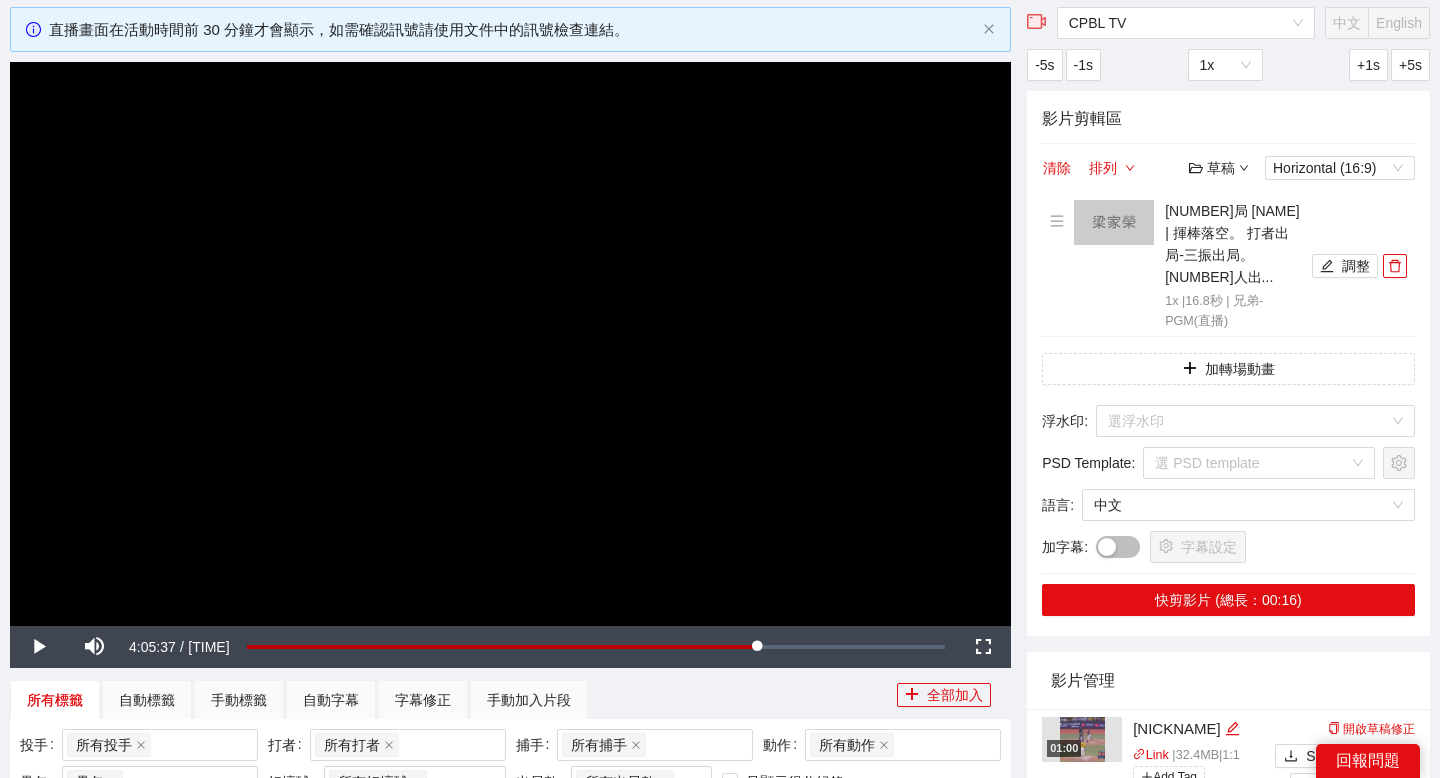 click at bounding box center [510, 343] 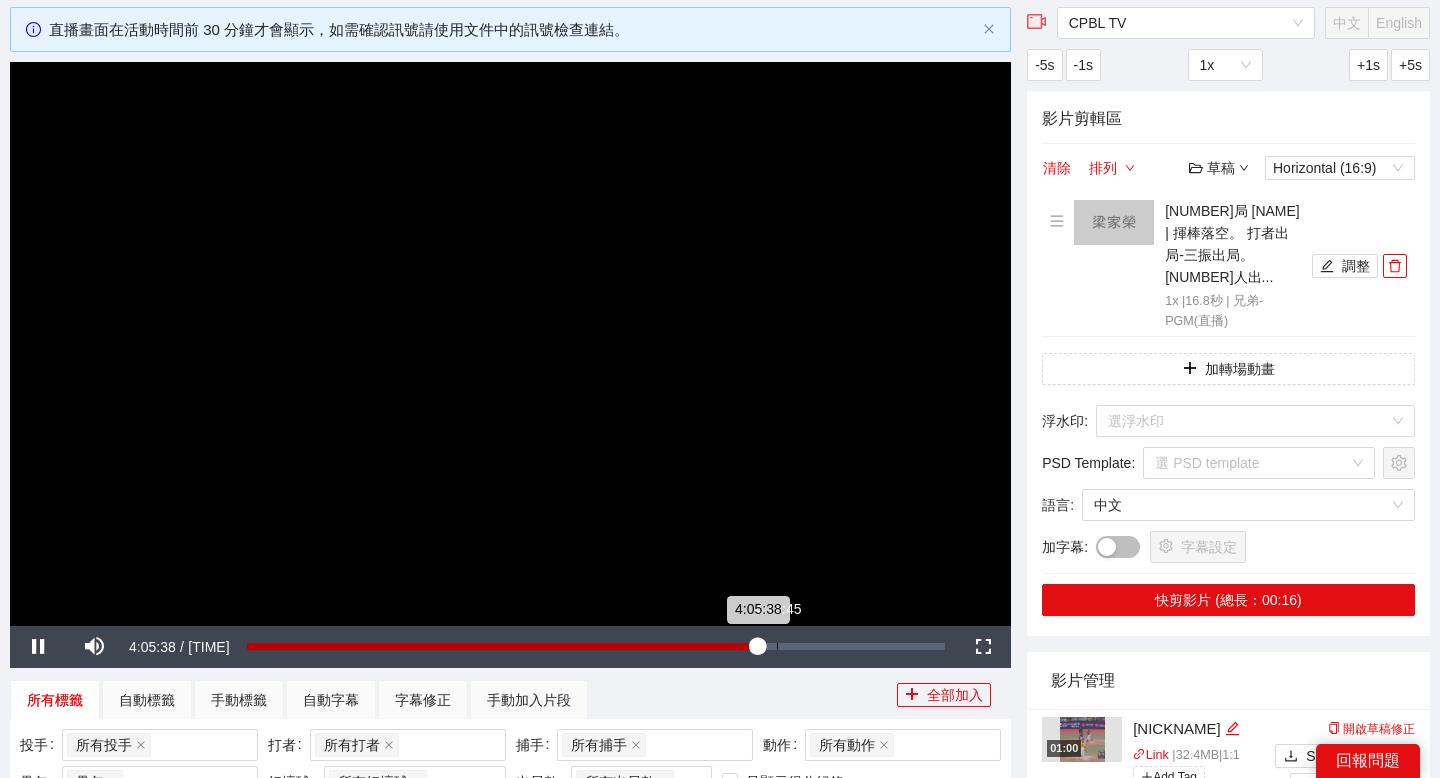 click on "4:16:45" at bounding box center [777, 646] 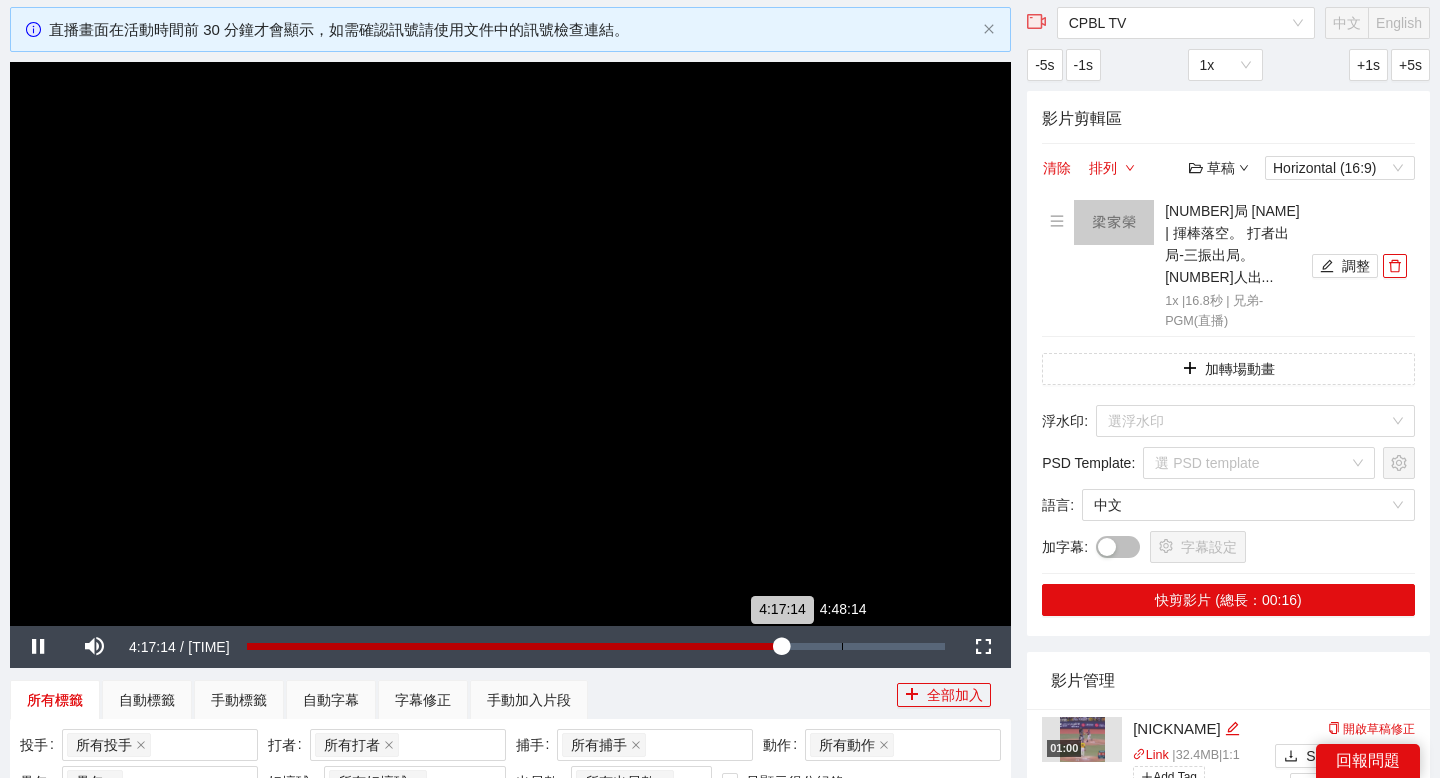 click on "4:48:14" at bounding box center (842, 646) 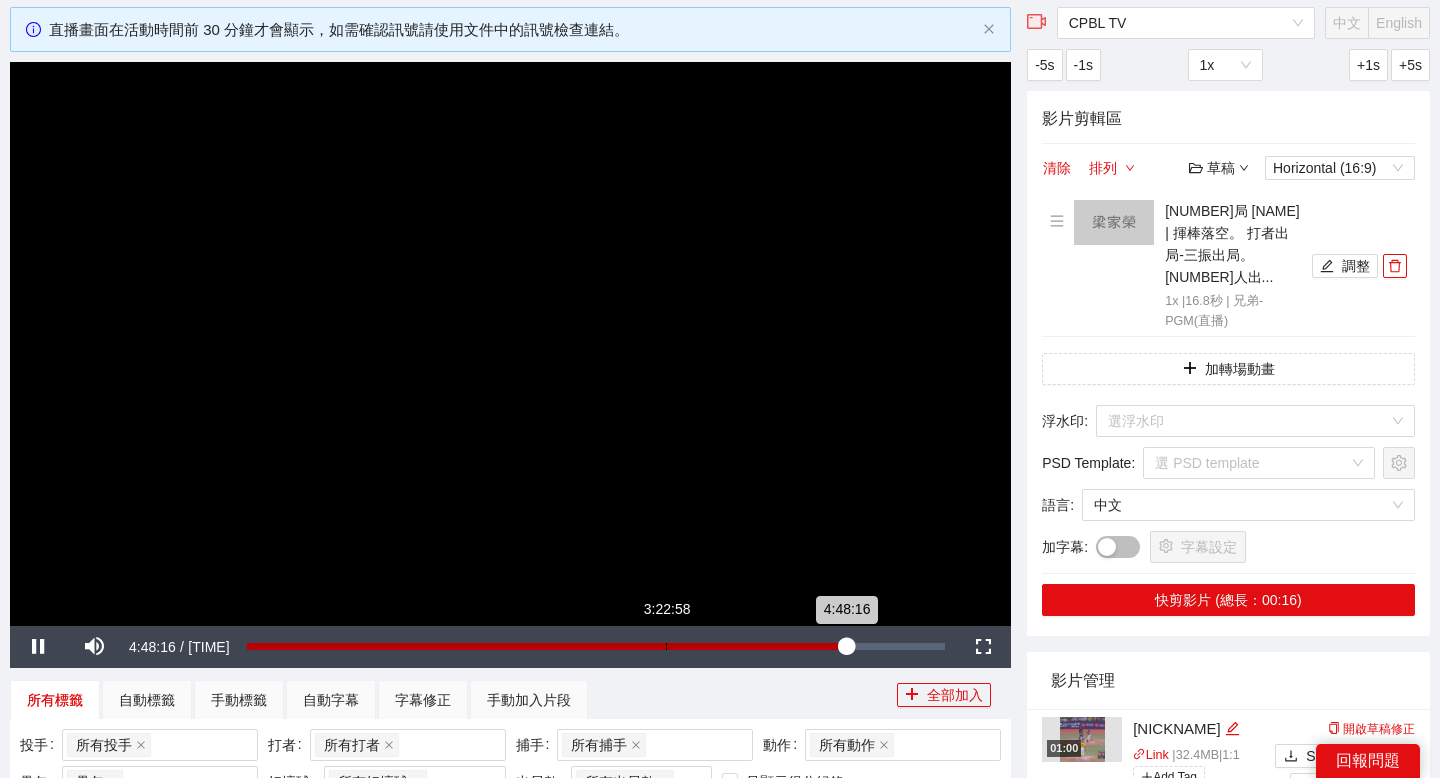 click on "Loaded :  86.17% [TIME] [TIME]" at bounding box center [596, 647] 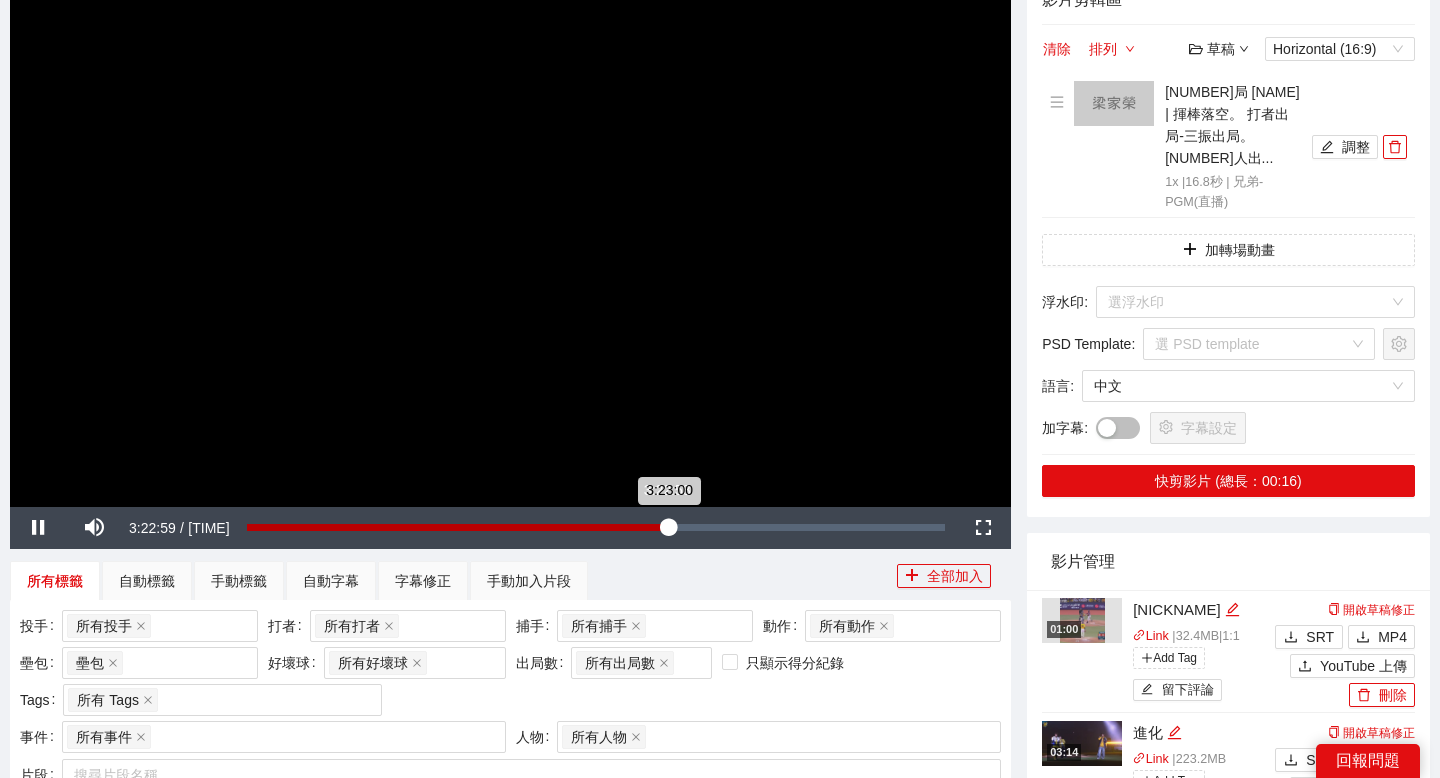 scroll, scrollTop: 225, scrollLeft: 0, axis: vertical 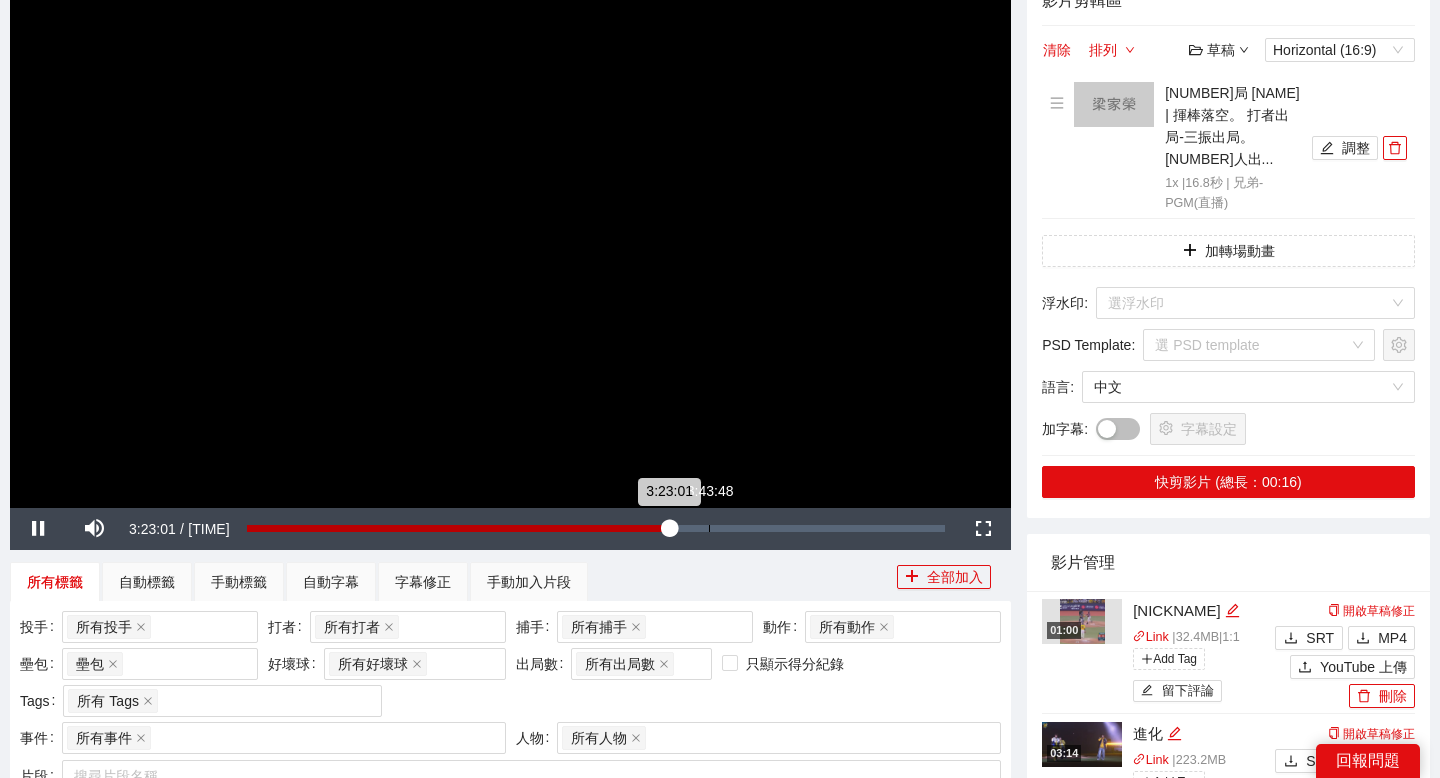click on "Loaded :  60.80% [TIME] [TIME]" at bounding box center [596, 529] 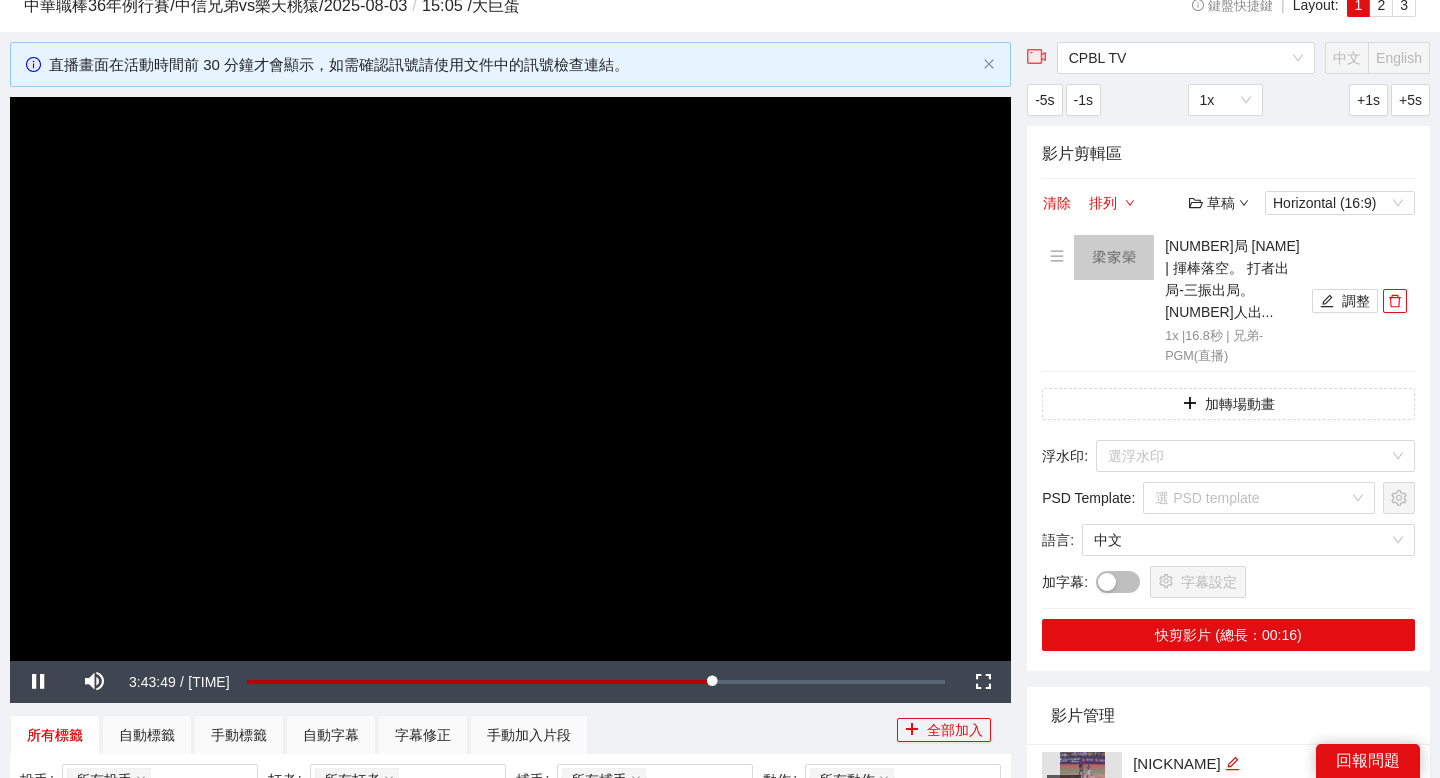 scroll, scrollTop: 0, scrollLeft: 0, axis: both 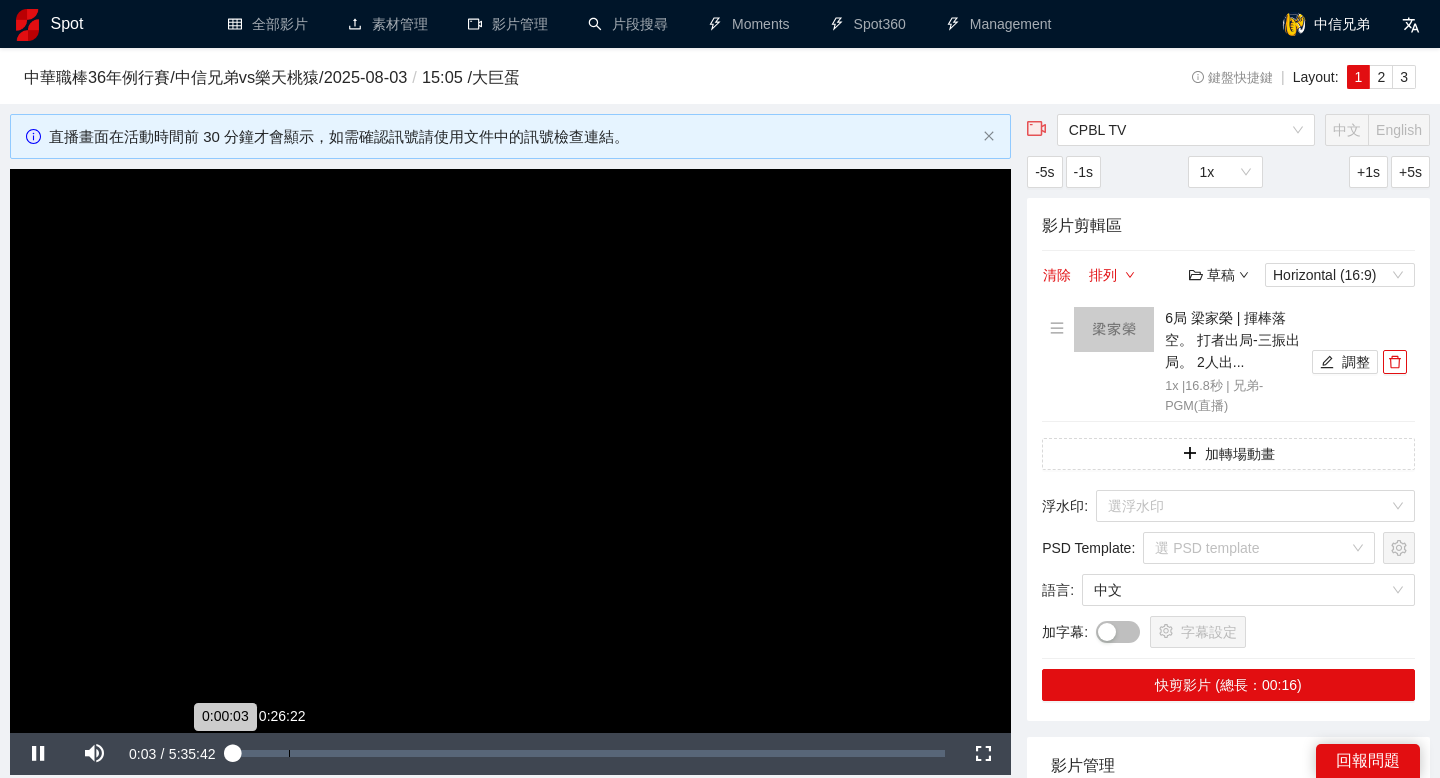 click on "Loaded :  0.21% 0:26:22 0:00:03" at bounding box center [589, 754] 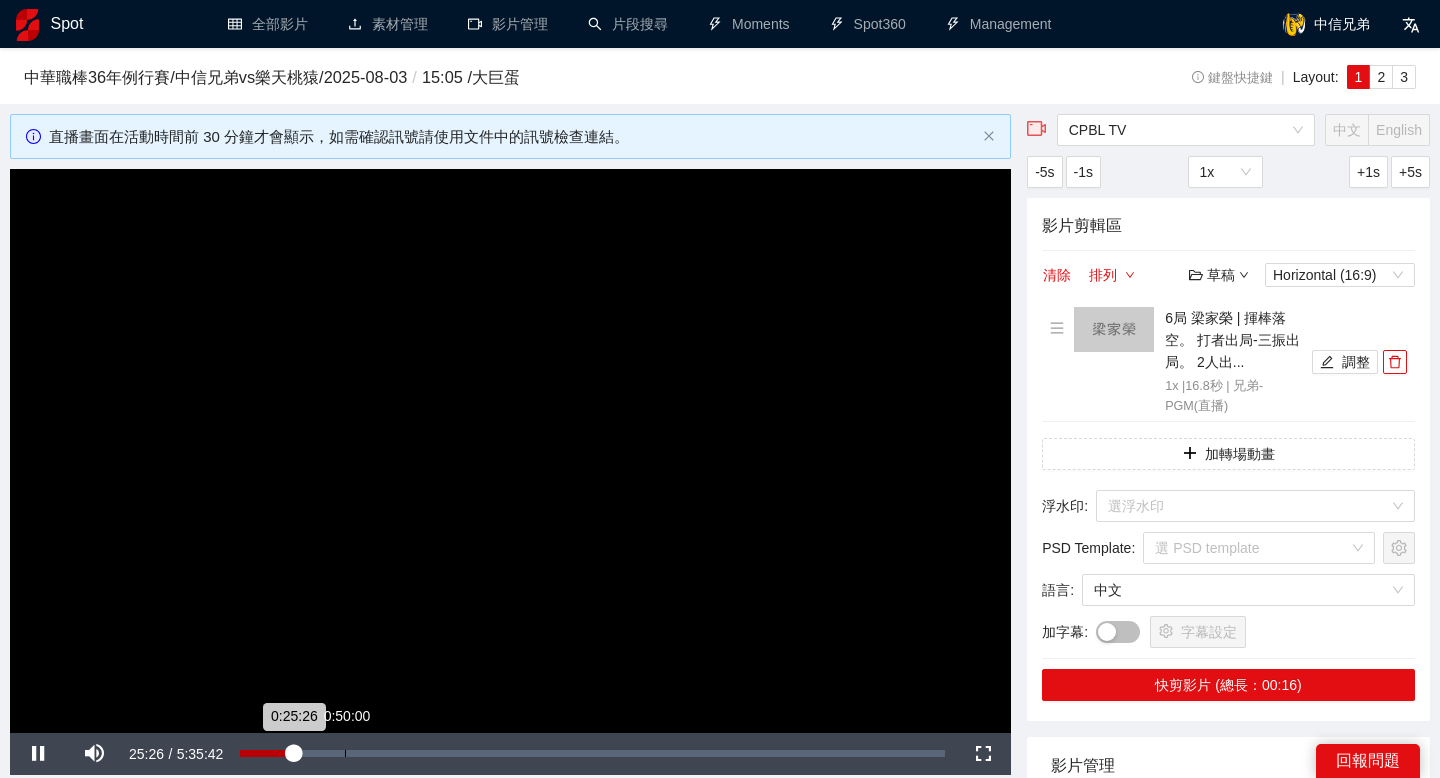 click on "Loaded :  7.89% 0:50:00 0:25:26" at bounding box center (592, 754) 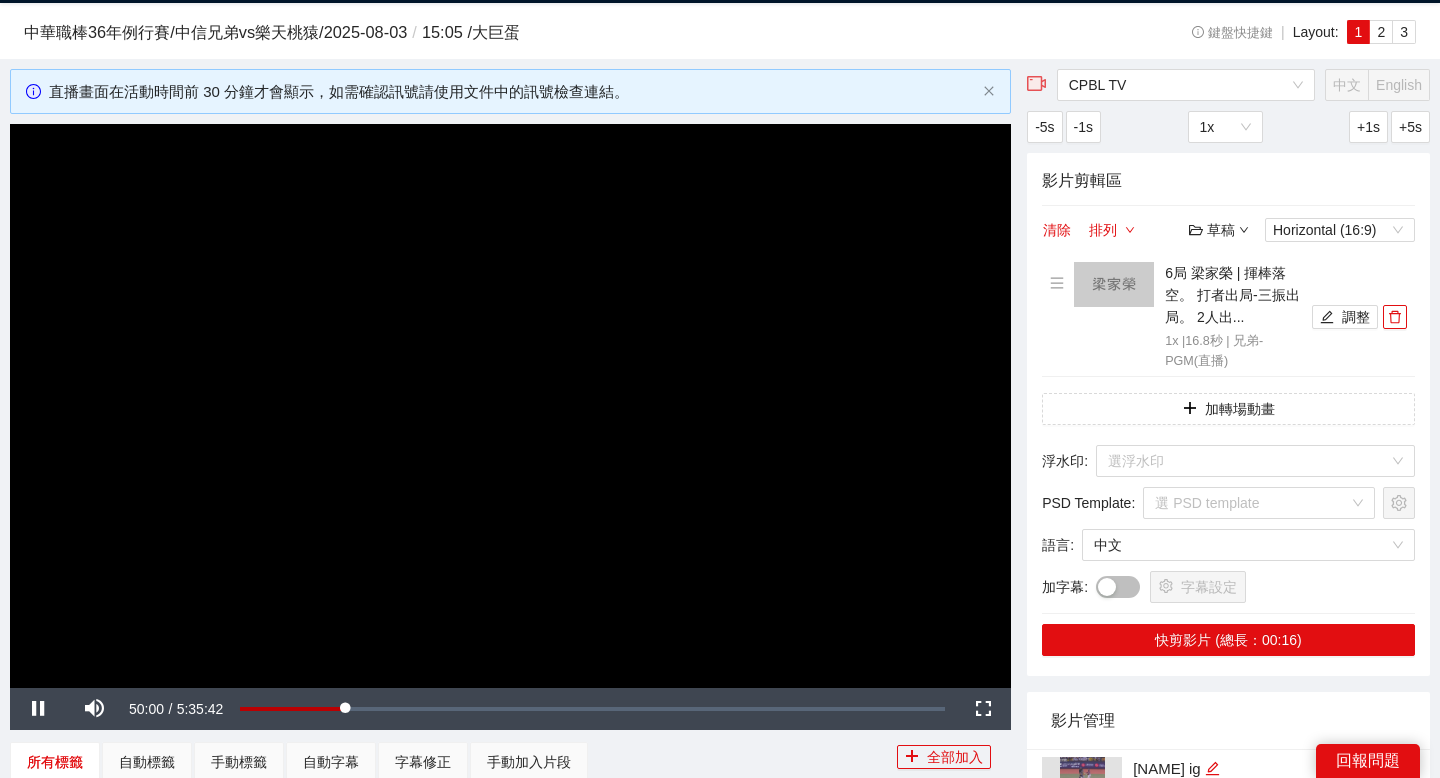 scroll, scrollTop: 83, scrollLeft: 0, axis: vertical 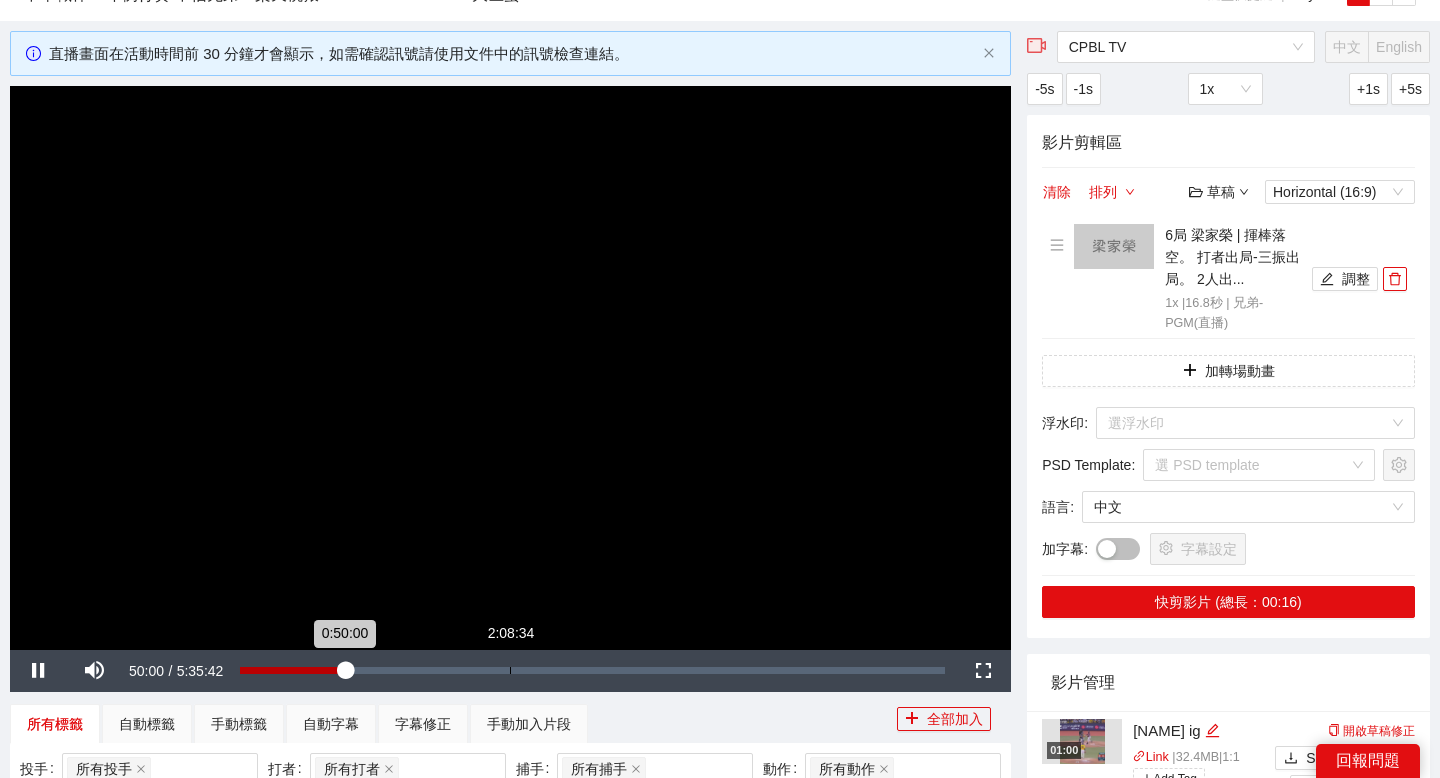 click on "Loaded :  15.22% 2:08:34 0:50:00" at bounding box center (592, 671) 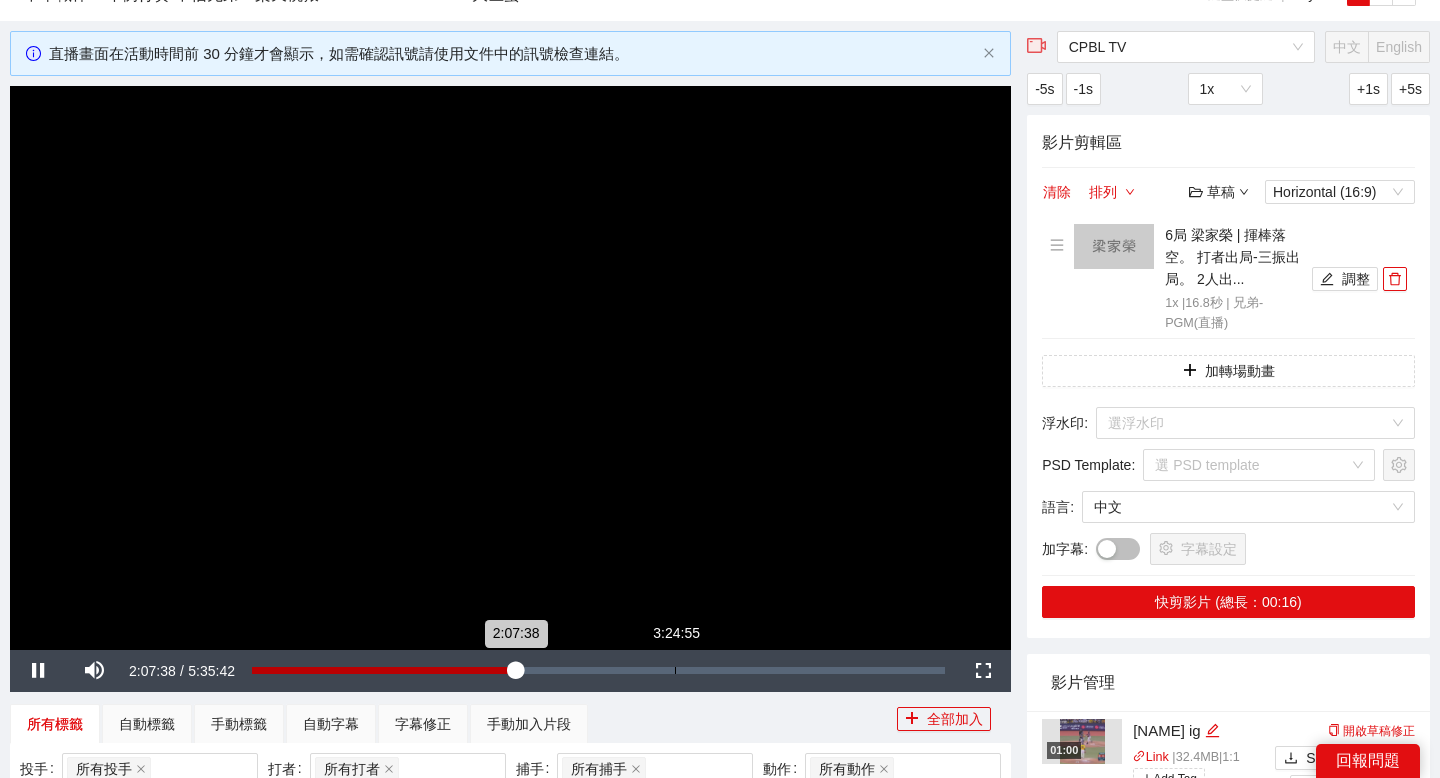click on "3:24:55" at bounding box center (675, 670) 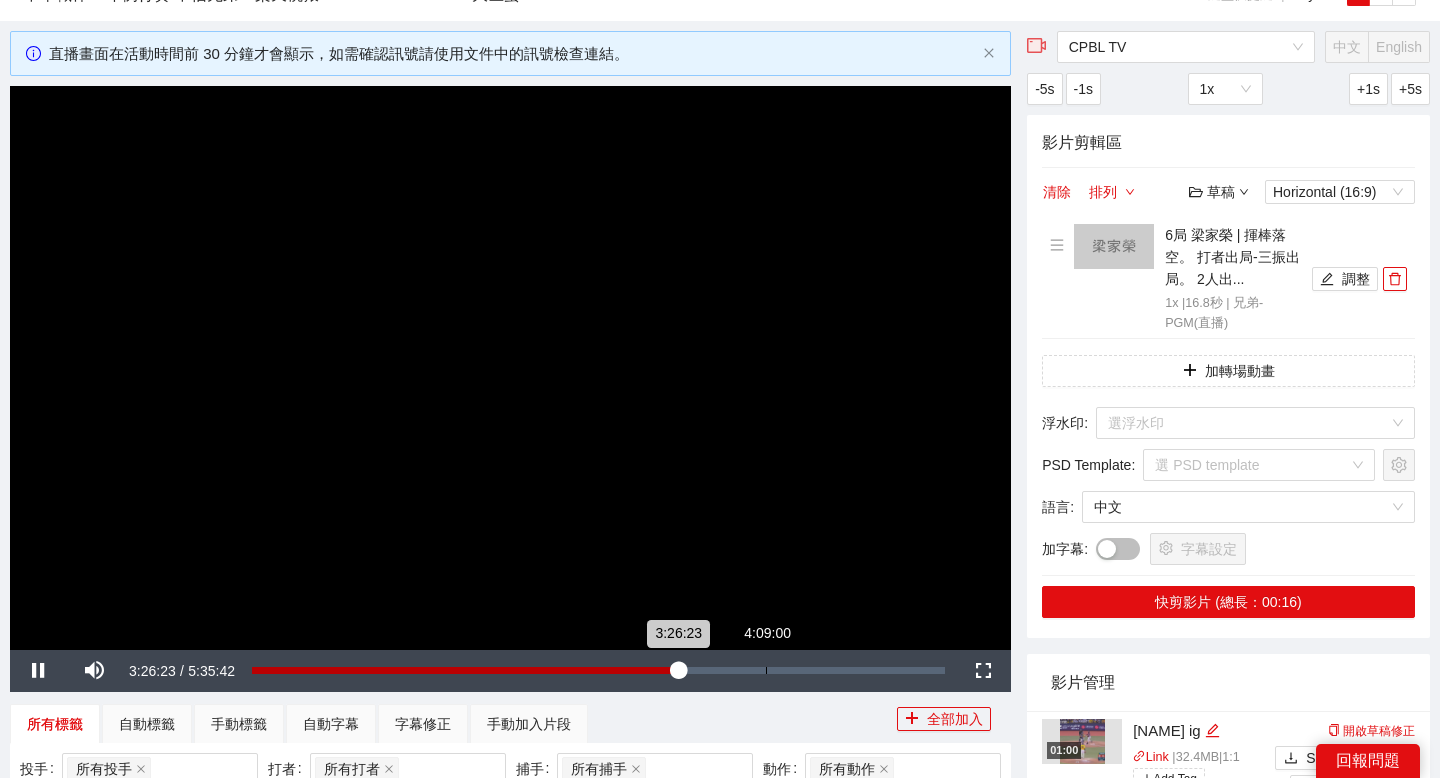 click on "4:09:00" at bounding box center [766, 670] 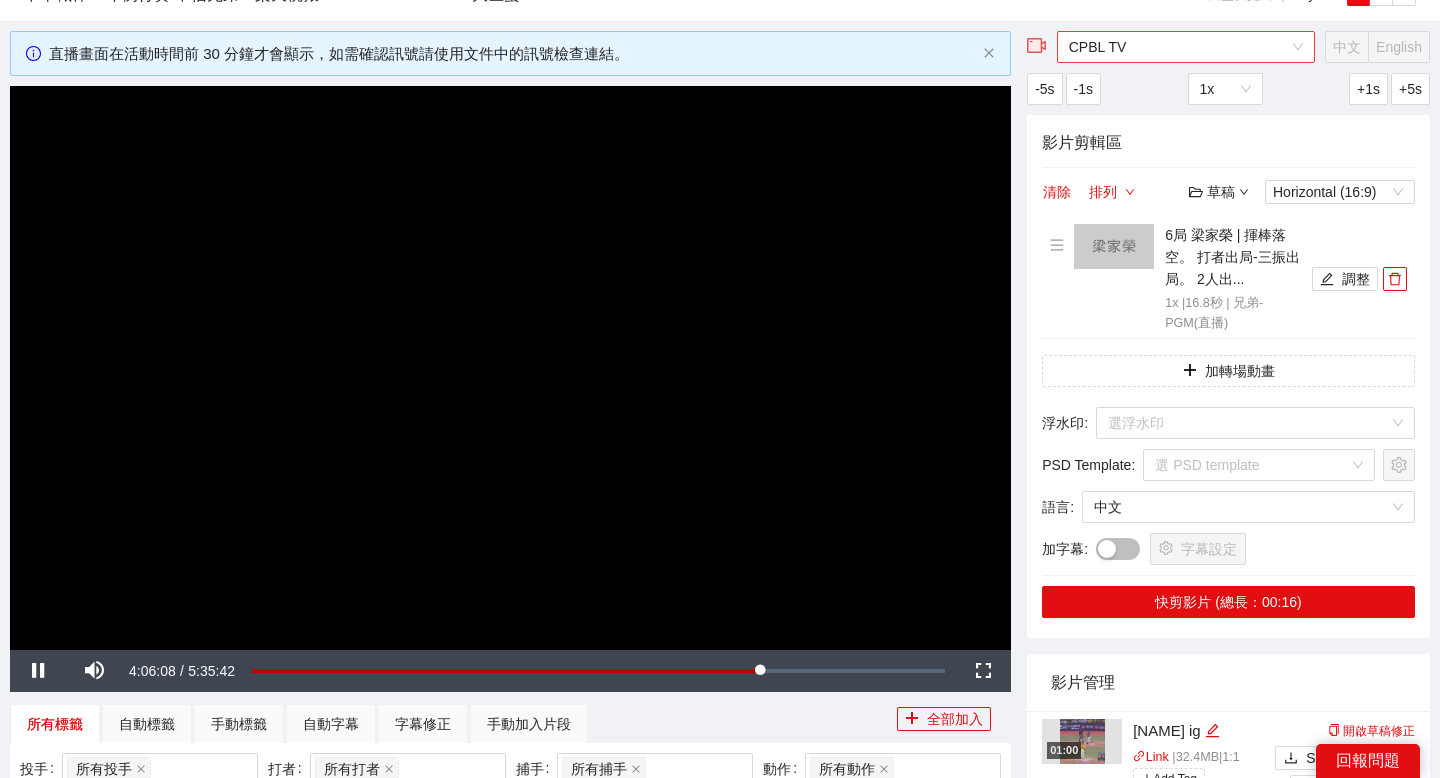 click on "CPBL TV" at bounding box center [1186, 47] 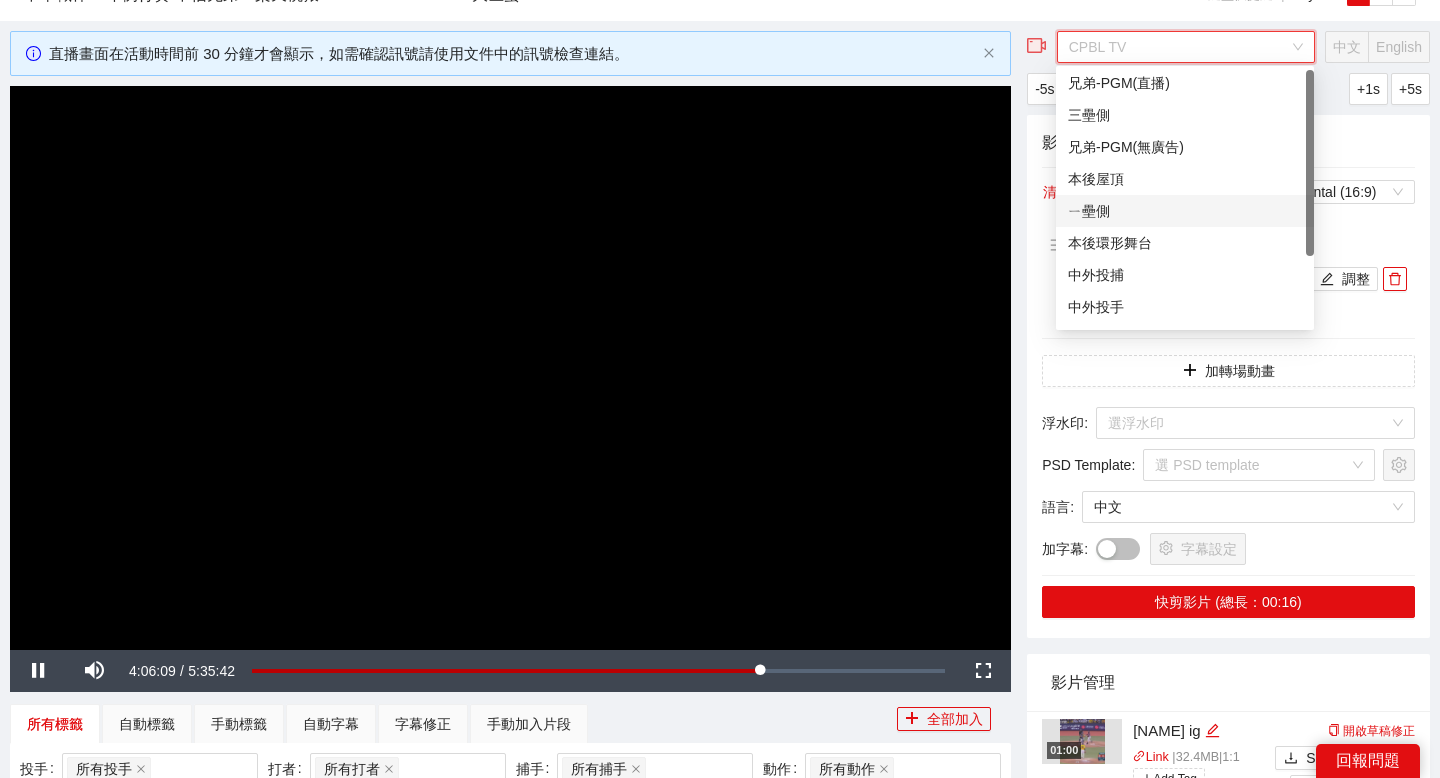 scroll, scrollTop: 0, scrollLeft: 0, axis: both 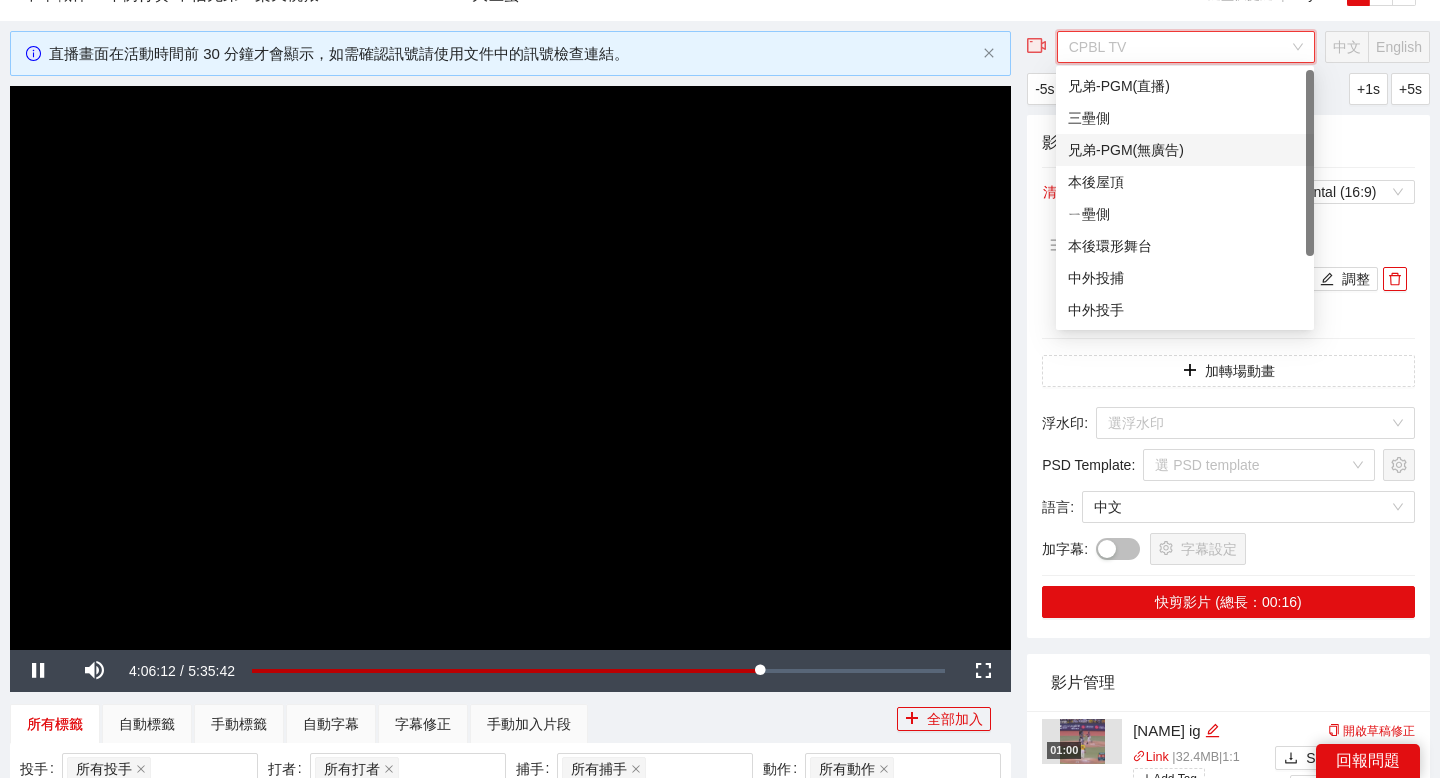 click on "兄弟-PGM(無廣告)" at bounding box center [1185, 150] 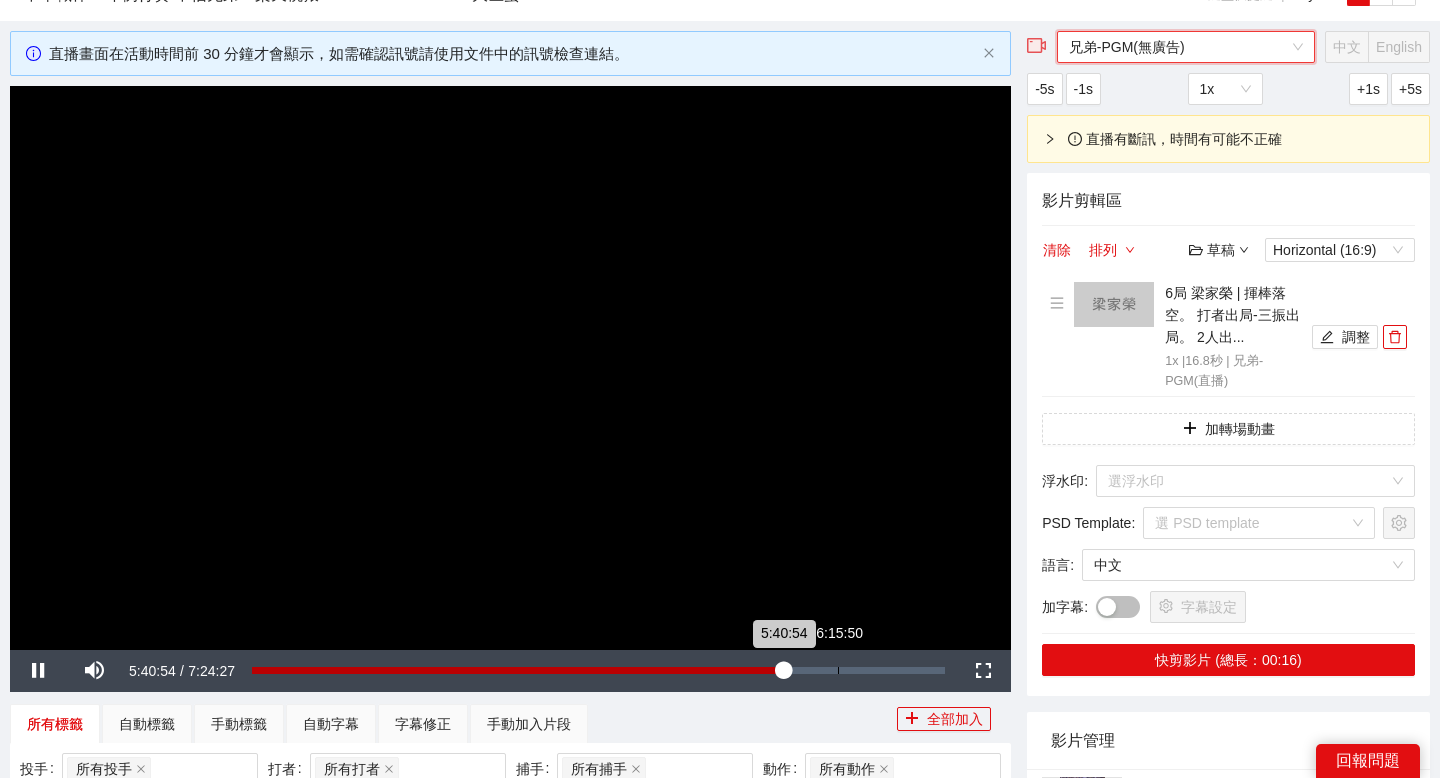 click on "6:15:50" at bounding box center [838, 670] 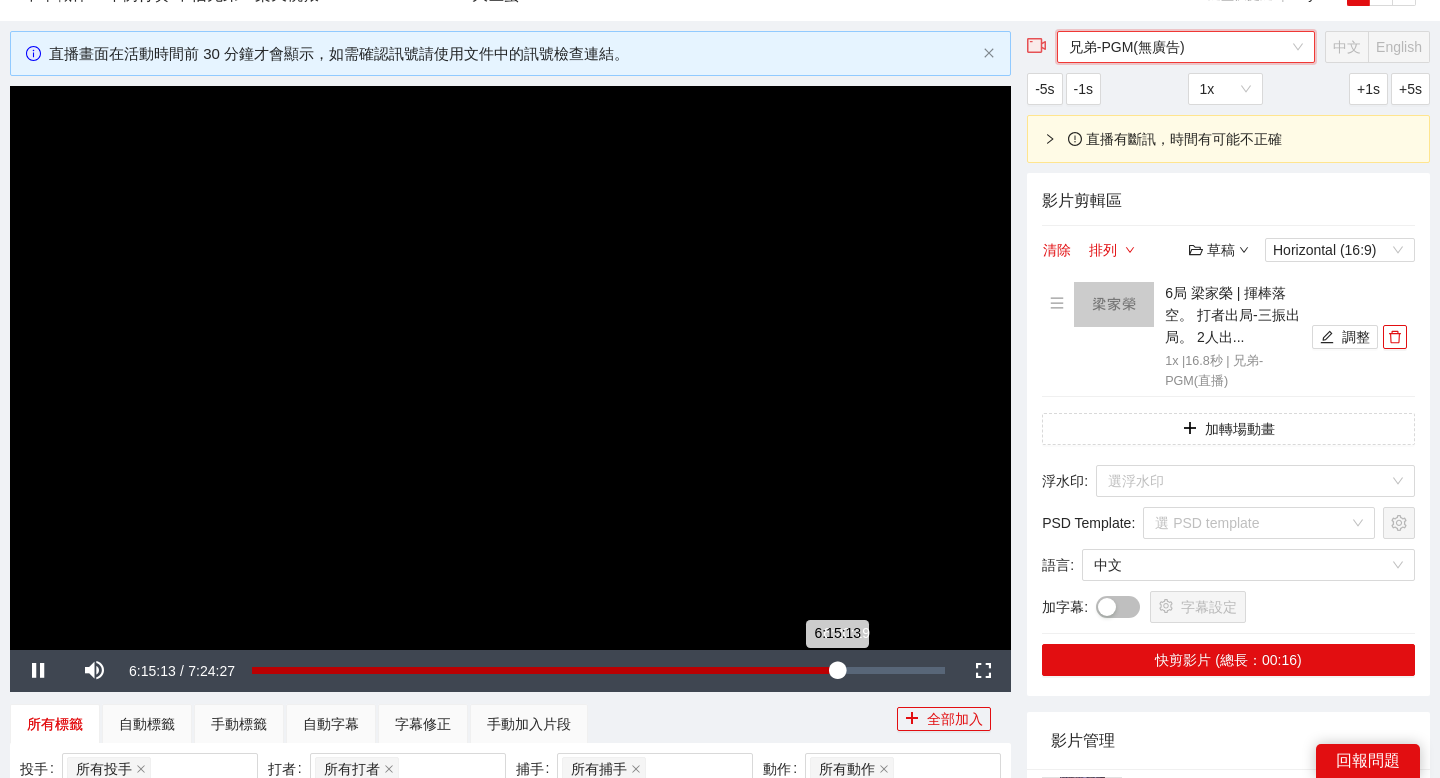 click on "6:15:13" at bounding box center [544, 670] 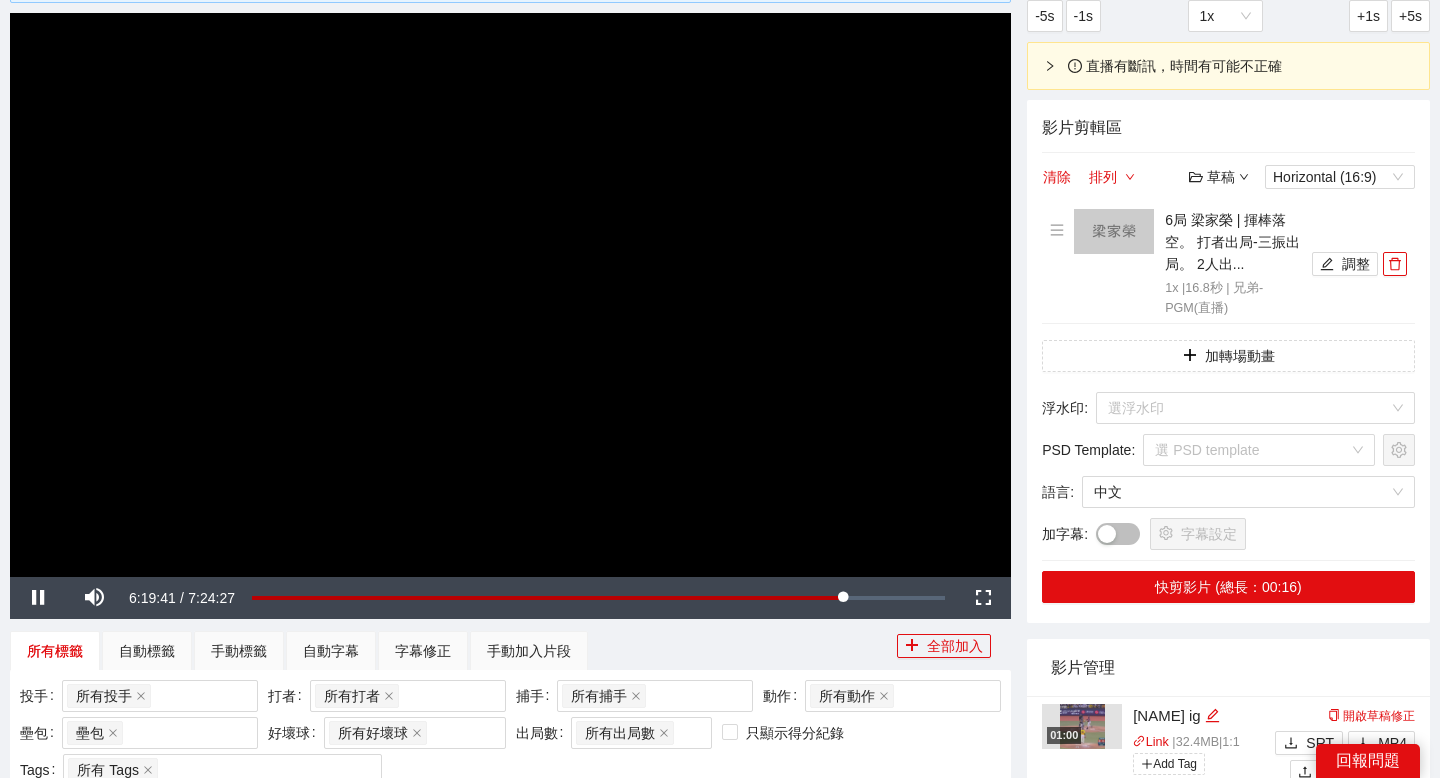 scroll, scrollTop: 166, scrollLeft: 0, axis: vertical 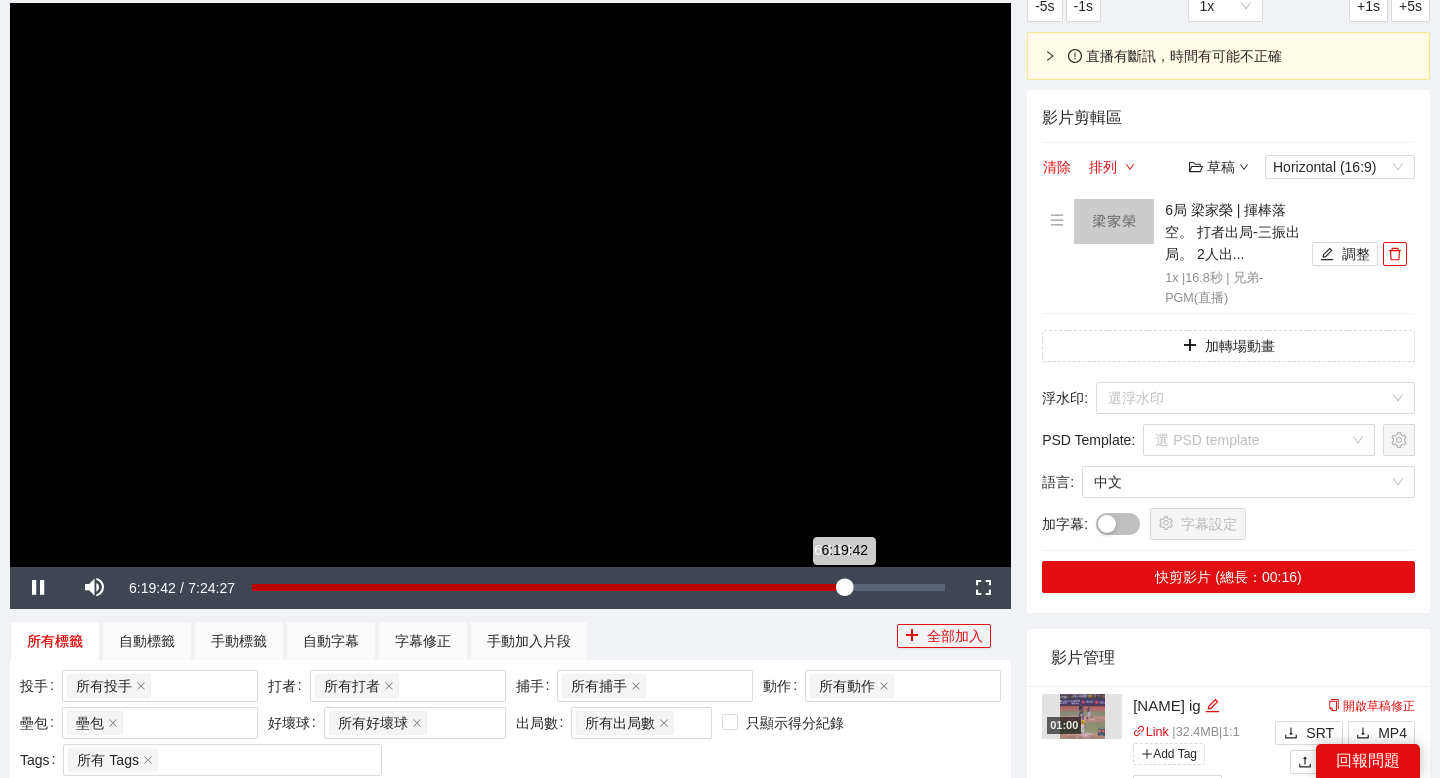 click on "6:19:42" at bounding box center [548, 587] 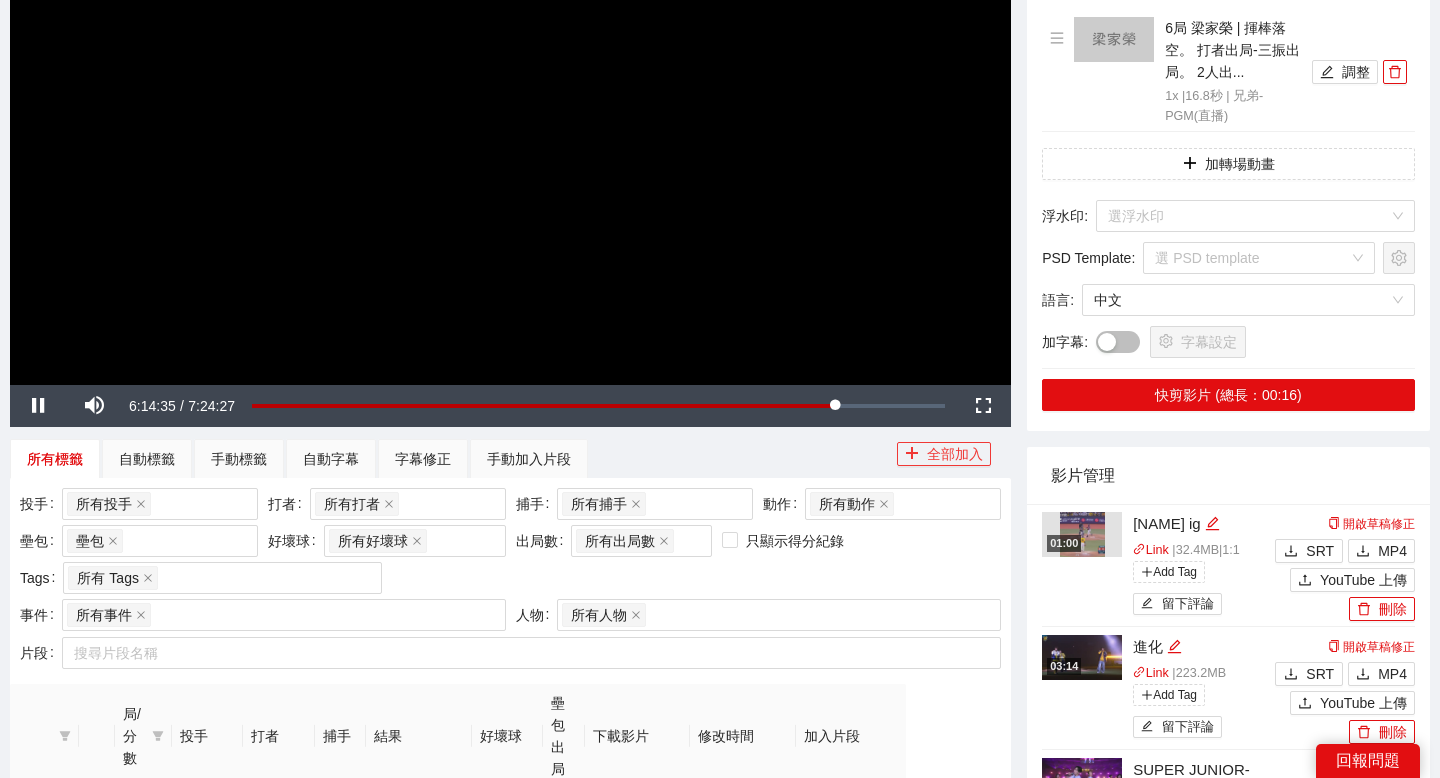 scroll, scrollTop: 366, scrollLeft: 0, axis: vertical 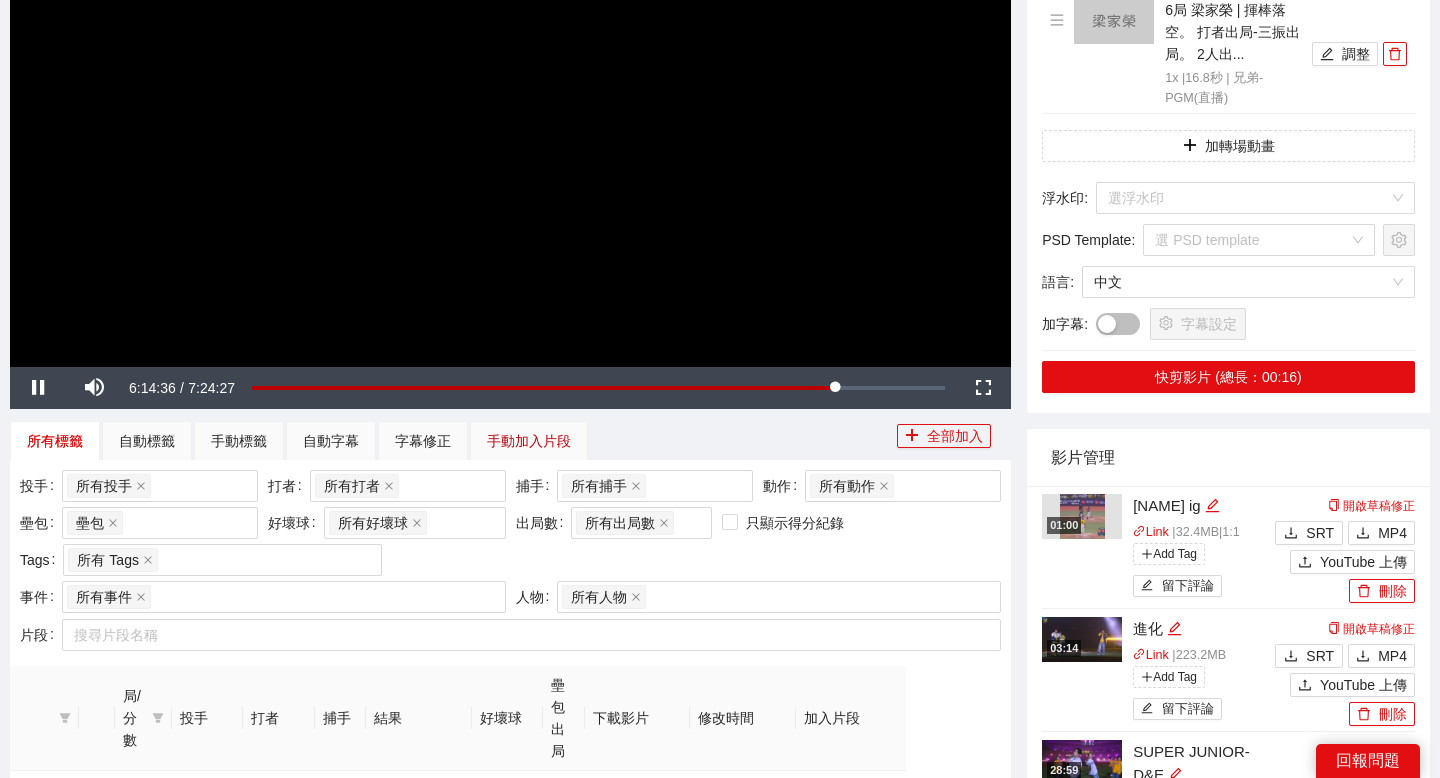 click on "手動加入片段" at bounding box center [529, 441] 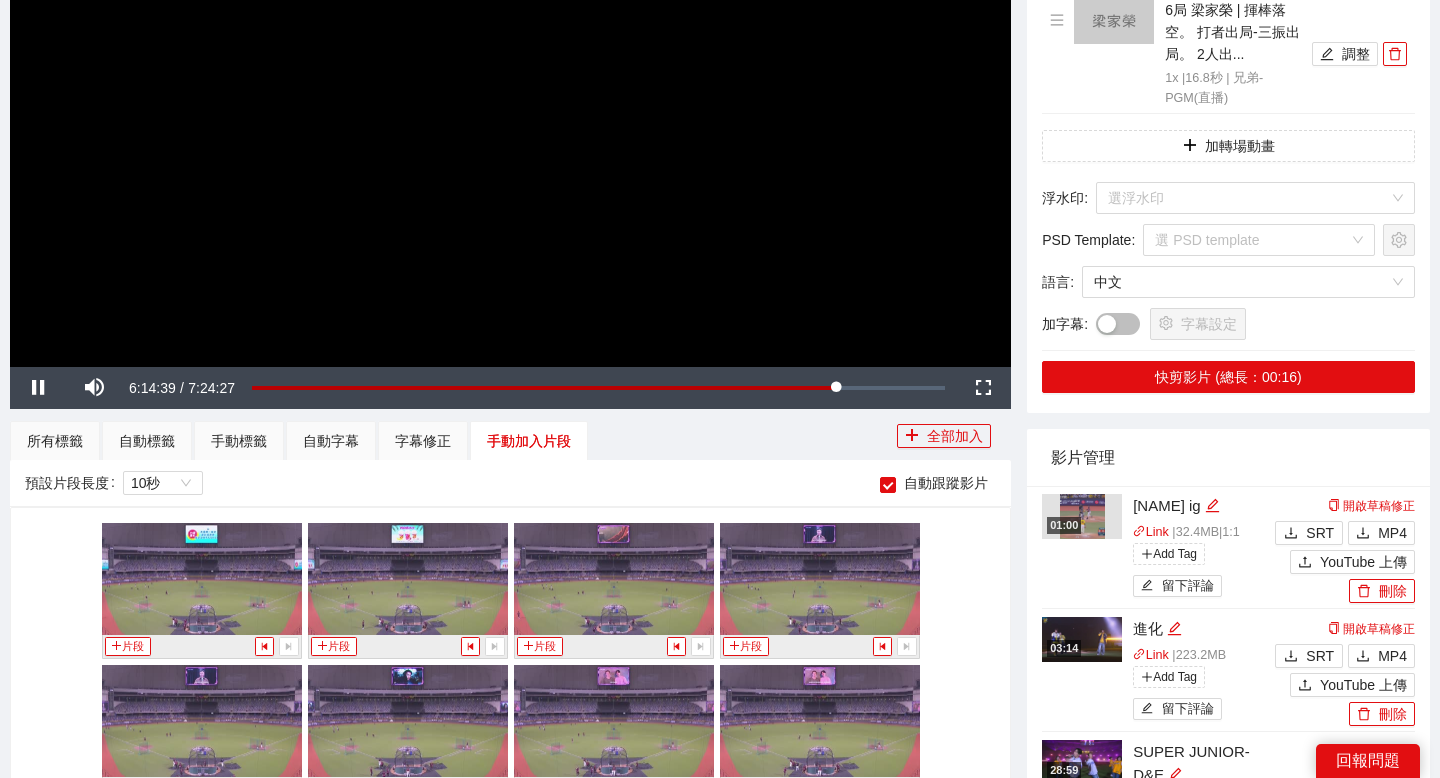 click at bounding box center [510, 84] 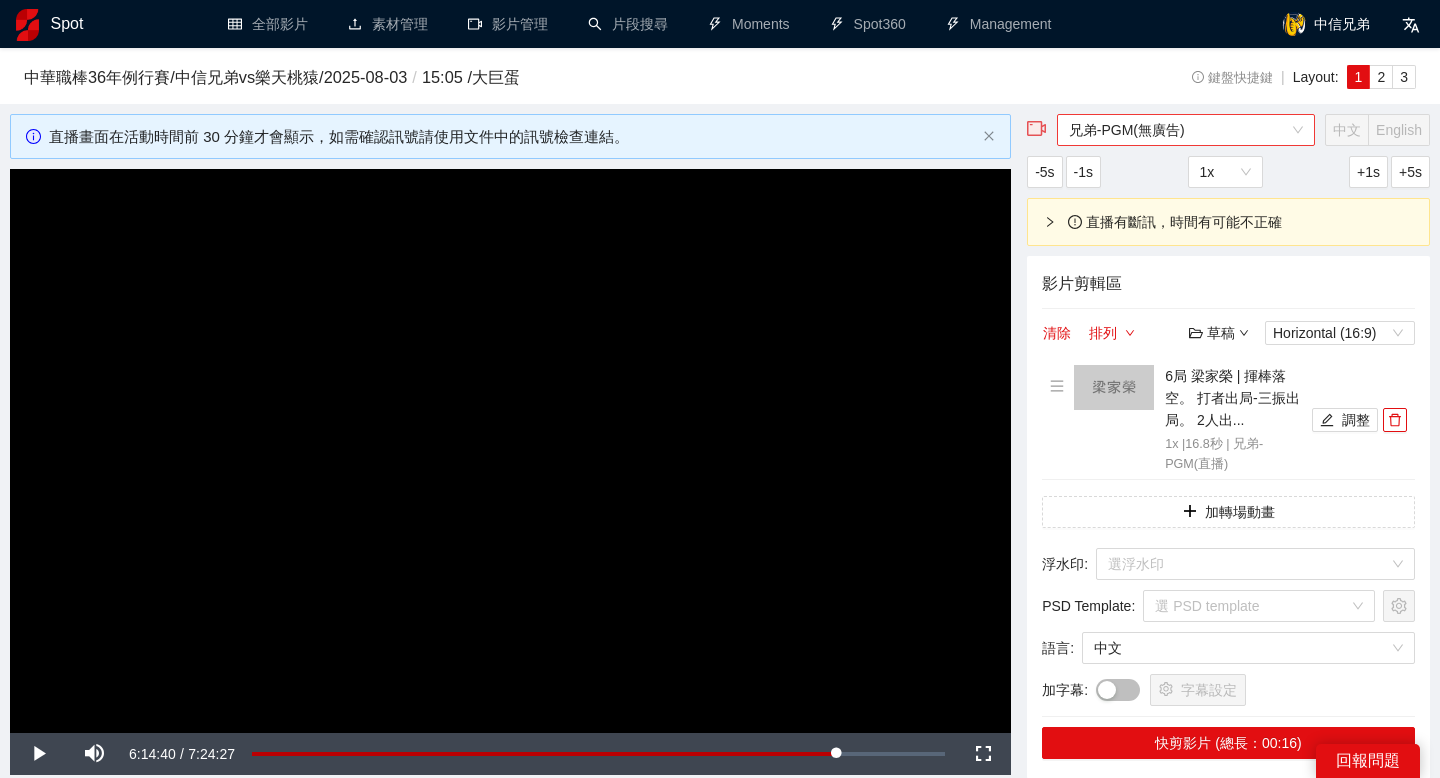 scroll, scrollTop: 77, scrollLeft: 0, axis: vertical 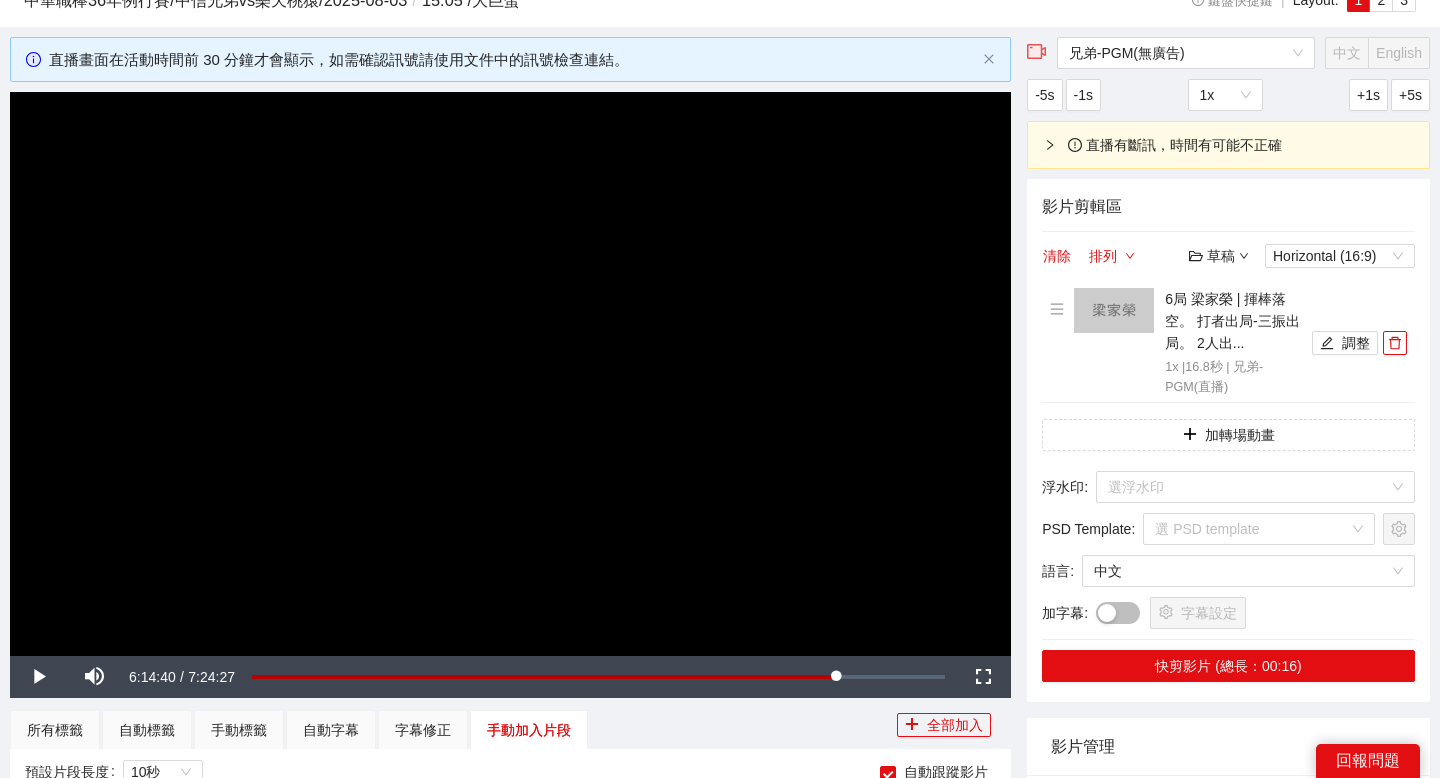 click on "草稿" at bounding box center [1219, 256] 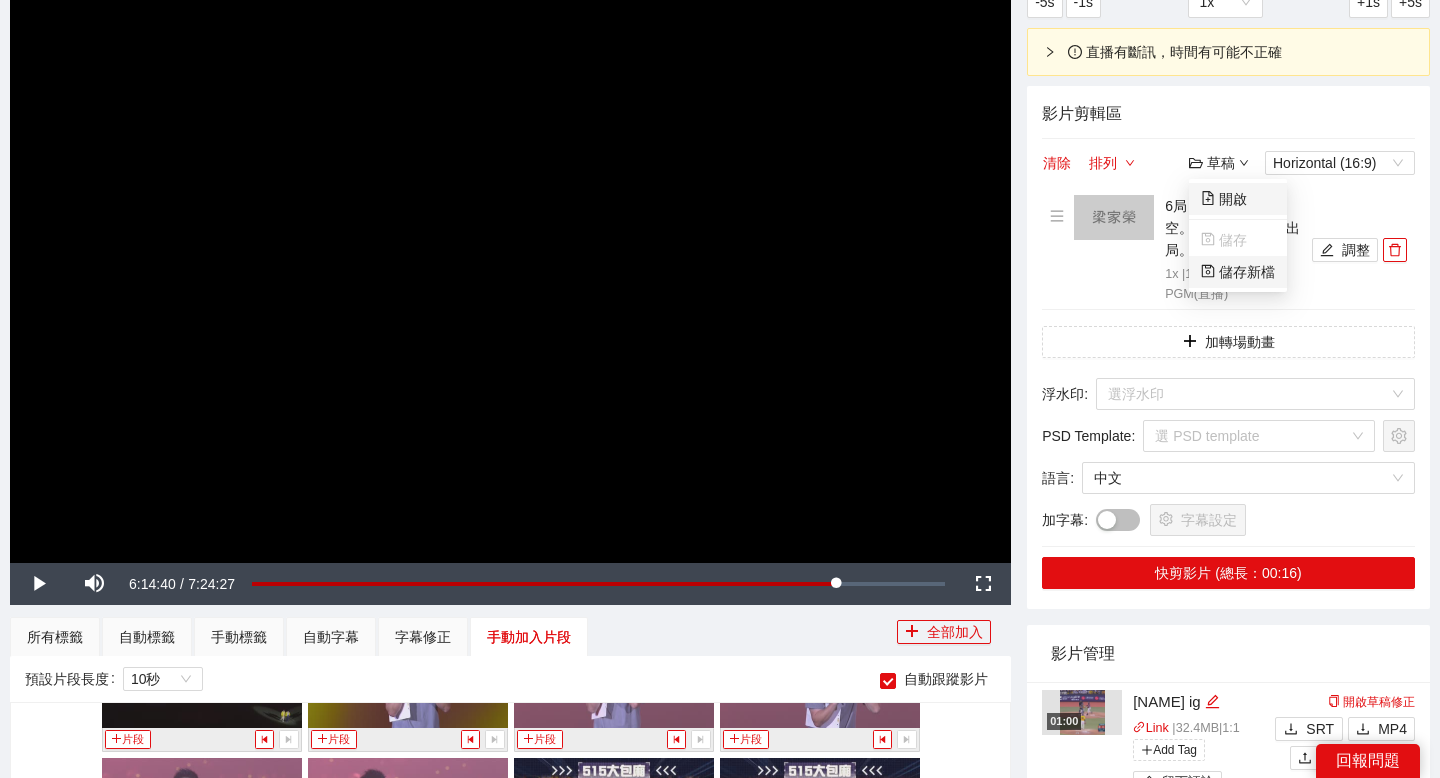 click on "開啟" at bounding box center [1224, 199] 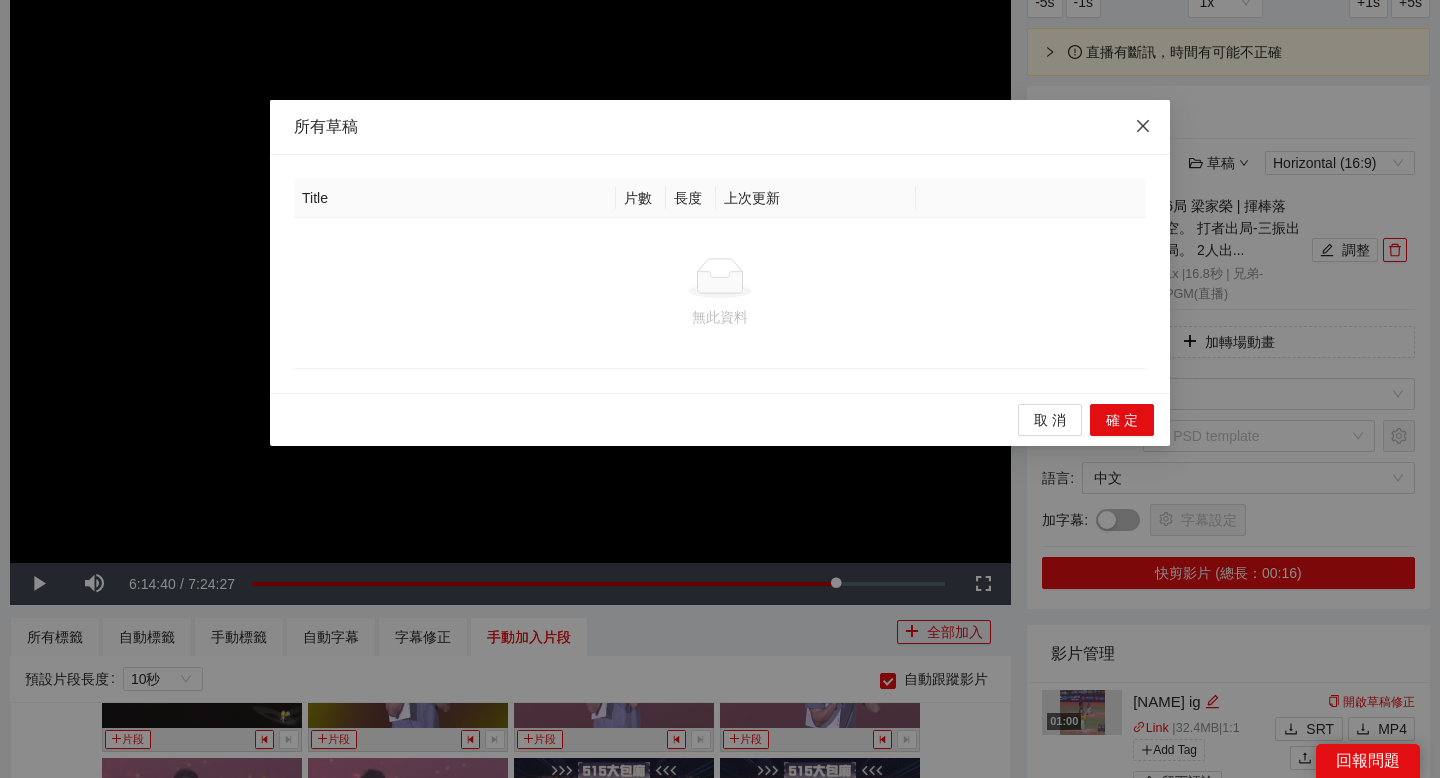 click 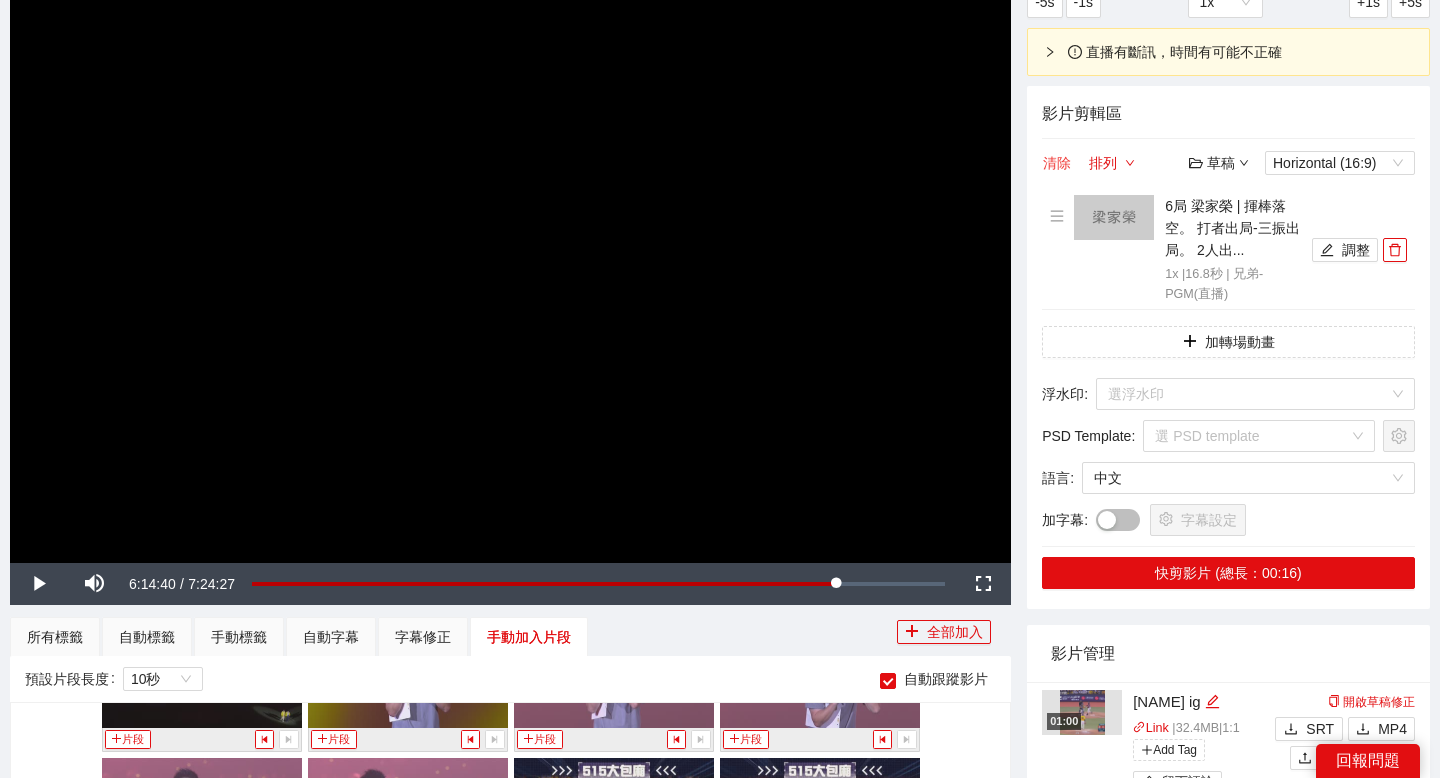 click on "清除" at bounding box center (1057, 163) 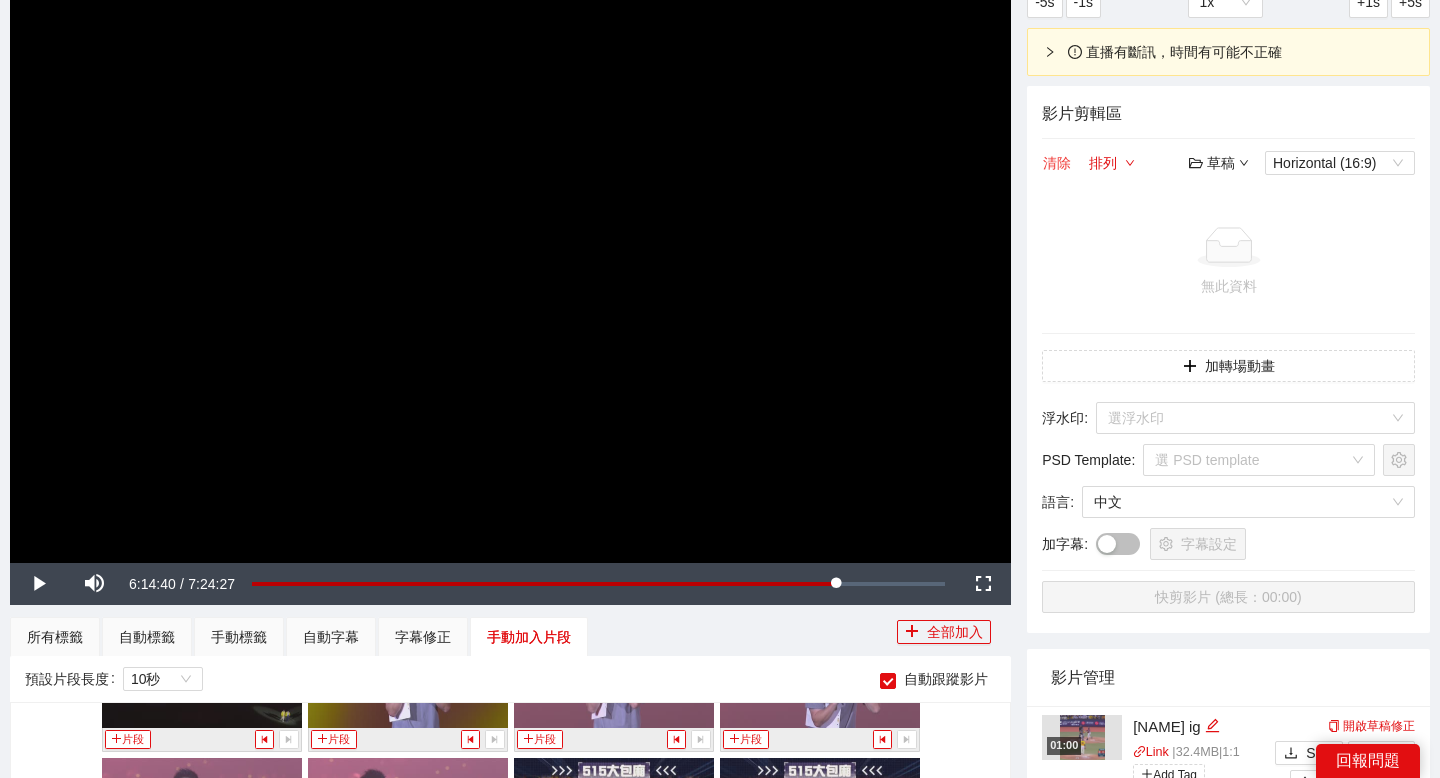 scroll, scrollTop: 772, scrollLeft: 0, axis: vertical 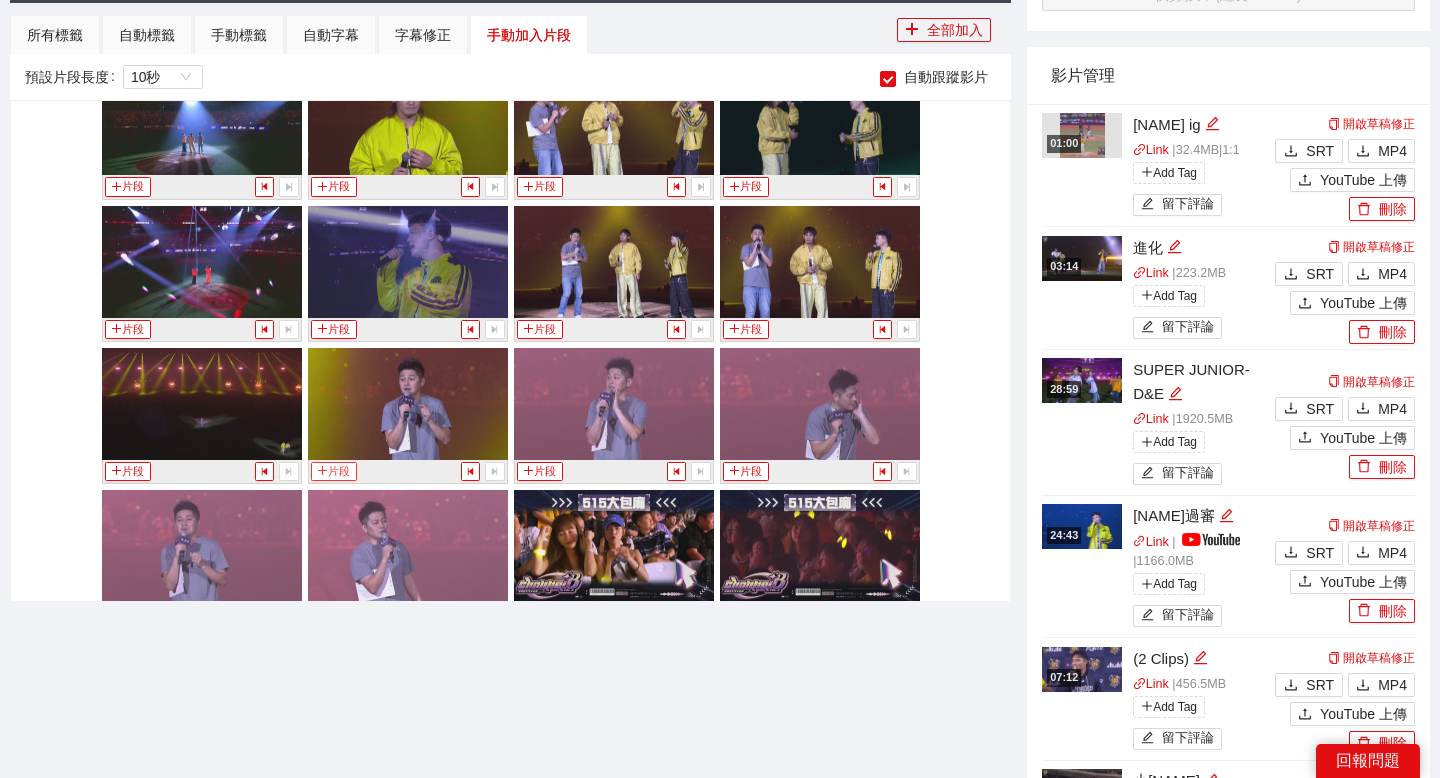 click on "片段" at bounding box center (334, 471) 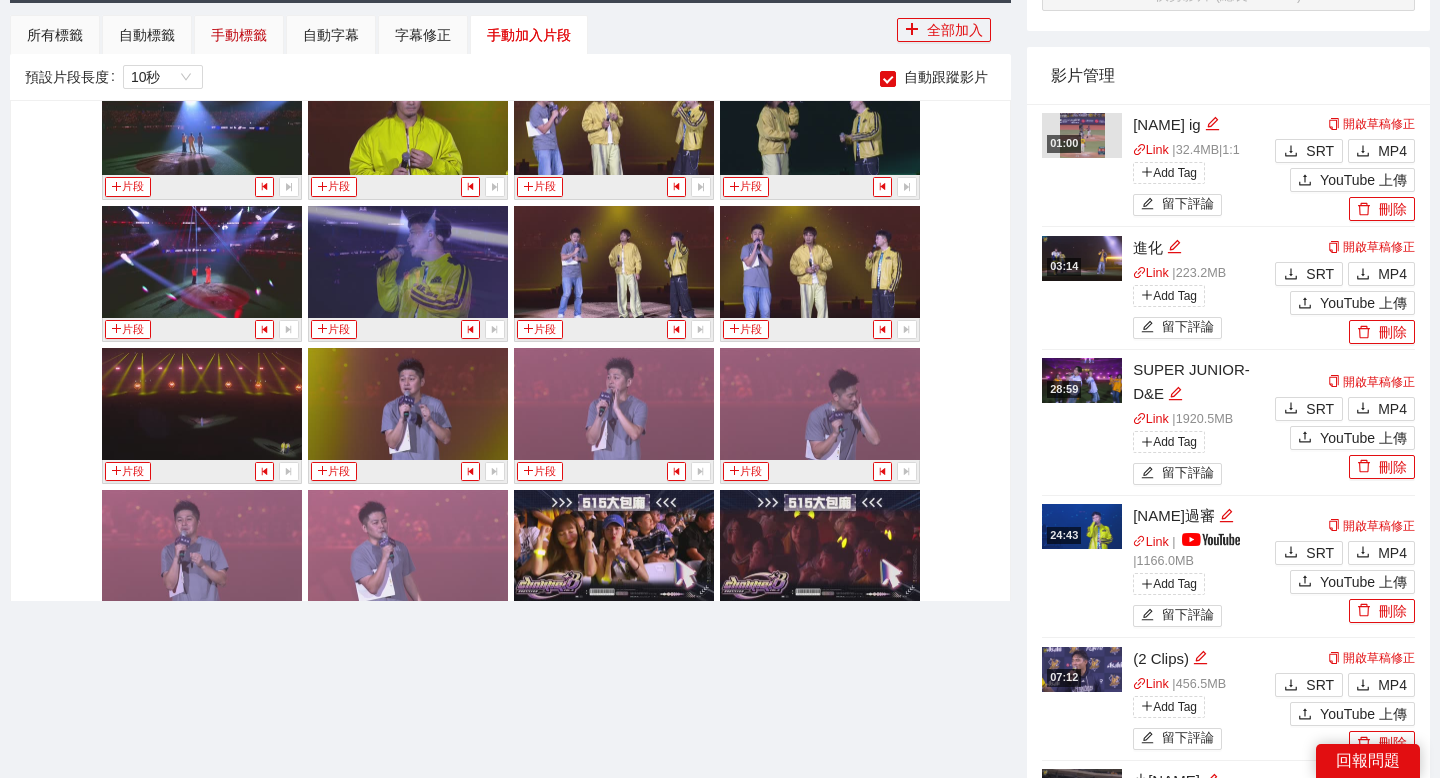 click on "手動標籤" at bounding box center [239, 35] 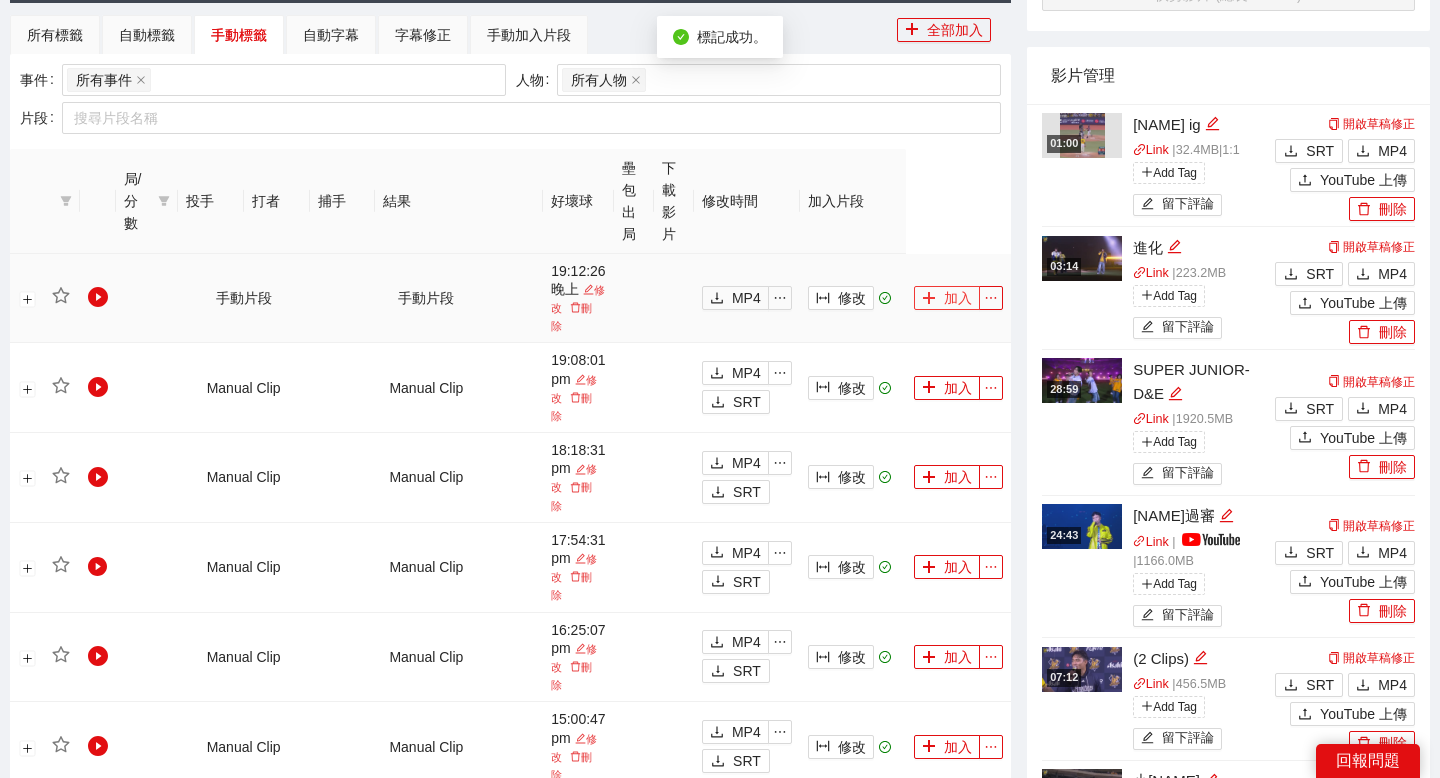 click 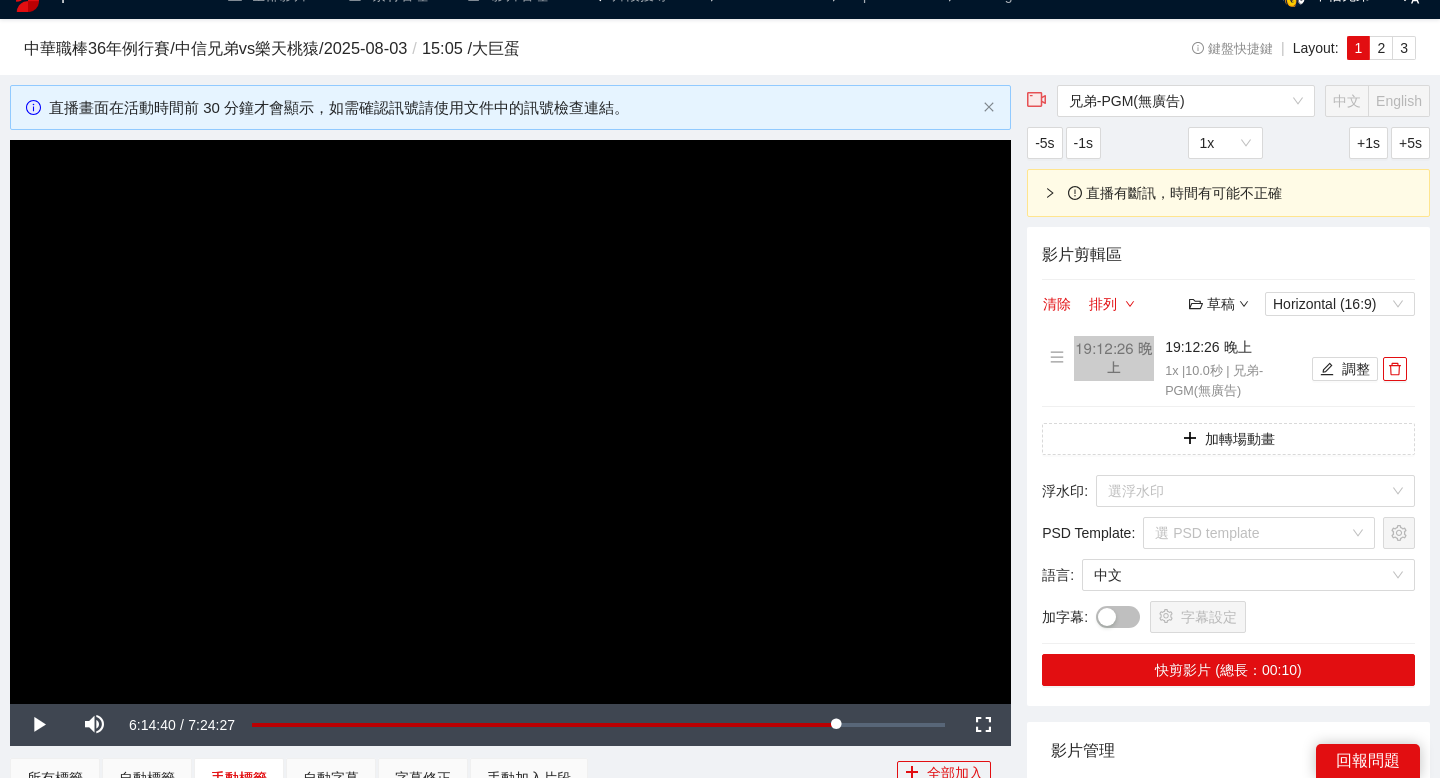 scroll, scrollTop: 0, scrollLeft: 0, axis: both 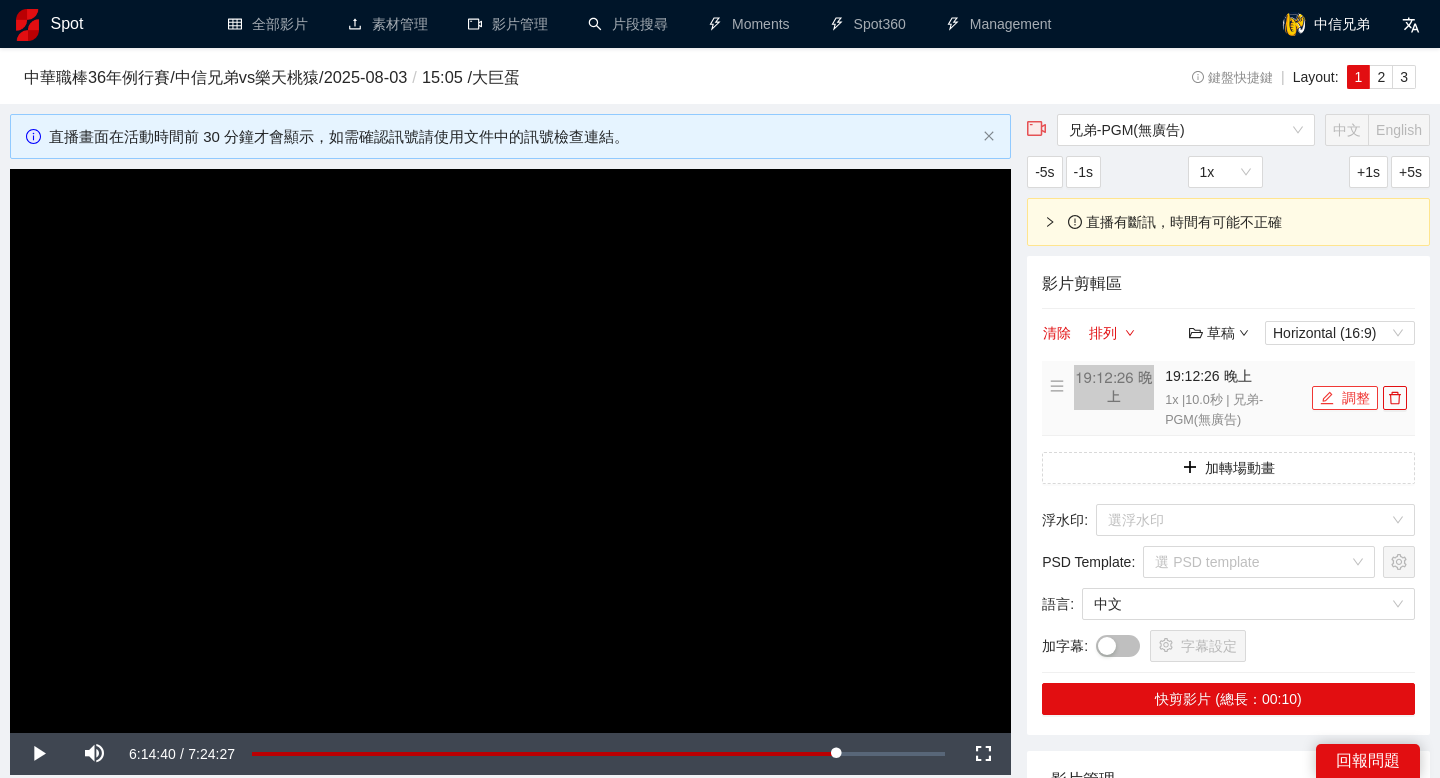 click 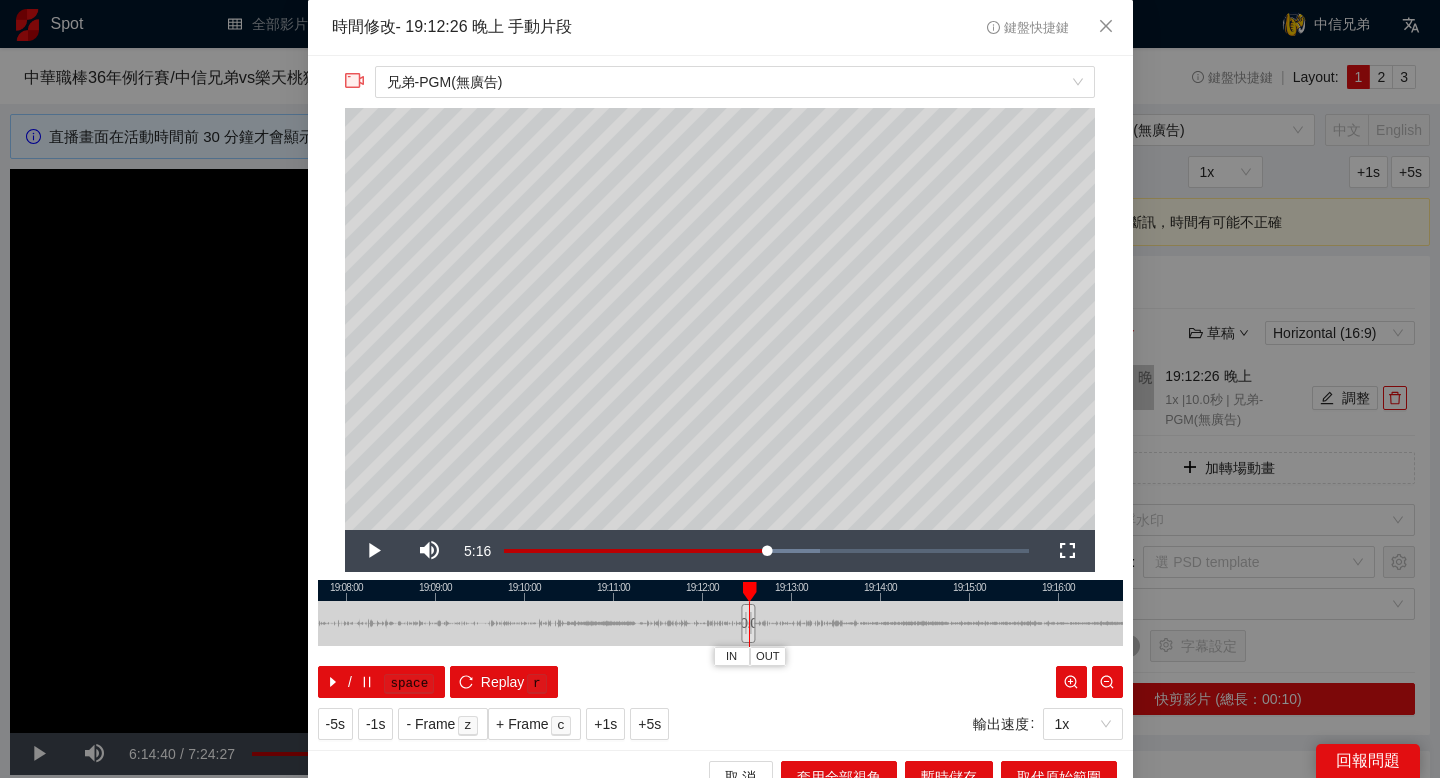 click at bounding box center (720, 590) 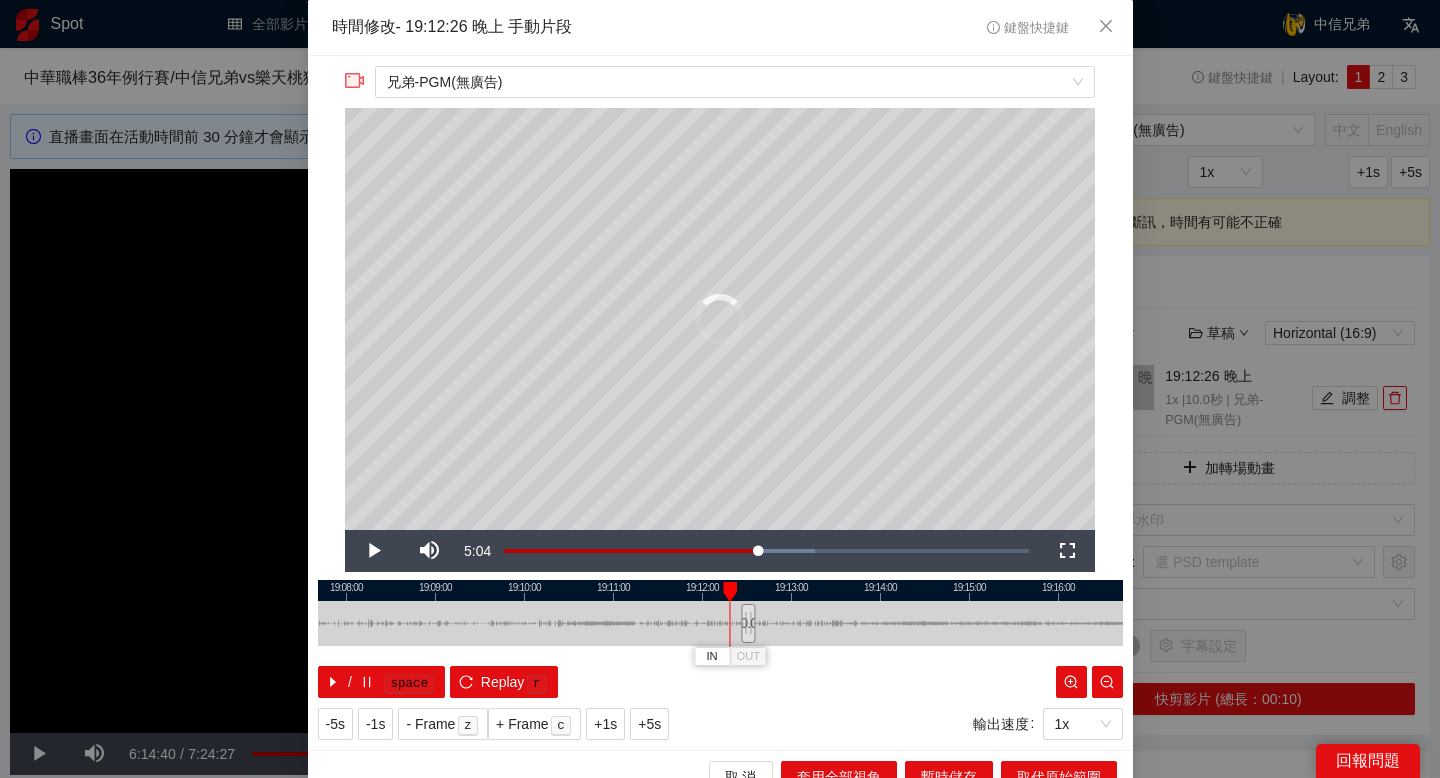 drag, startPoint x: 739, startPoint y: 587, endPoint x: 728, endPoint y: 587, distance: 11 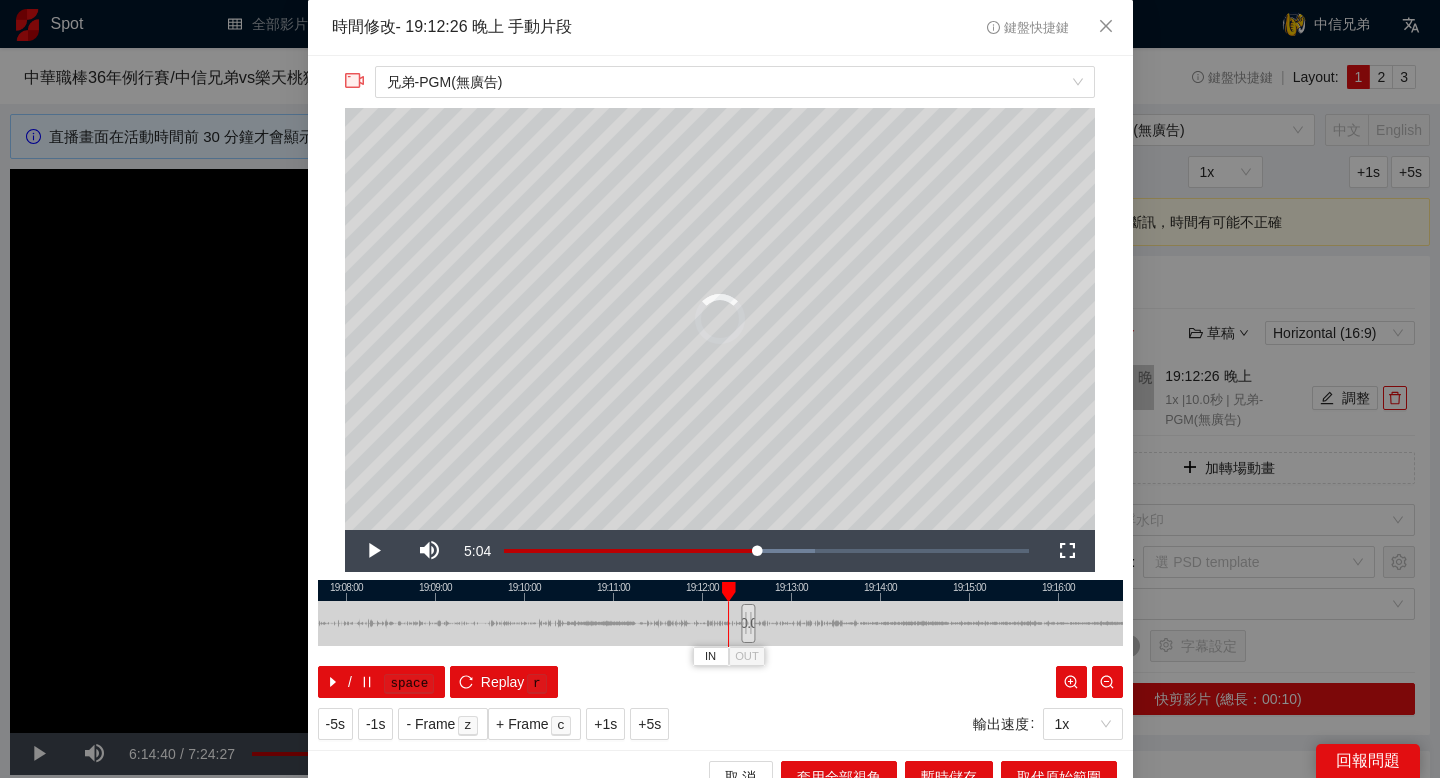 click at bounding box center [729, 592] 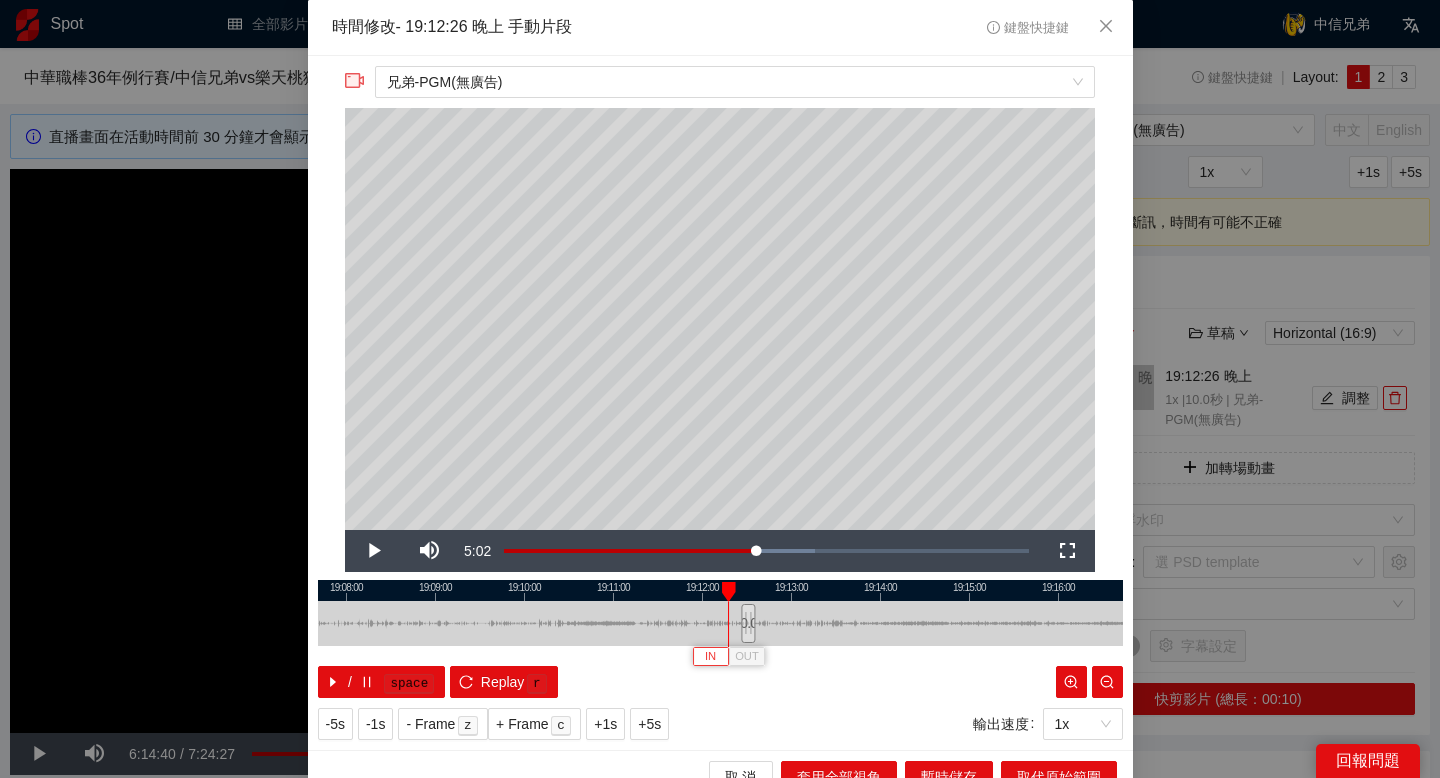 click on "IN" at bounding box center [710, 657] 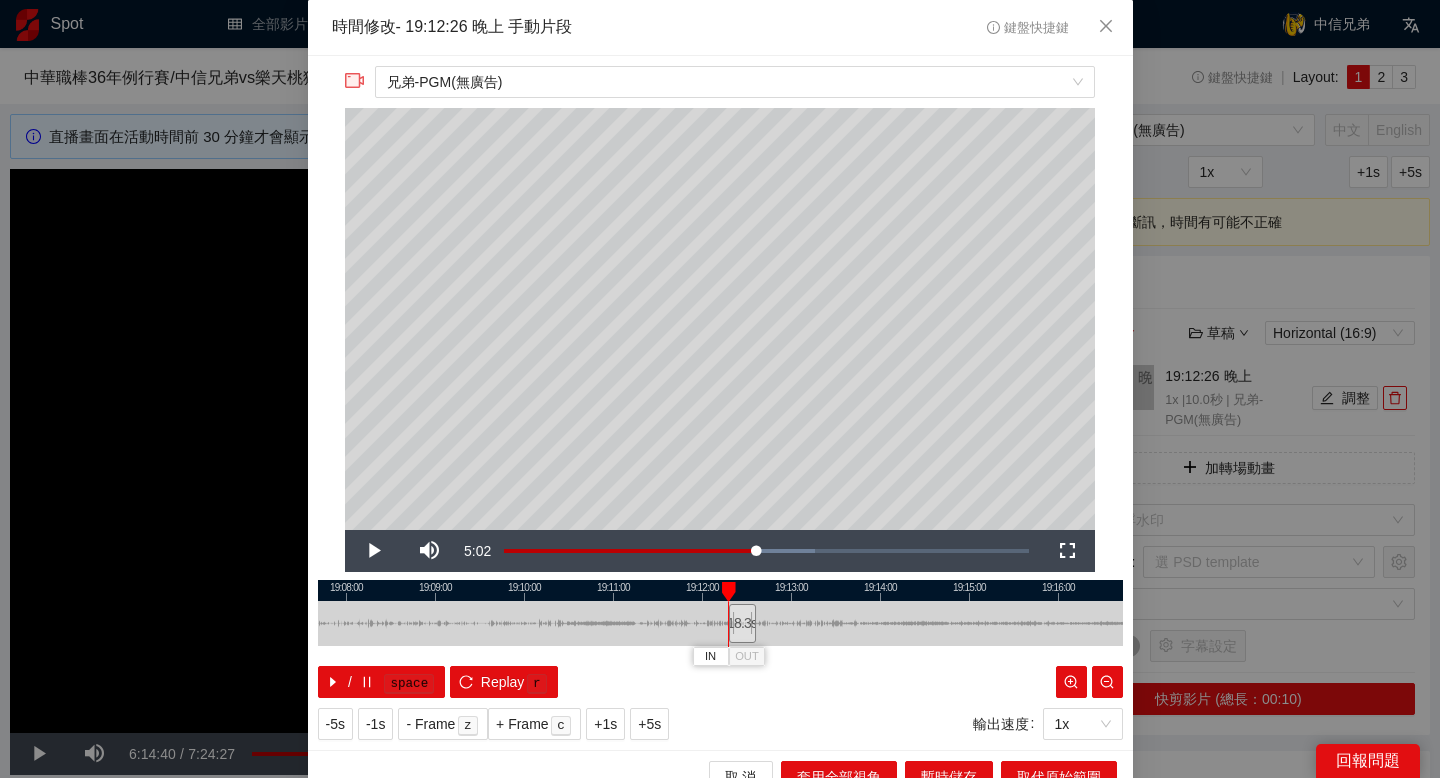 click at bounding box center (720, 590) 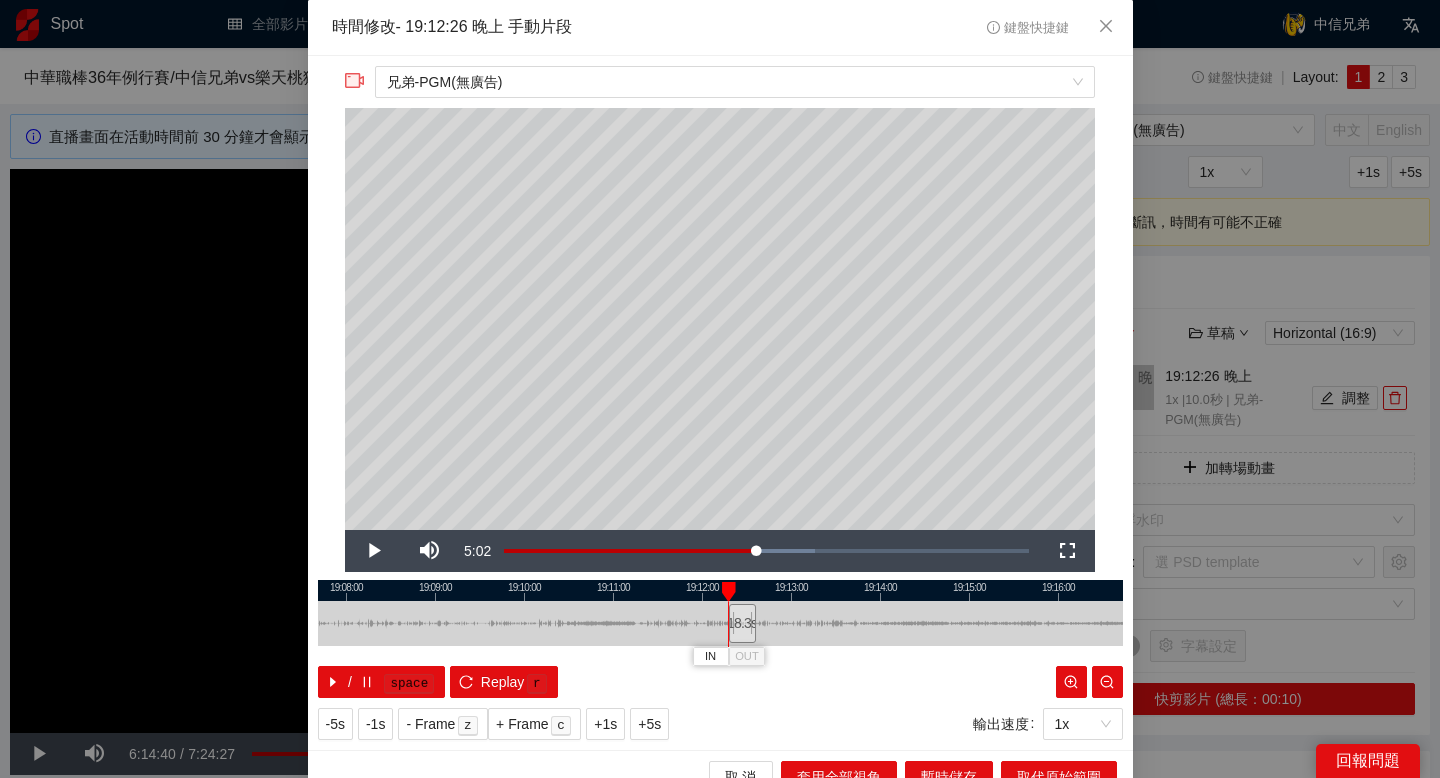 click at bounding box center [720, 590] 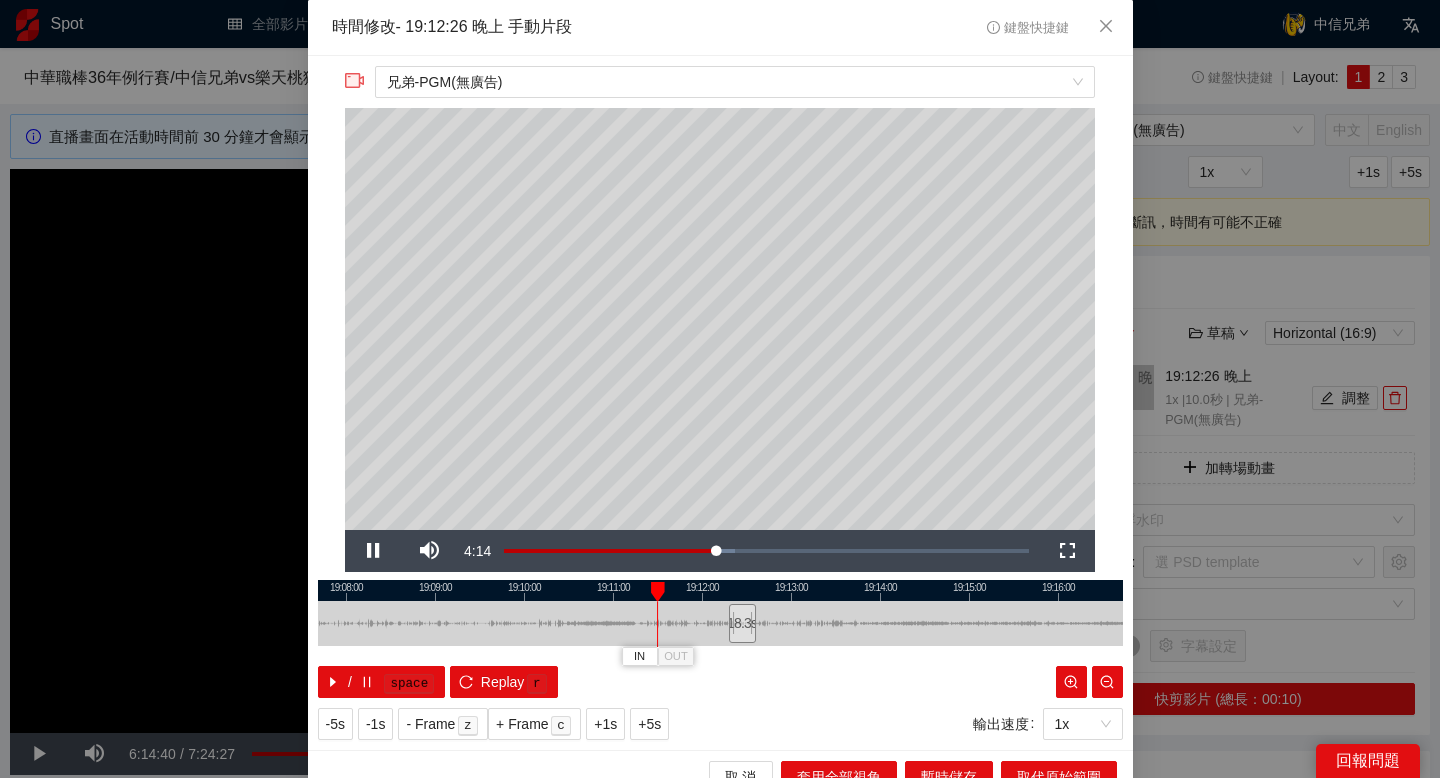 click at bounding box center [720, 590] 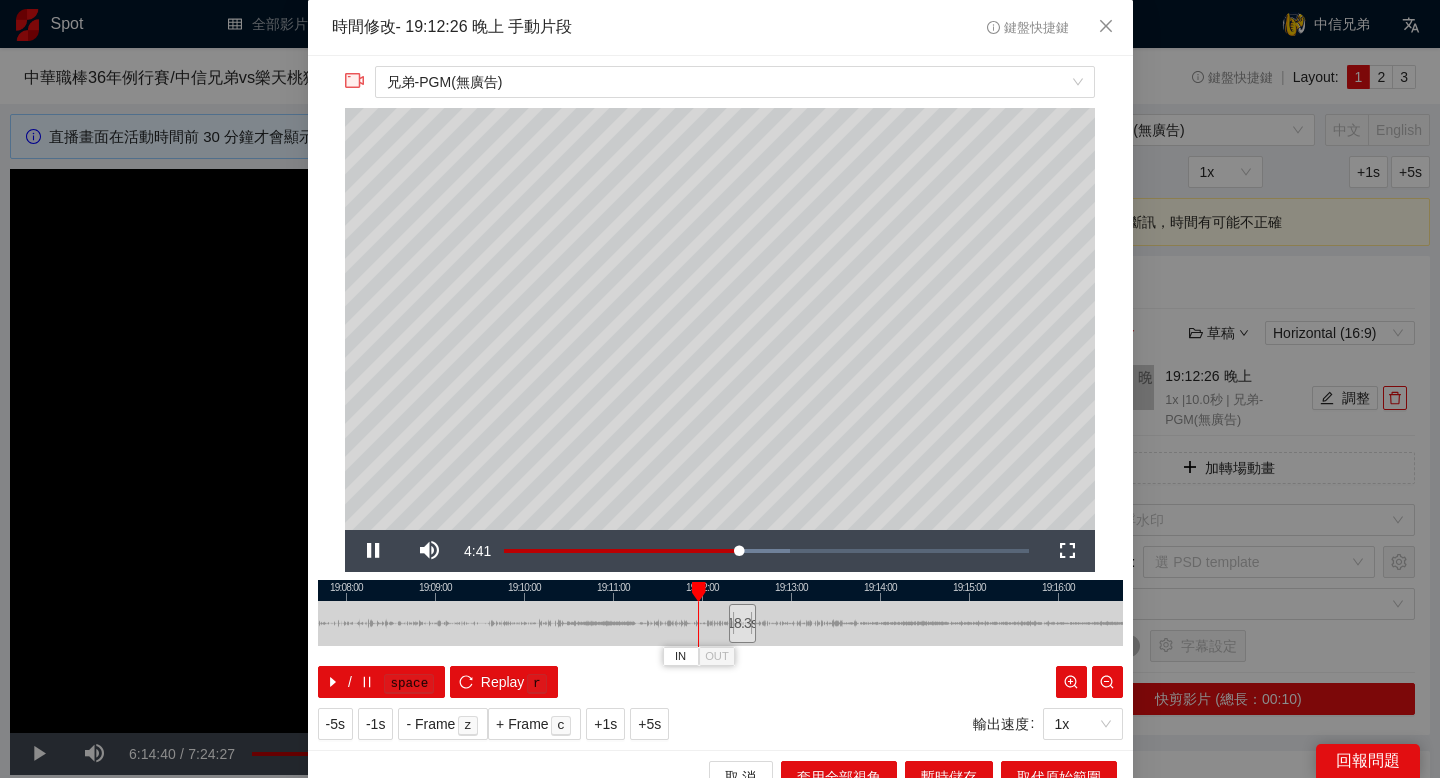 click at bounding box center (720, 590) 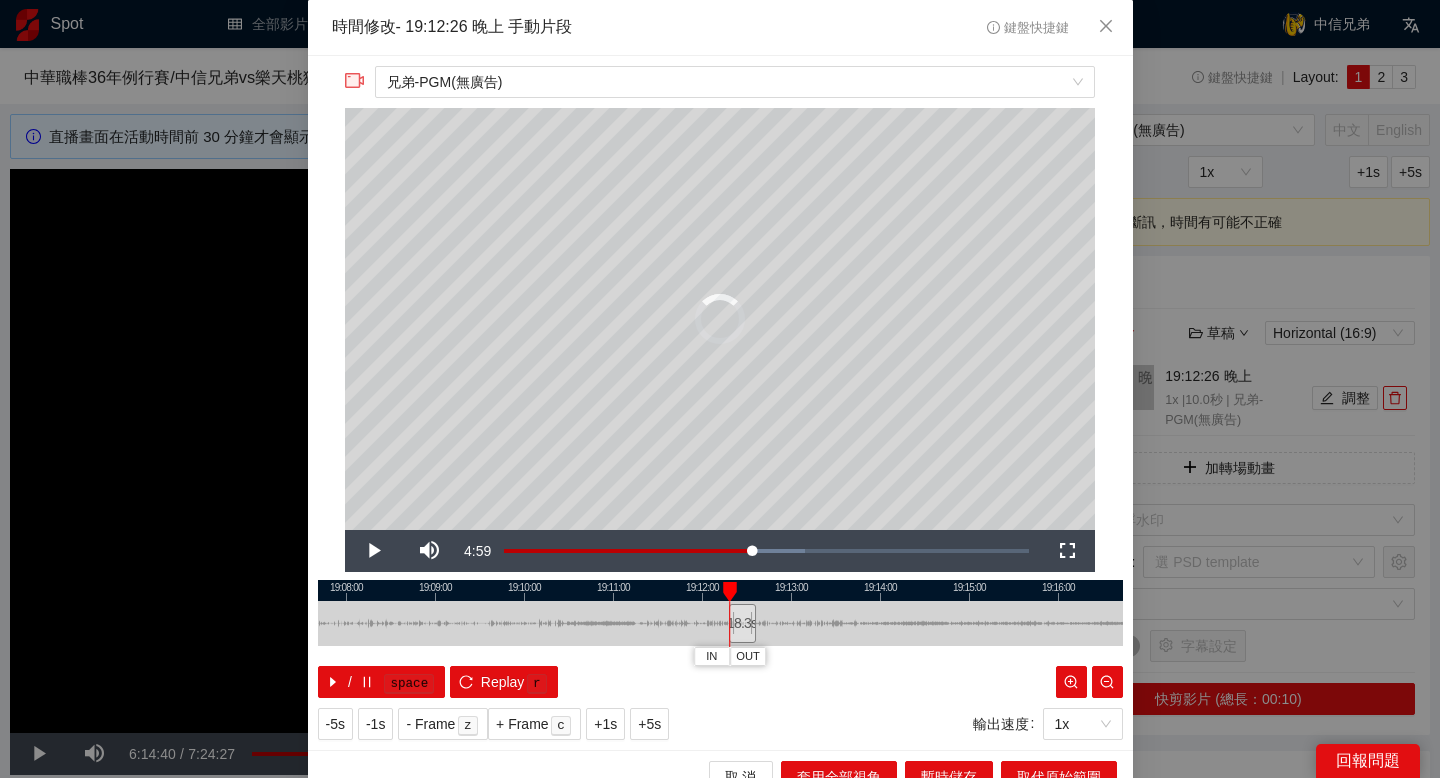 click at bounding box center (730, 592) 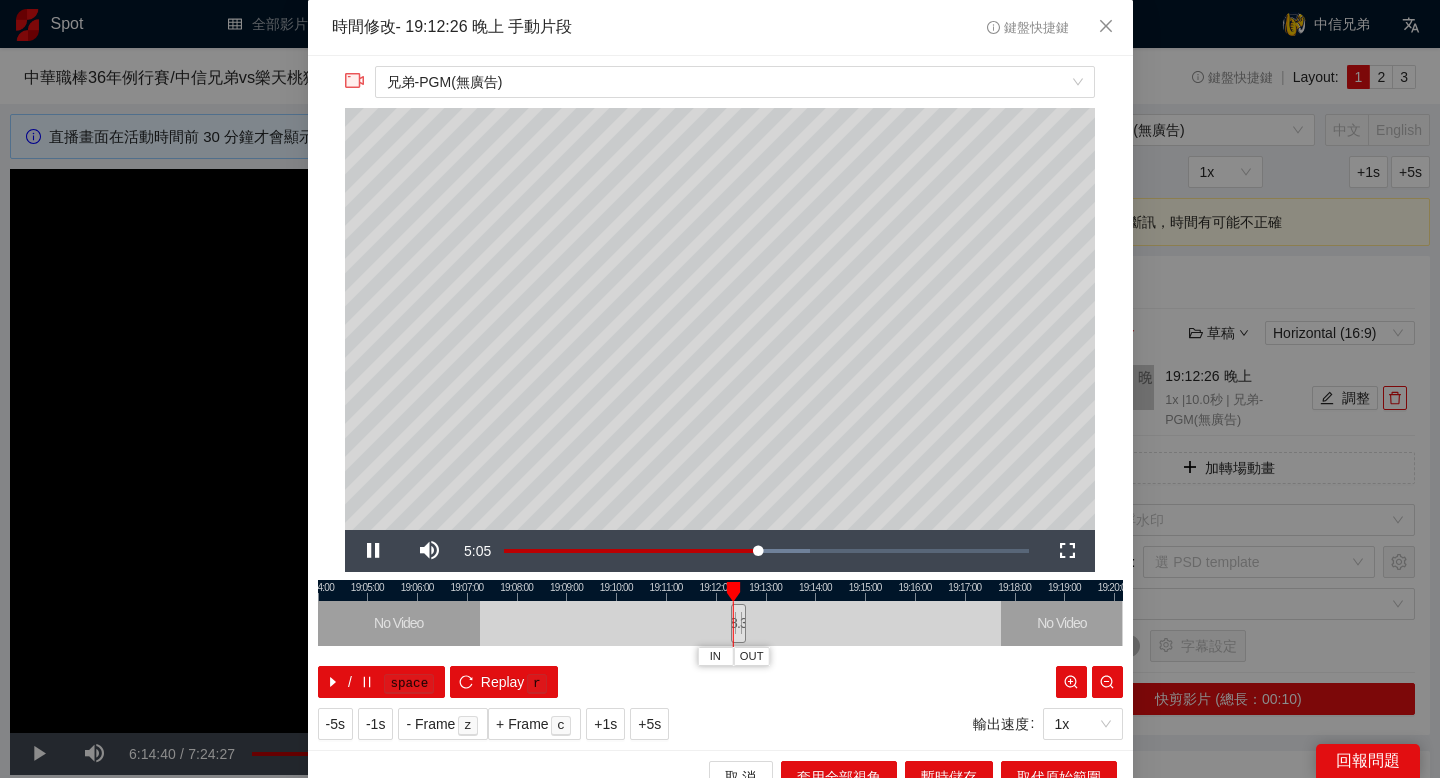 drag, startPoint x: 801, startPoint y: 592, endPoint x: 727, endPoint y: 592, distance: 74 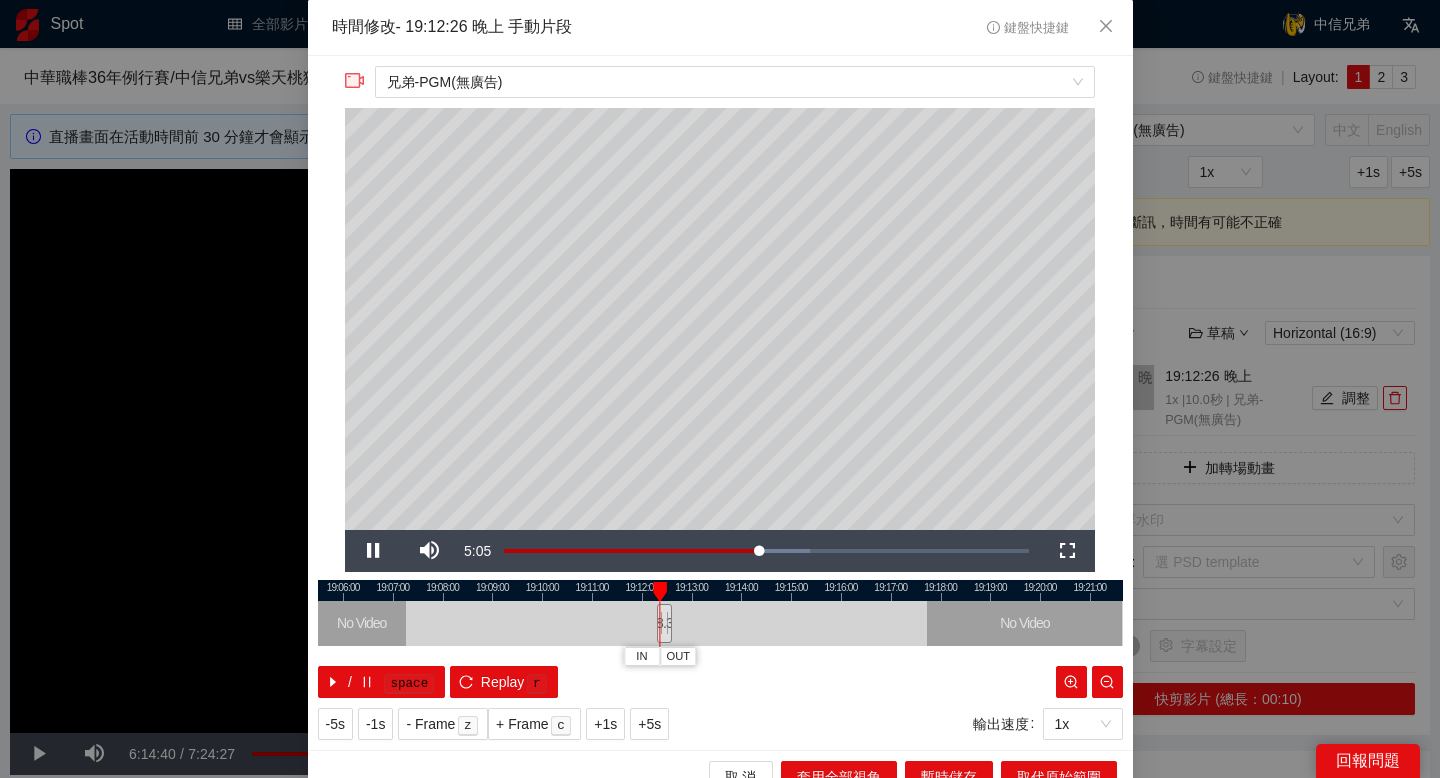 click at bounding box center [720, 590] 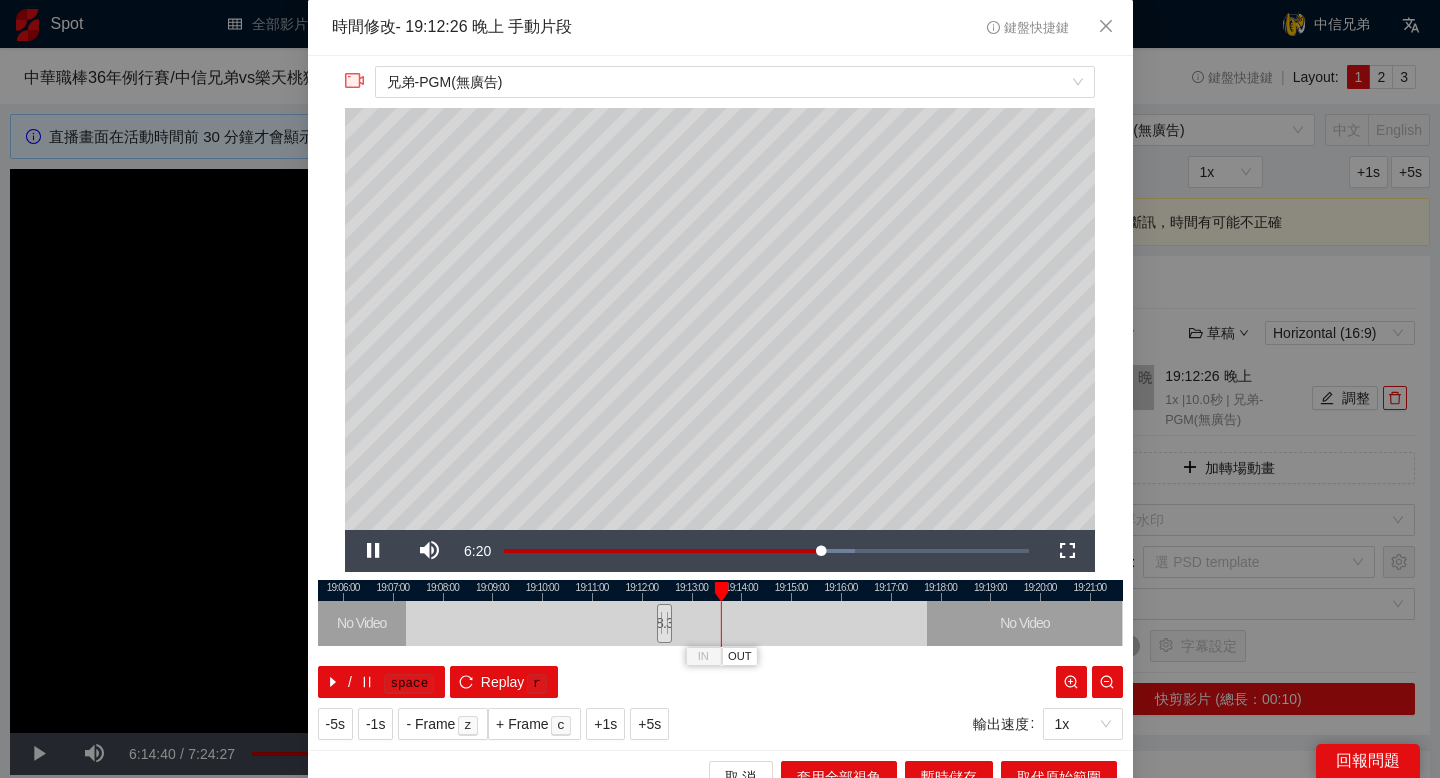 click at bounding box center [720, 590] 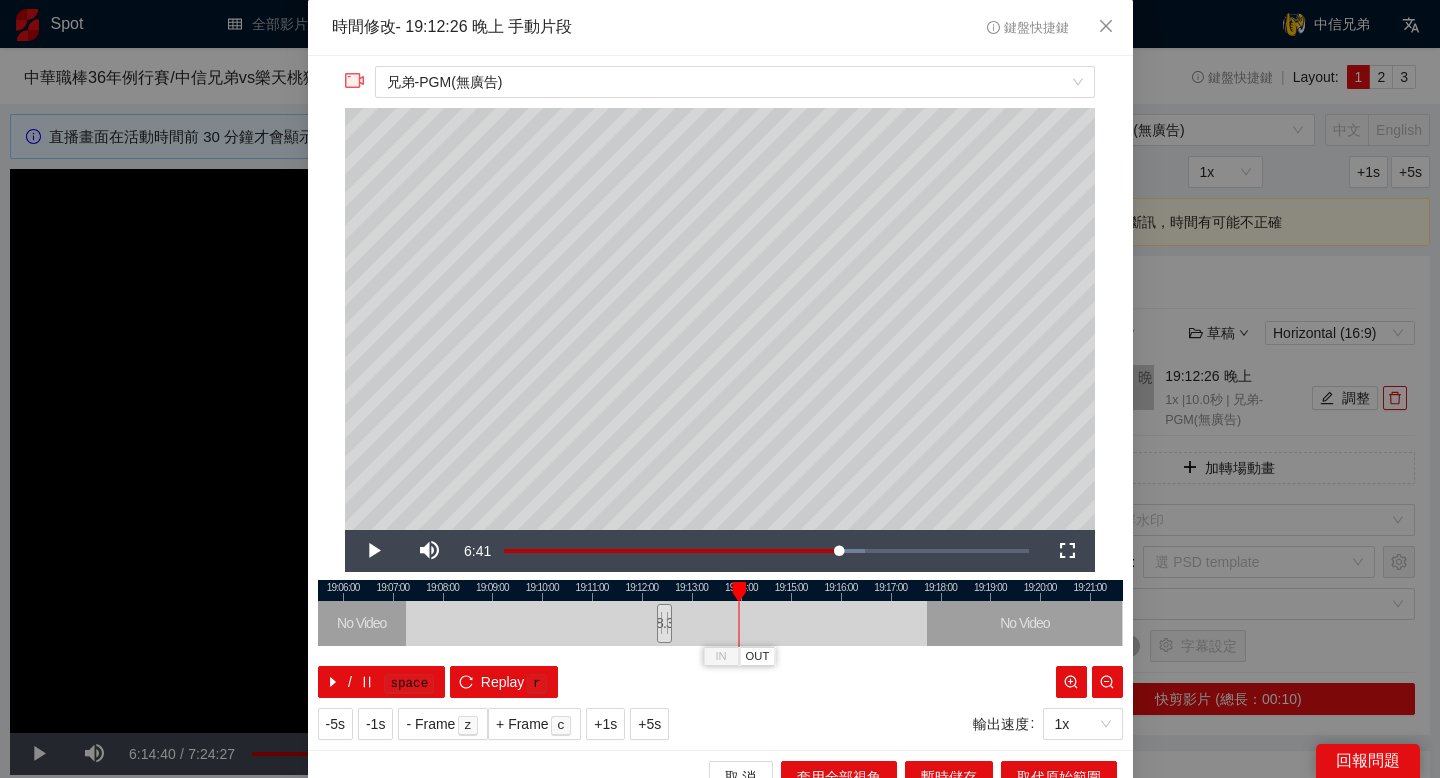 click at bounding box center (720, 590) 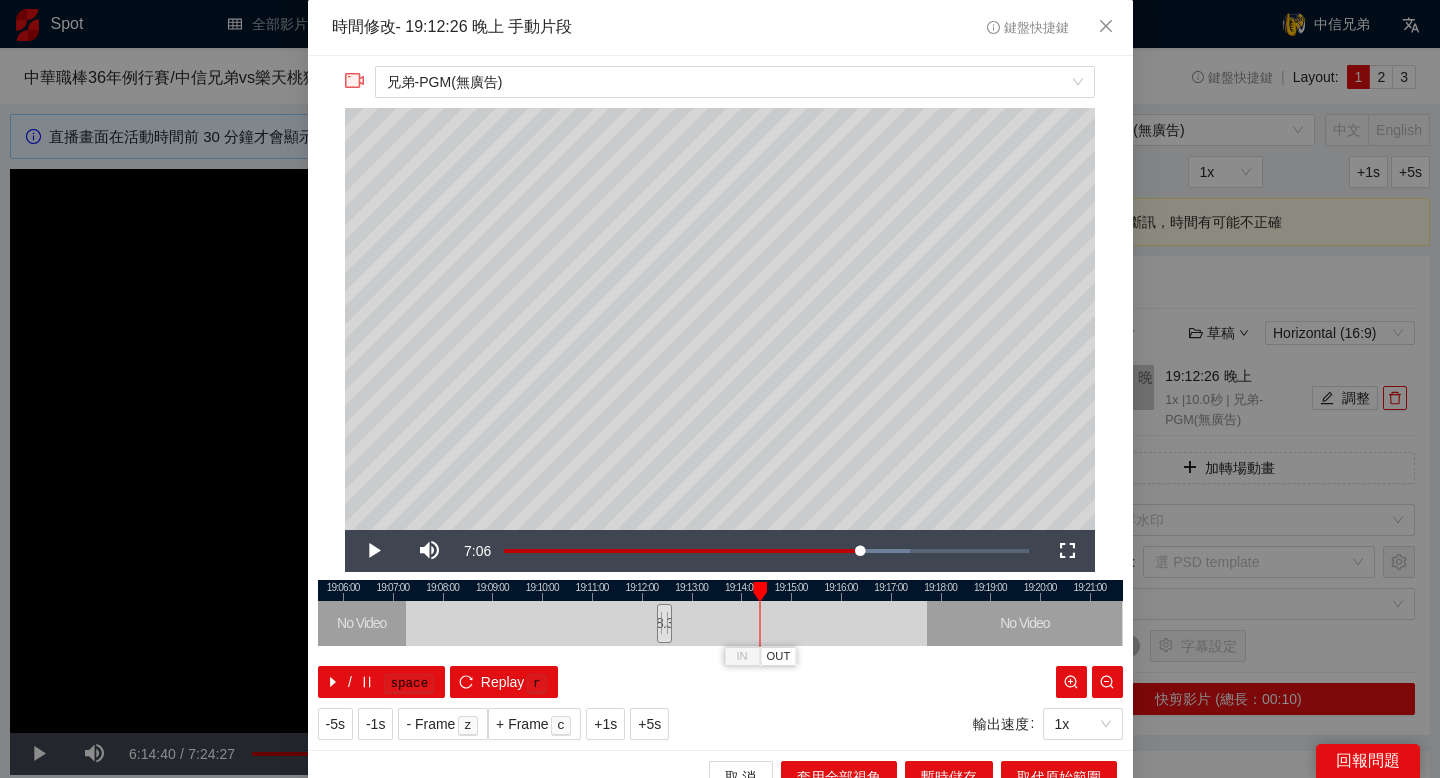 click at bounding box center [720, 590] 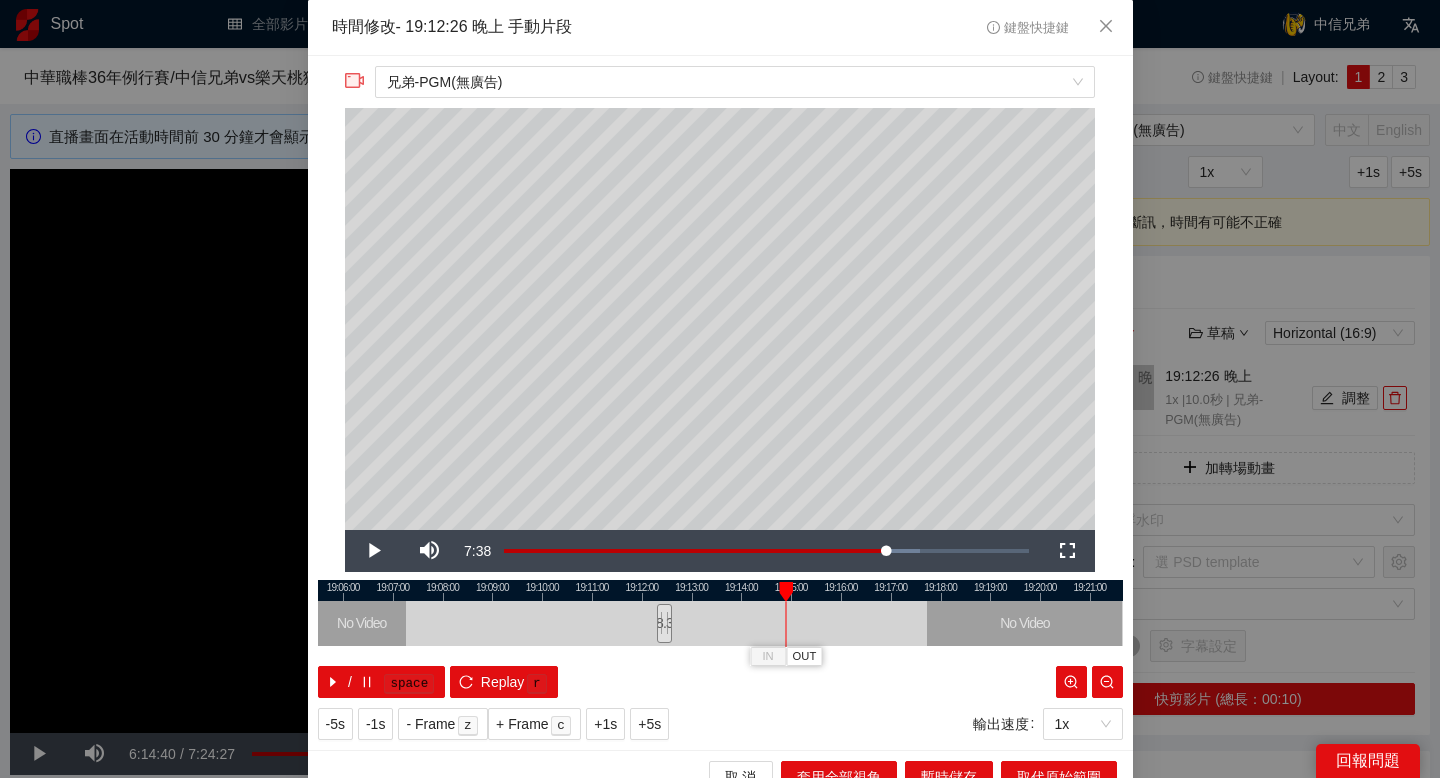 click at bounding box center (720, 590) 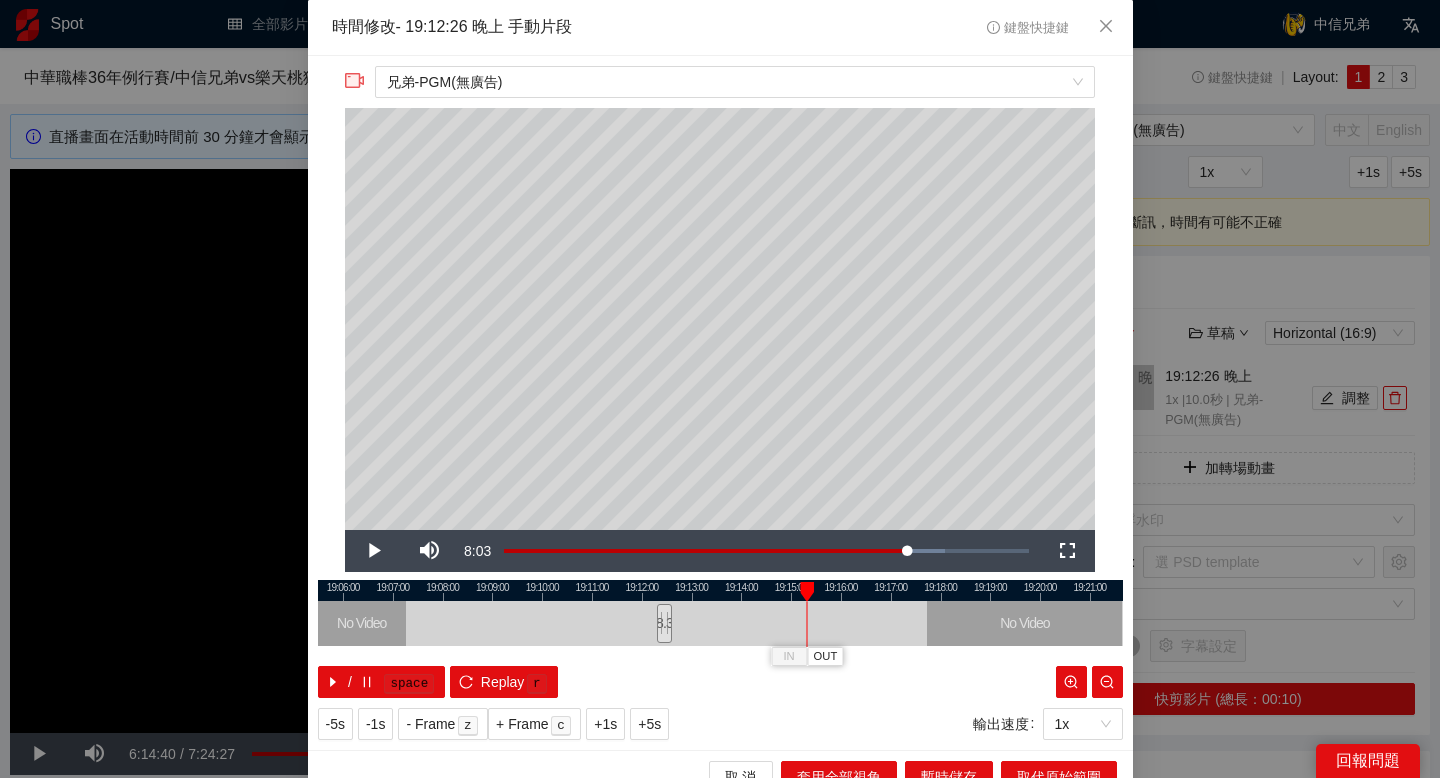 click at bounding box center (720, 590) 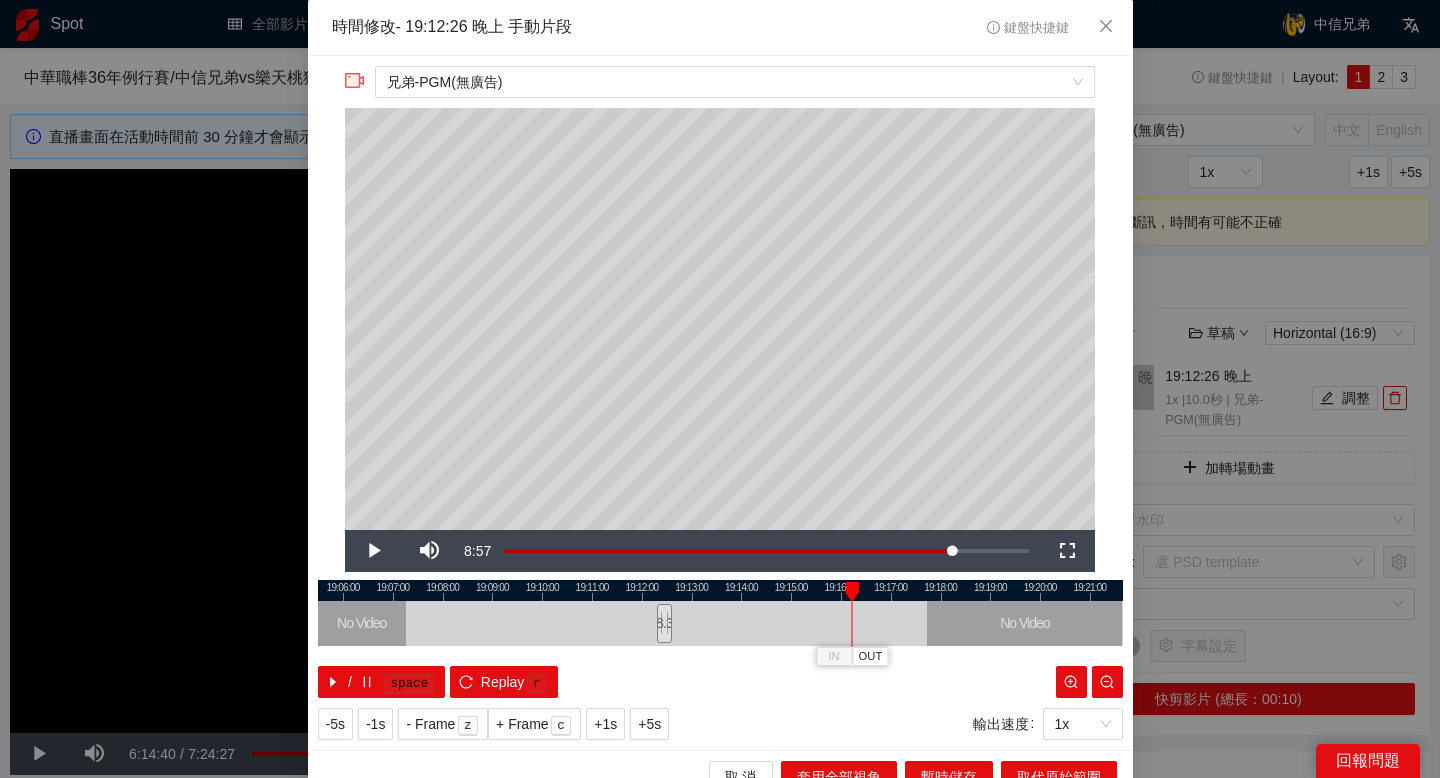 click at bounding box center (720, 590) 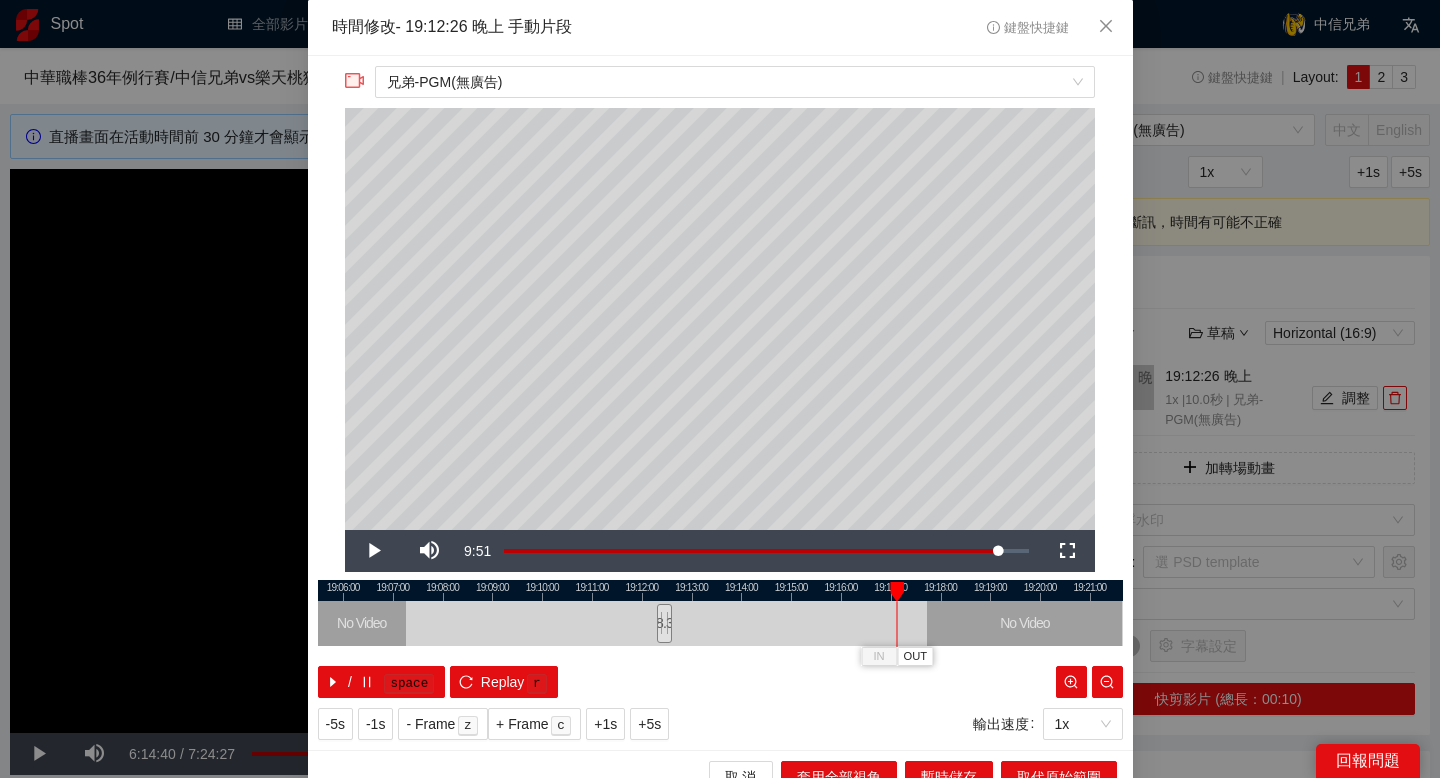 click at bounding box center [720, 590] 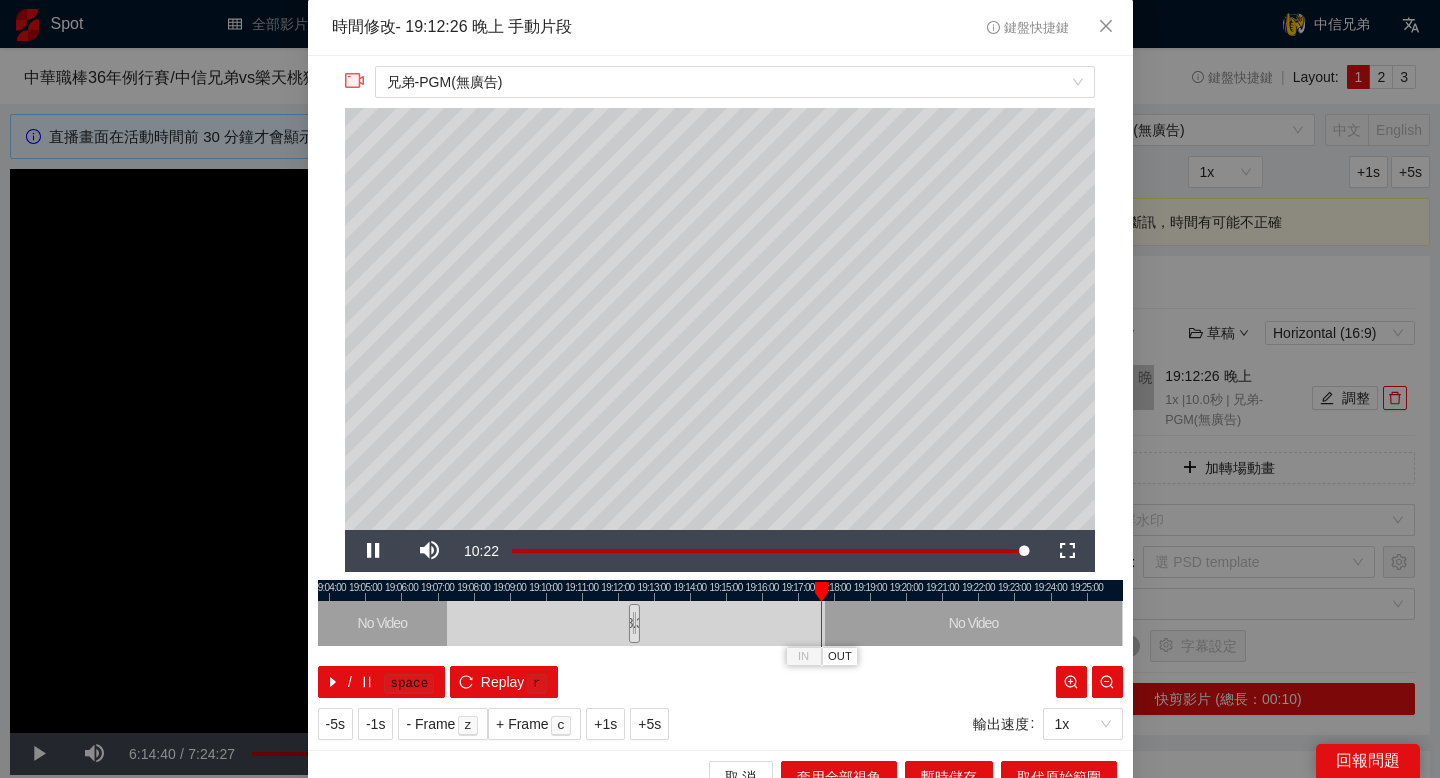 drag, startPoint x: 973, startPoint y: 590, endPoint x: 872, endPoint y: 593, distance: 101.04455 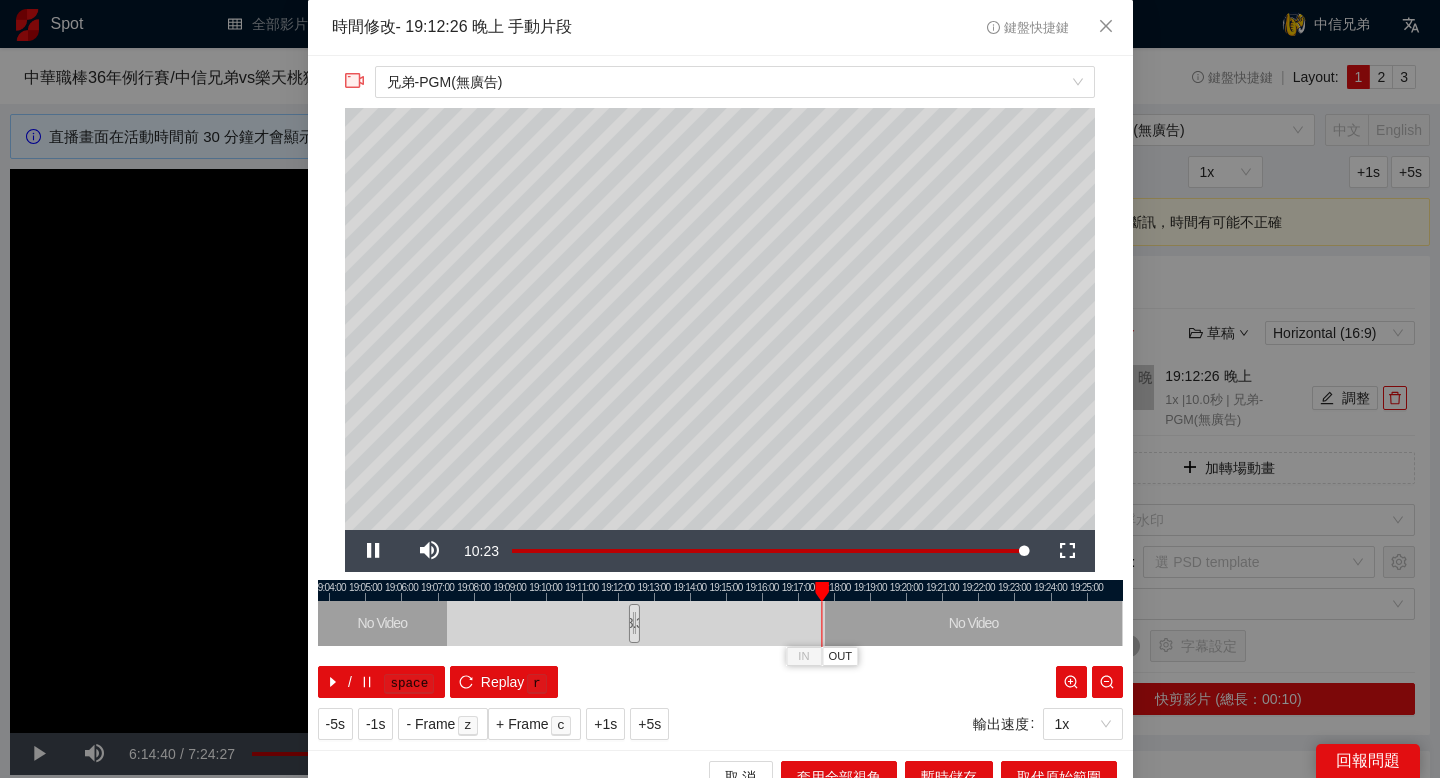 click at bounding box center [720, 590] 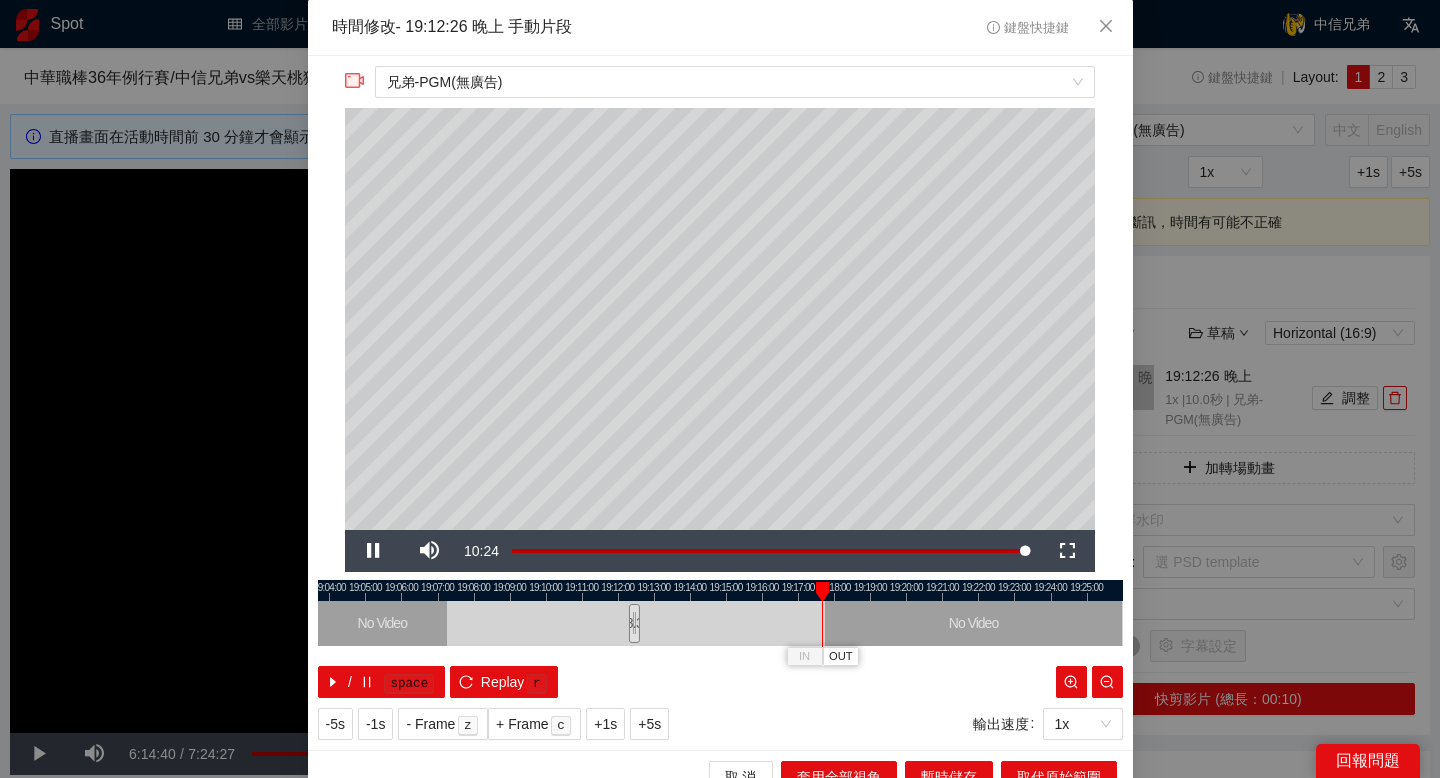 click at bounding box center [720, 590] 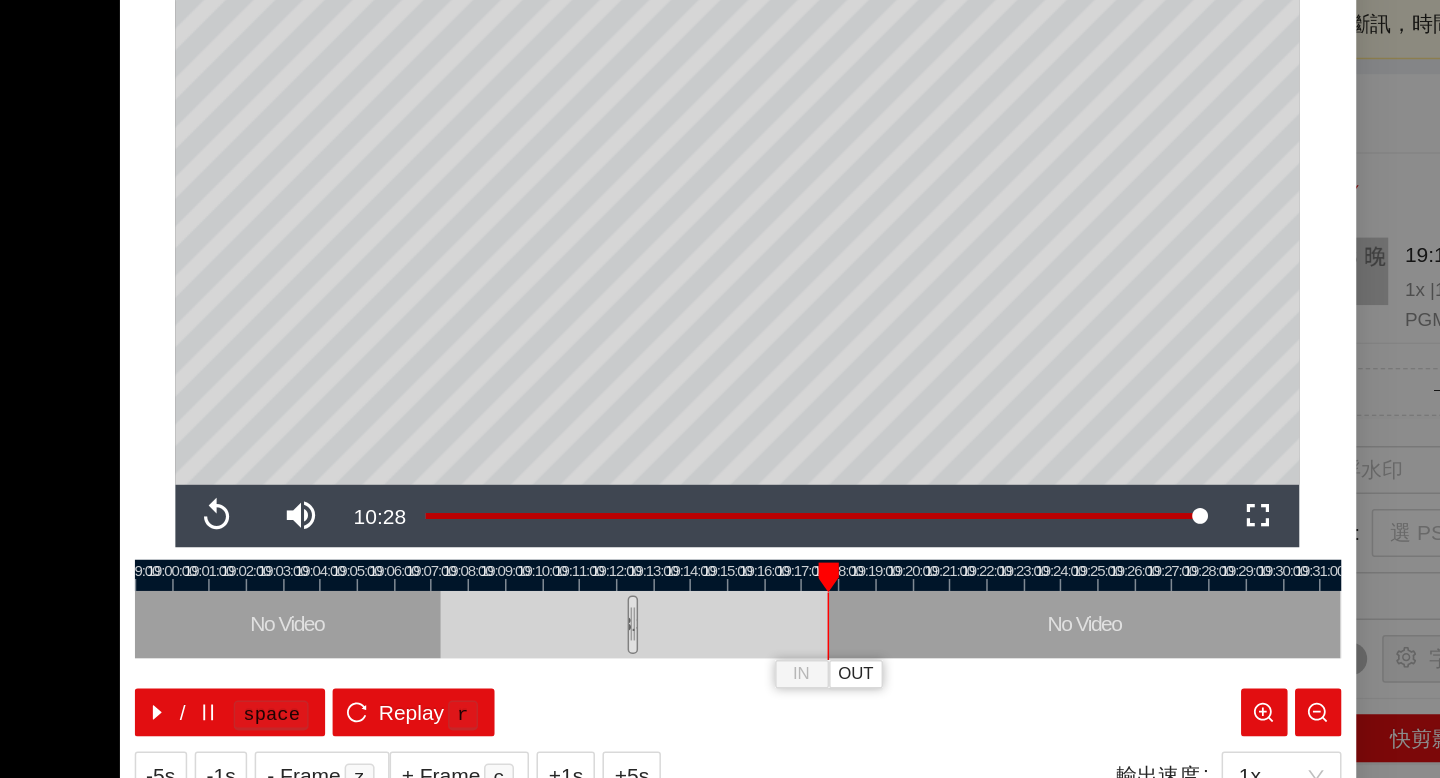 click at bounding box center (720, 590) 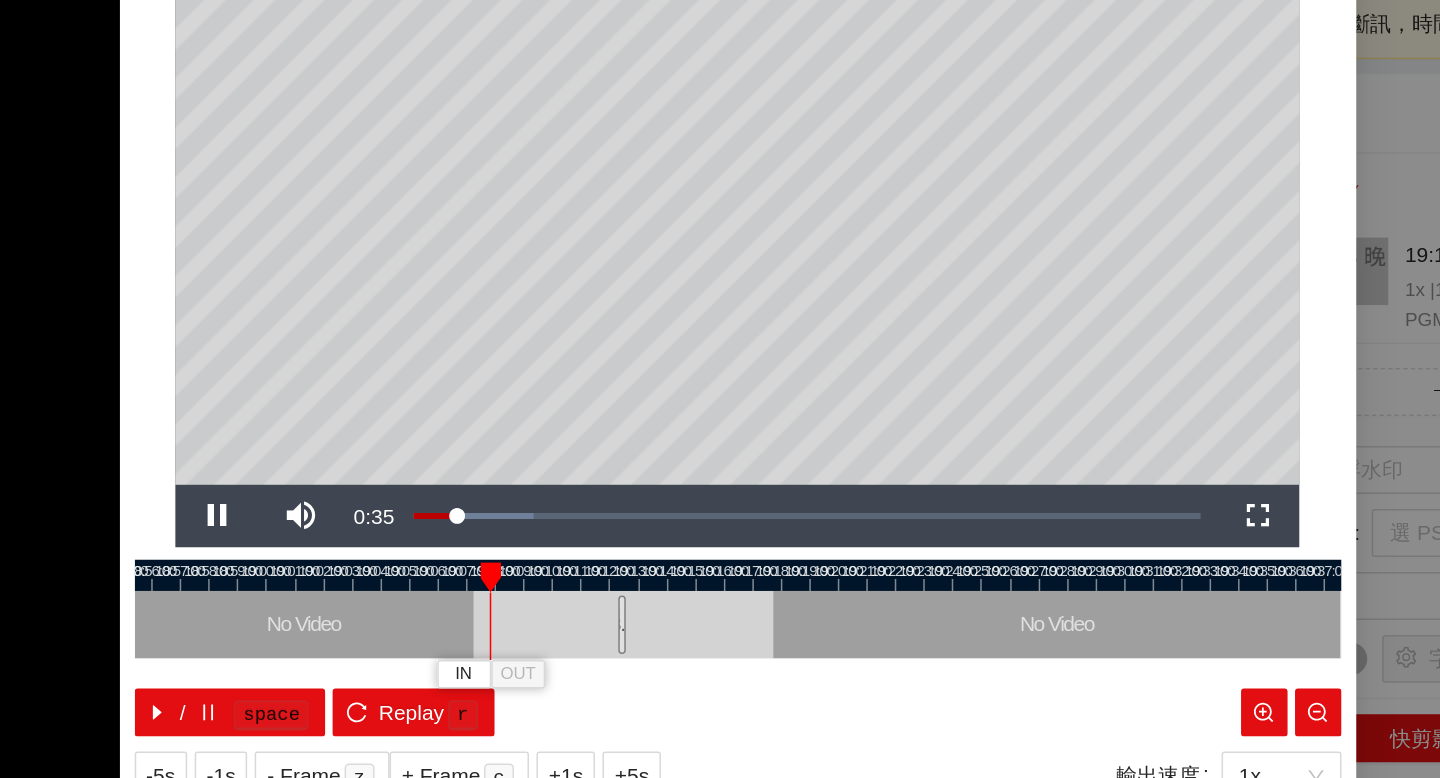 click on "**********" at bounding box center [720, 389] 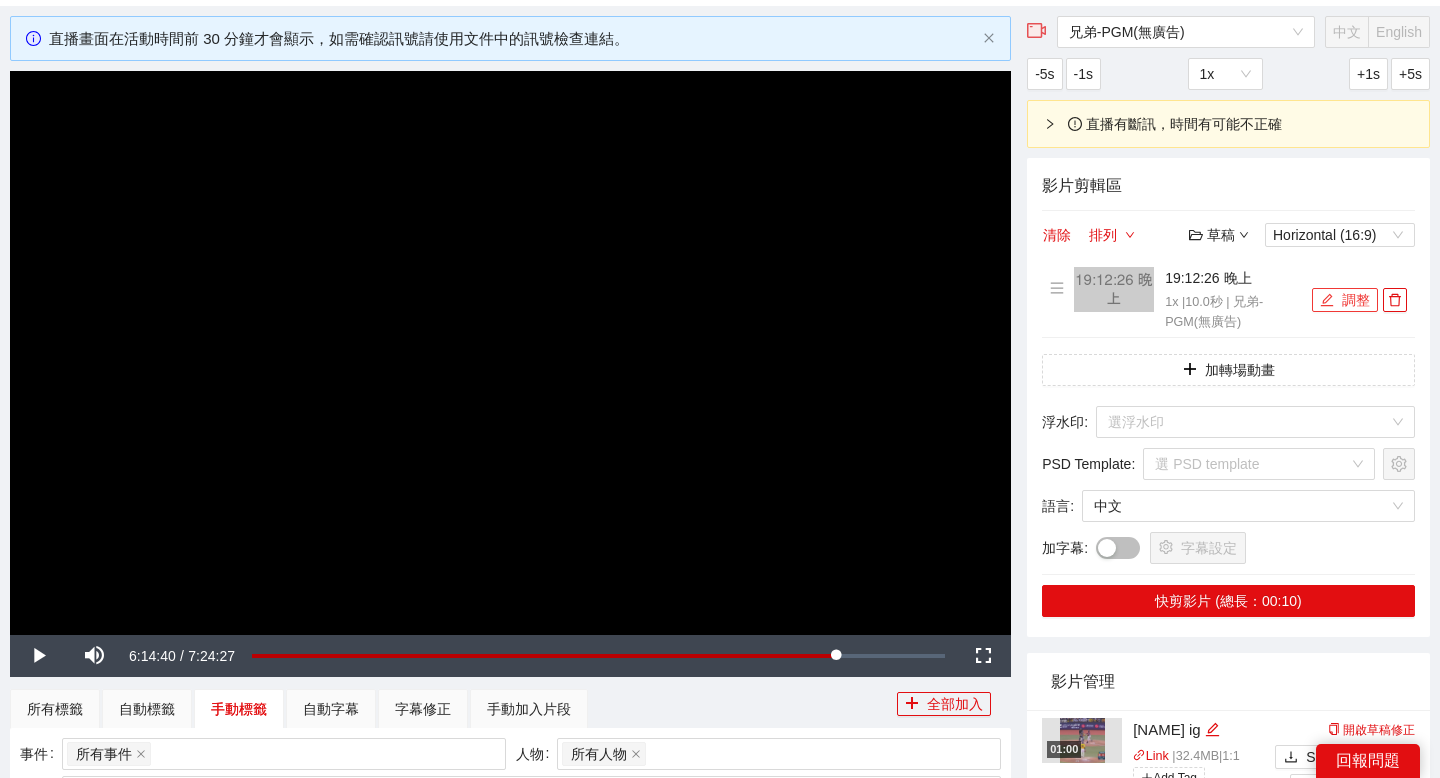 scroll, scrollTop: 110, scrollLeft: 0, axis: vertical 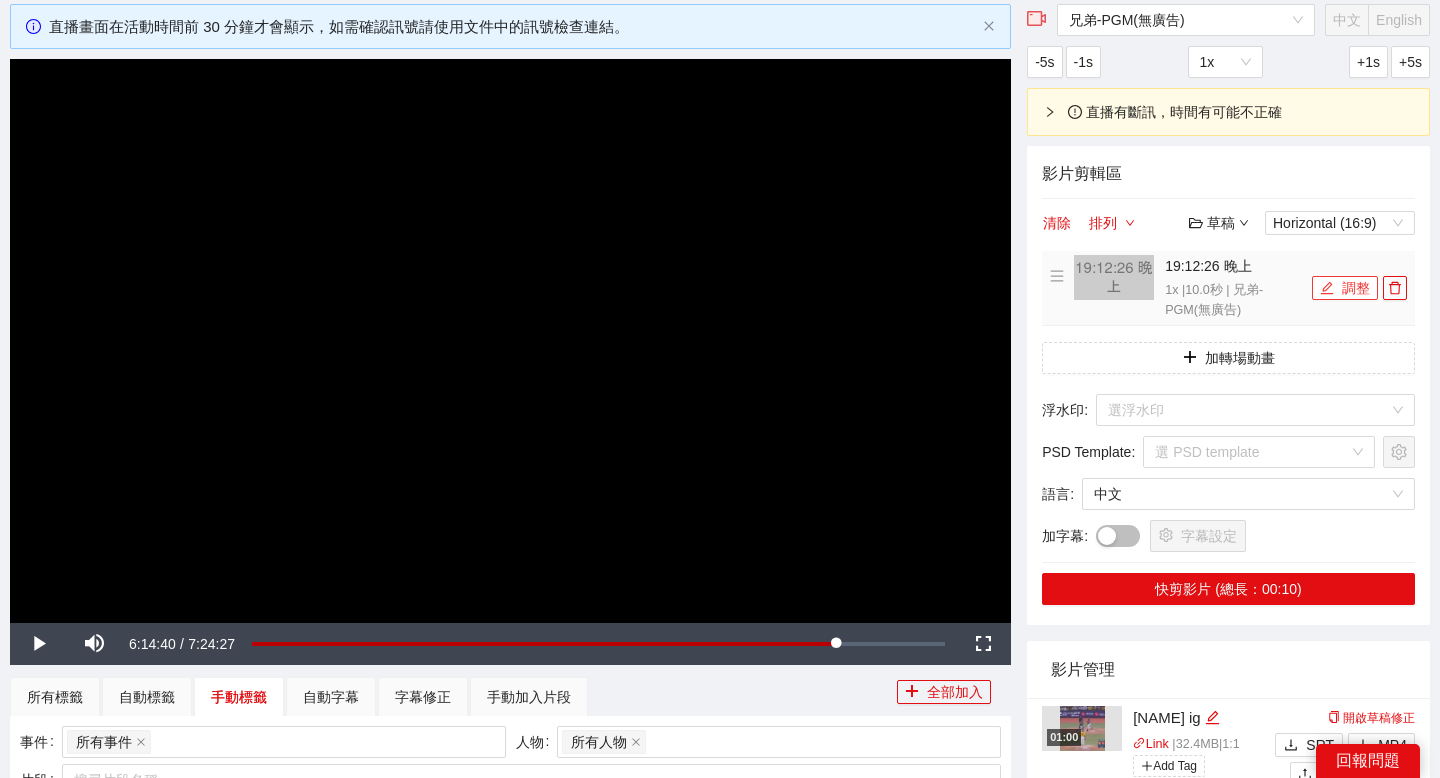 click on "調整" at bounding box center [1345, 288] 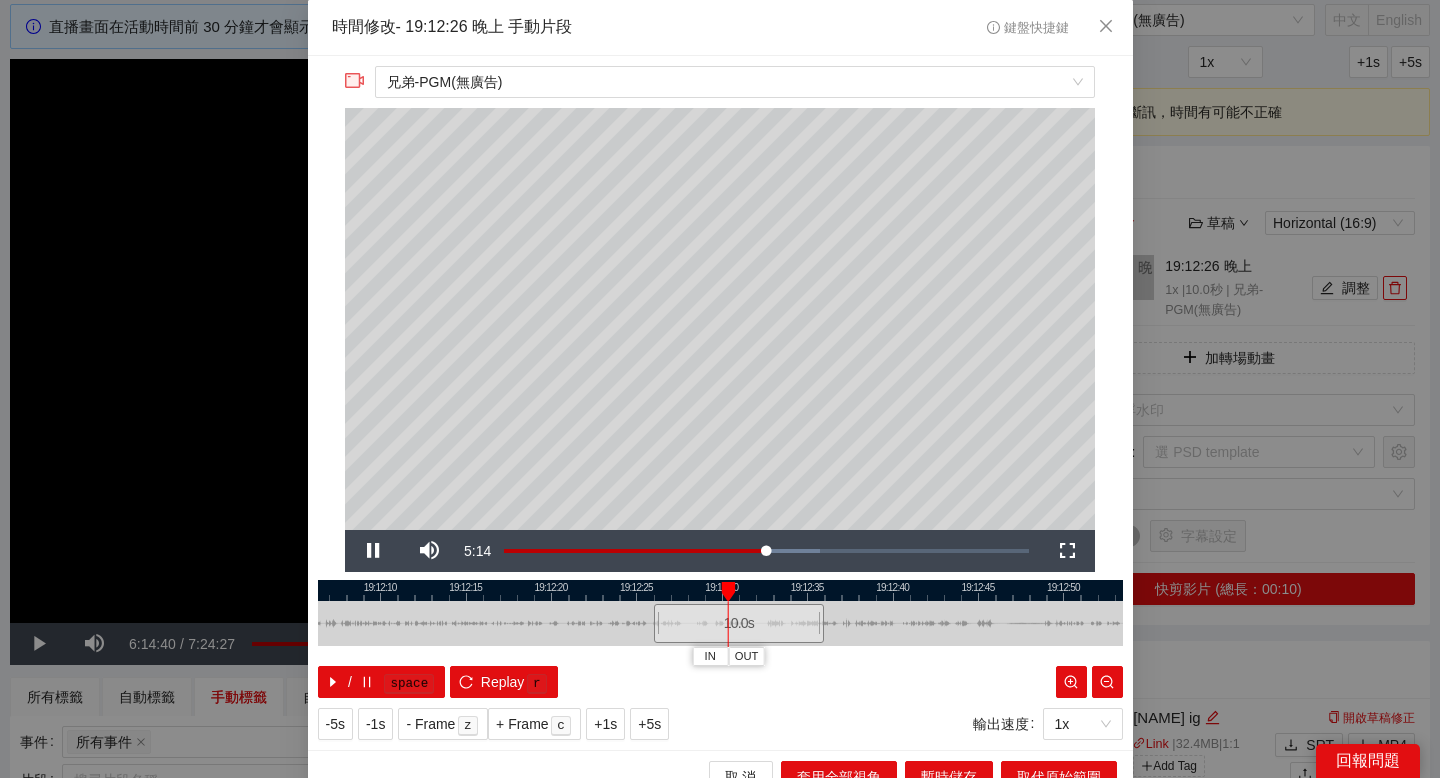 click at bounding box center (720, 590) 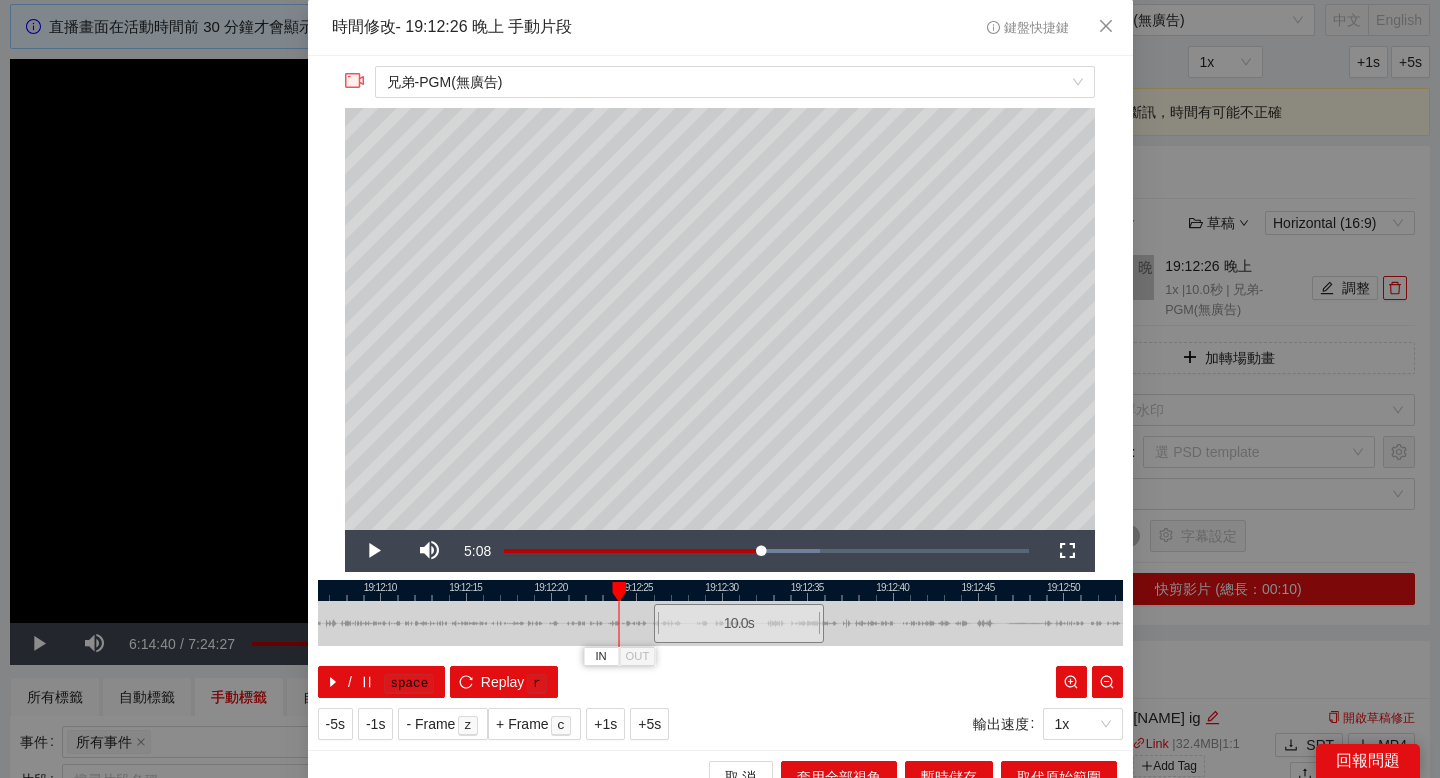 click at bounding box center (720, 590) 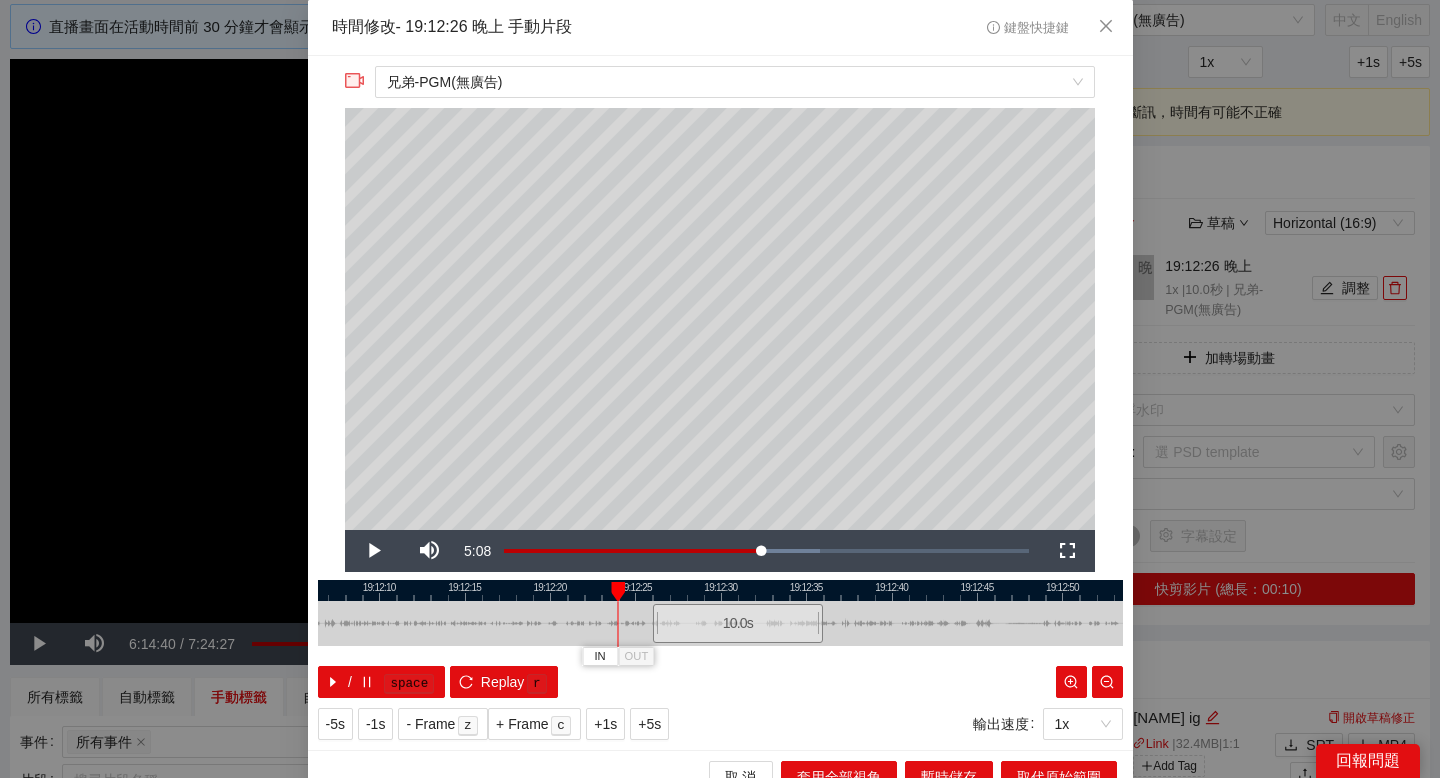 click at bounding box center [720, 590] 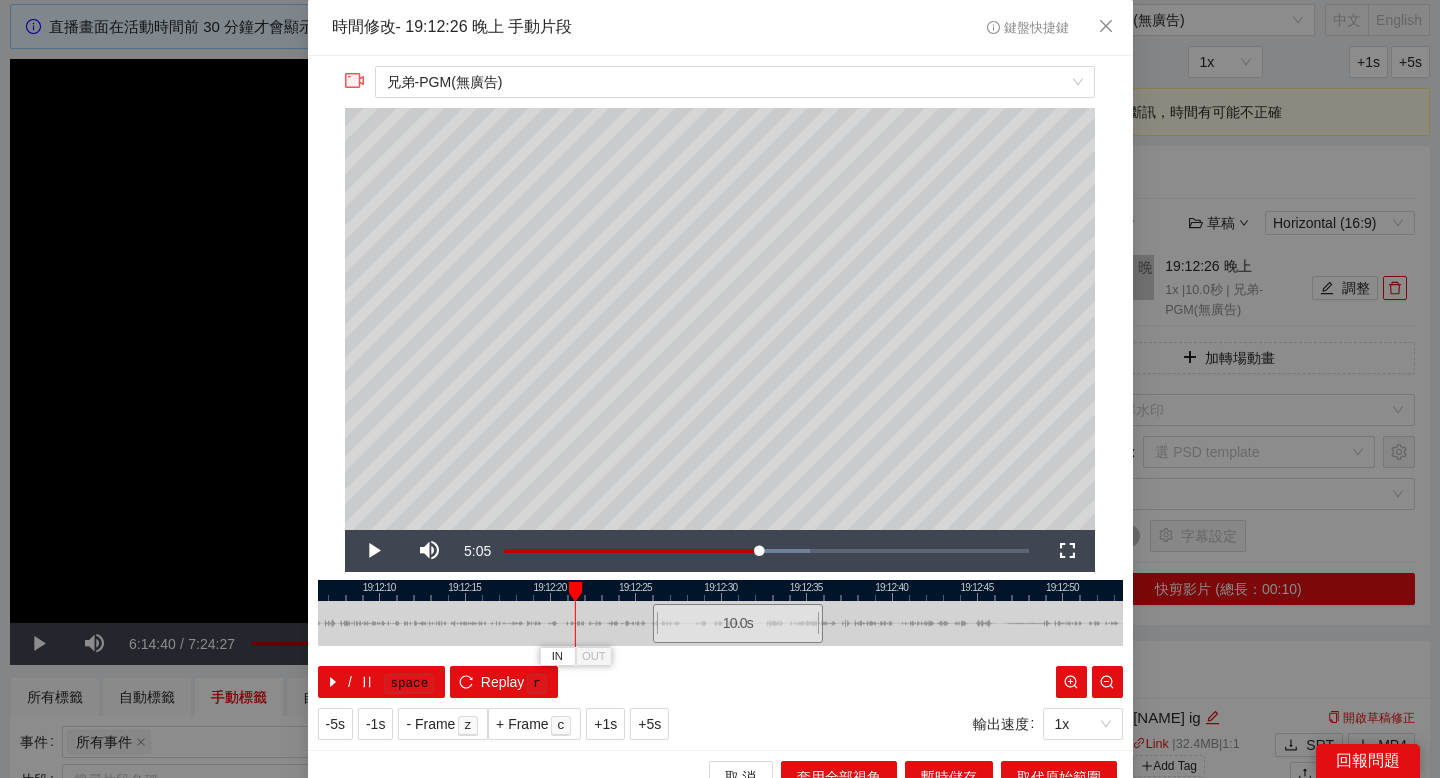 click at bounding box center (720, 590) 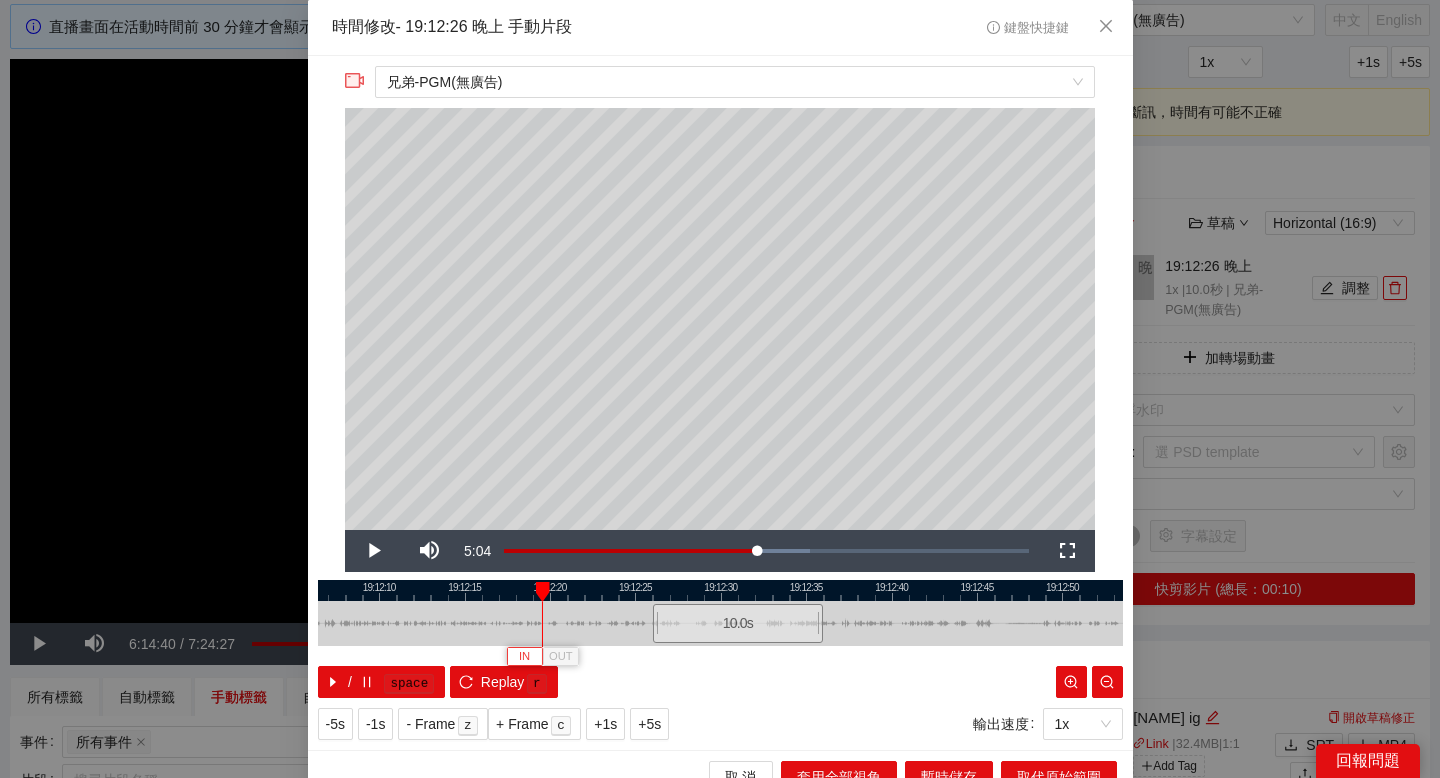 click on "IN" at bounding box center (524, 657) 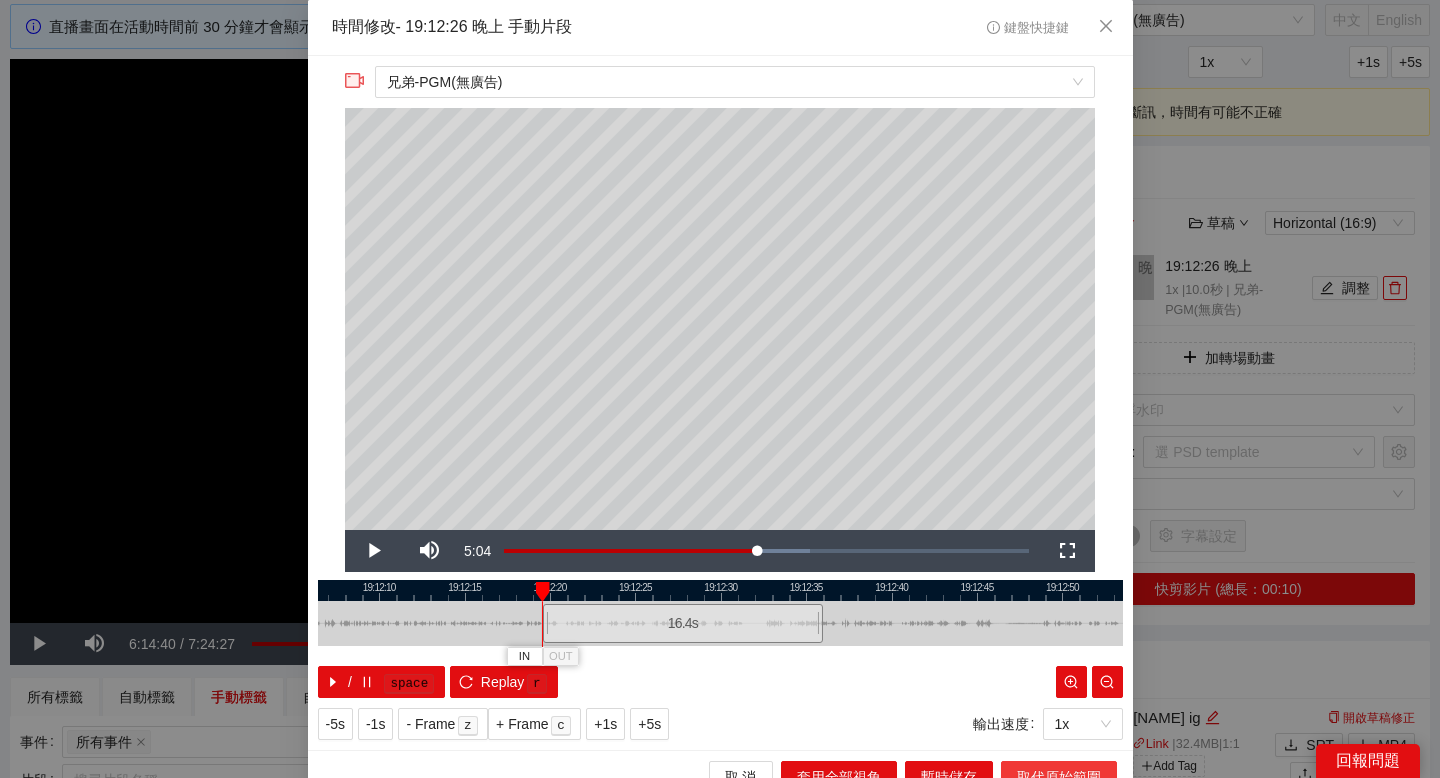 click on "取代原始範圍" at bounding box center (1059, 777) 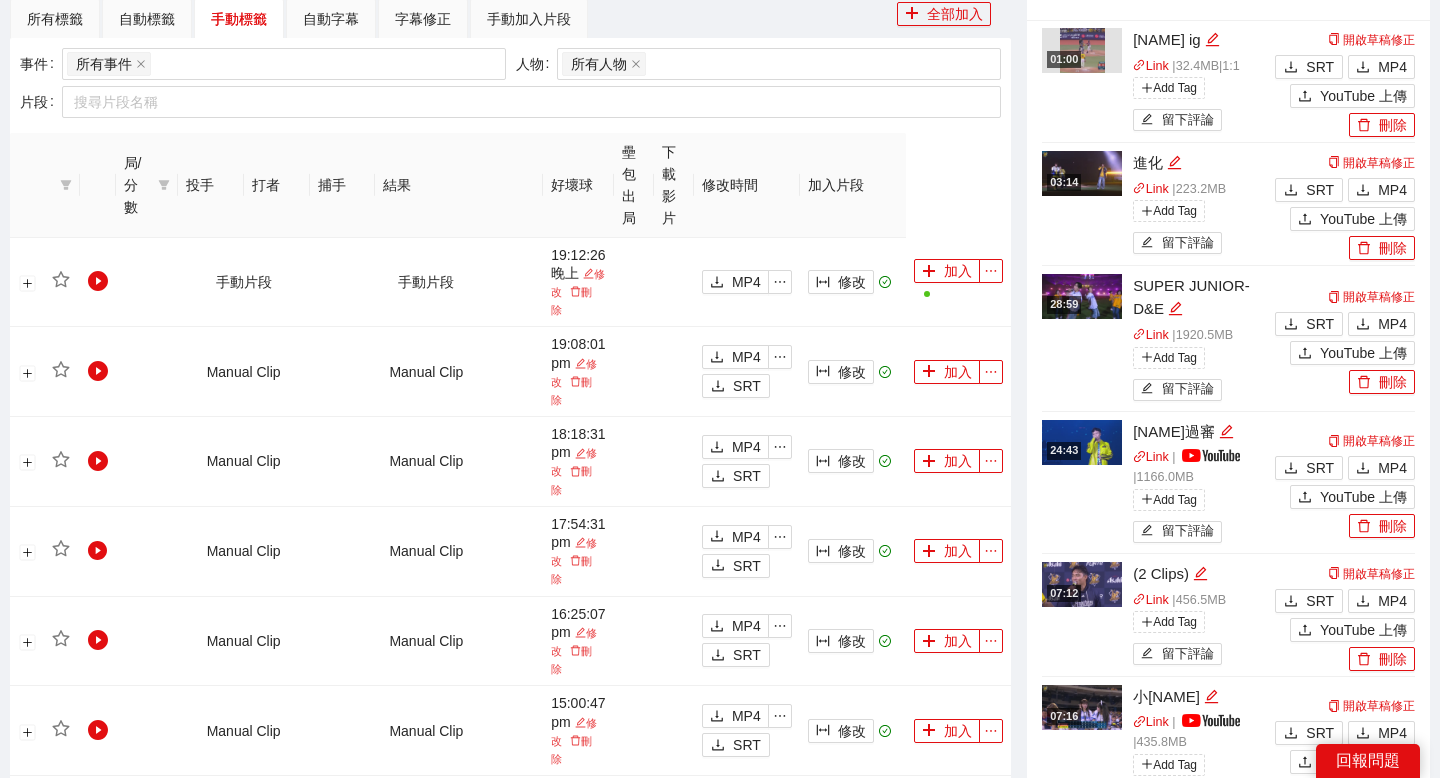 scroll, scrollTop: 659, scrollLeft: 0, axis: vertical 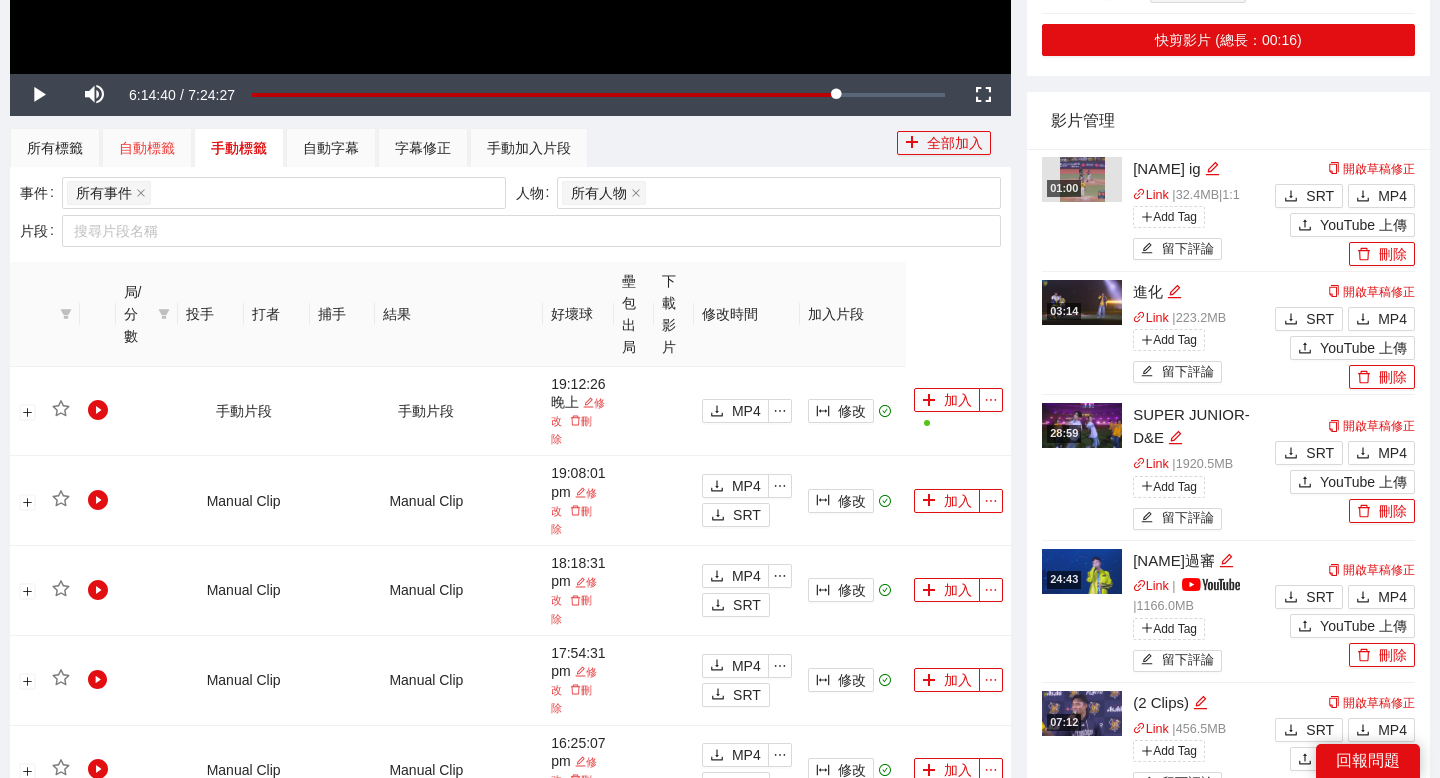 click on "自動標籤" at bounding box center (147, 148) 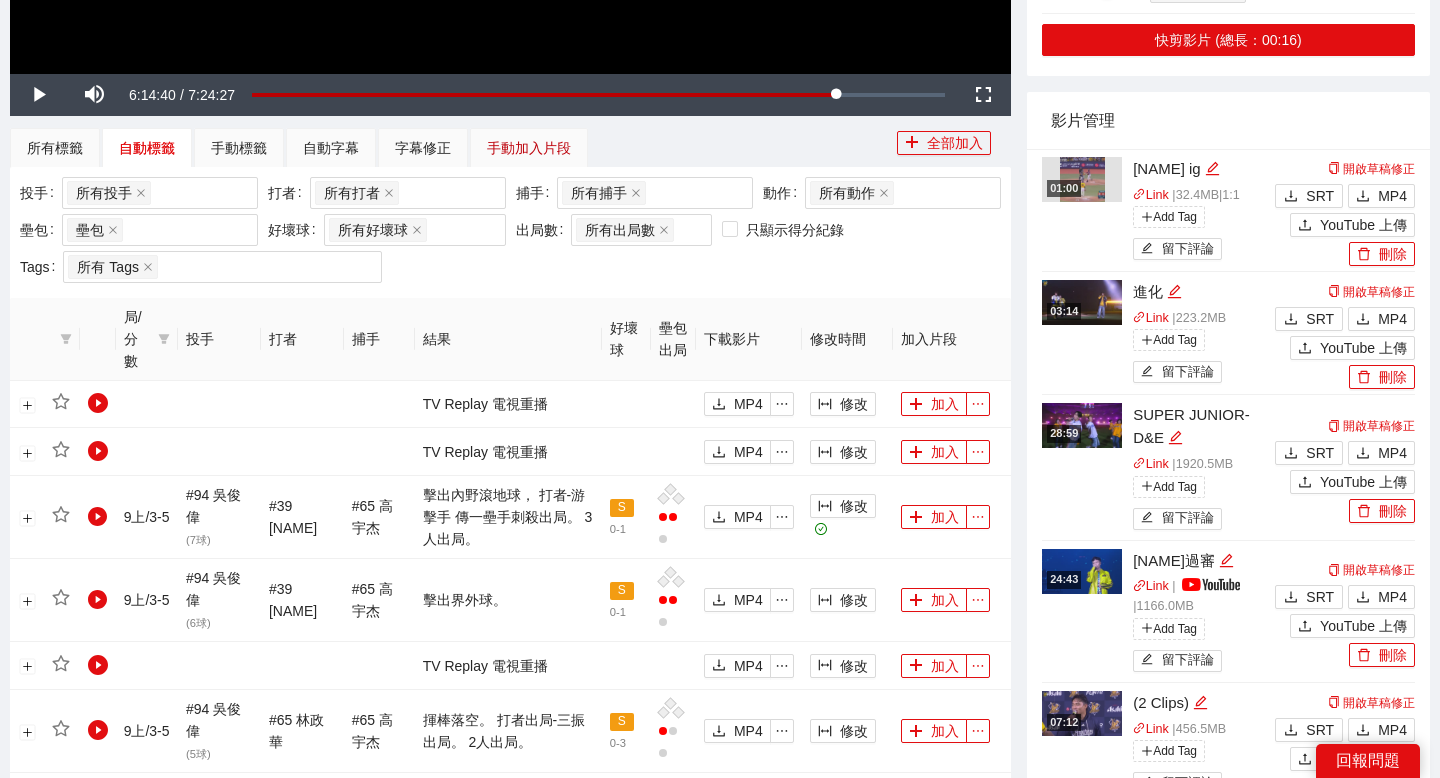 click on "手動加入片段" at bounding box center [529, 148] 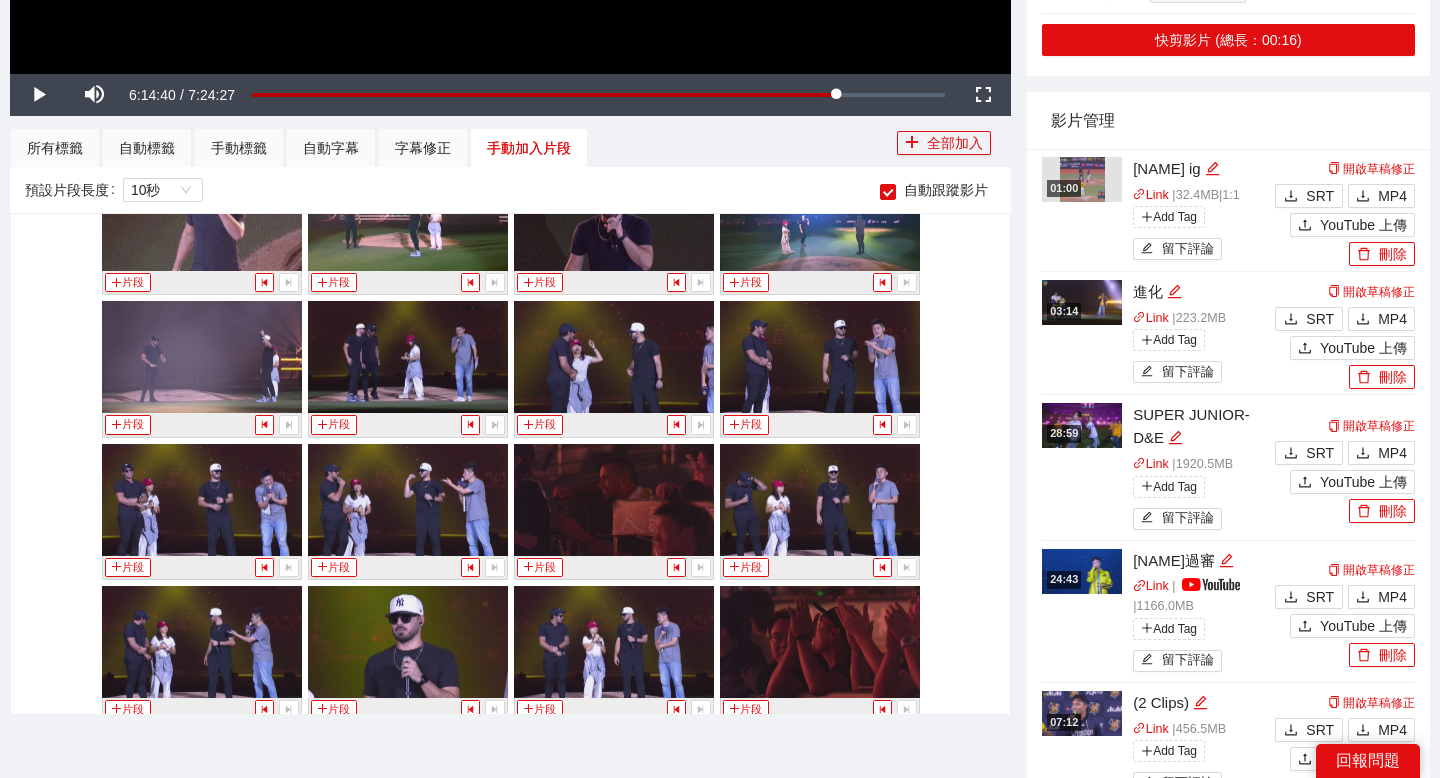 scroll, scrollTop: 49899, scrollLeft: 0, axis: vertical 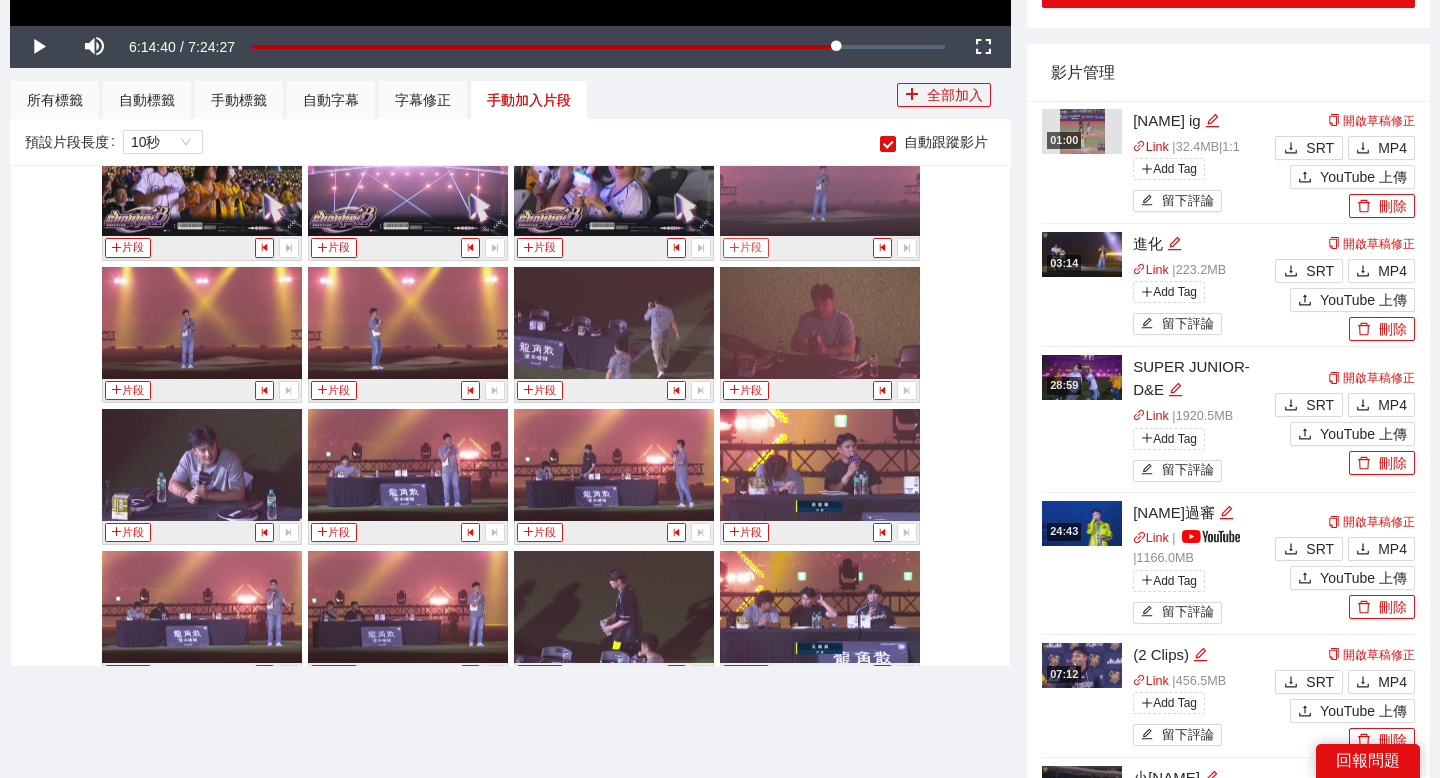 click on "片段" at bounding box center [746, 247] 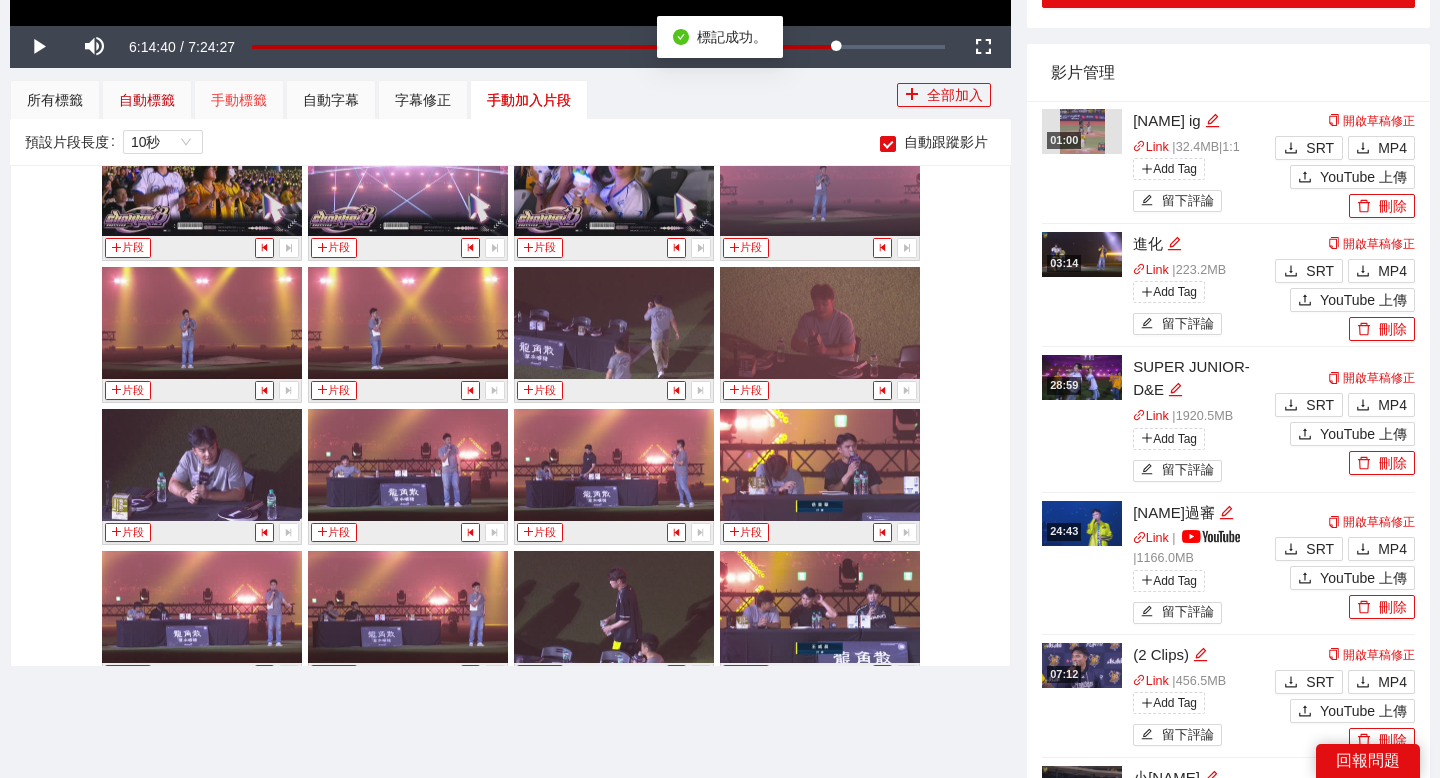 click on "自動標籤" at bounding box center [147, 100] 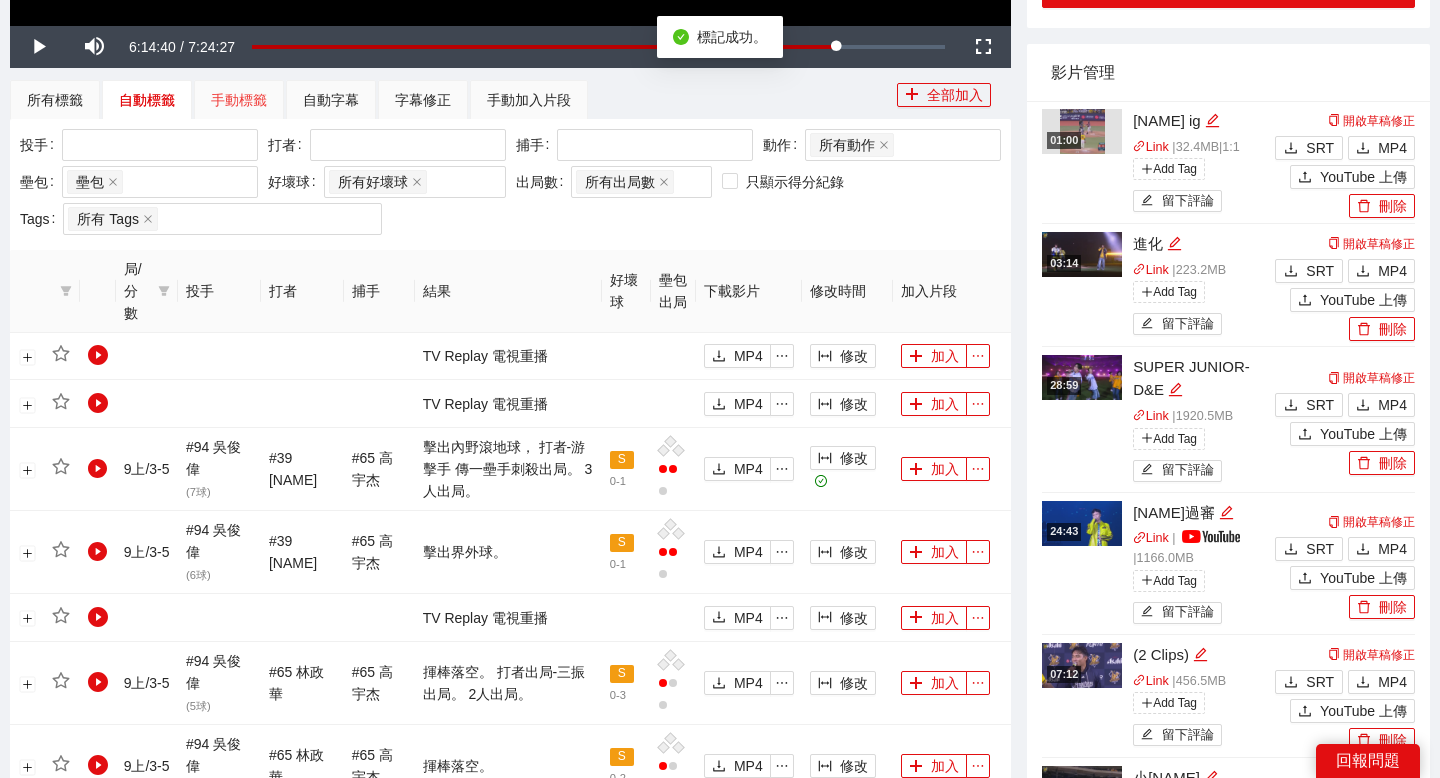 scroll, scrollTop: 594, scrollLeft: 0, axis: vertical 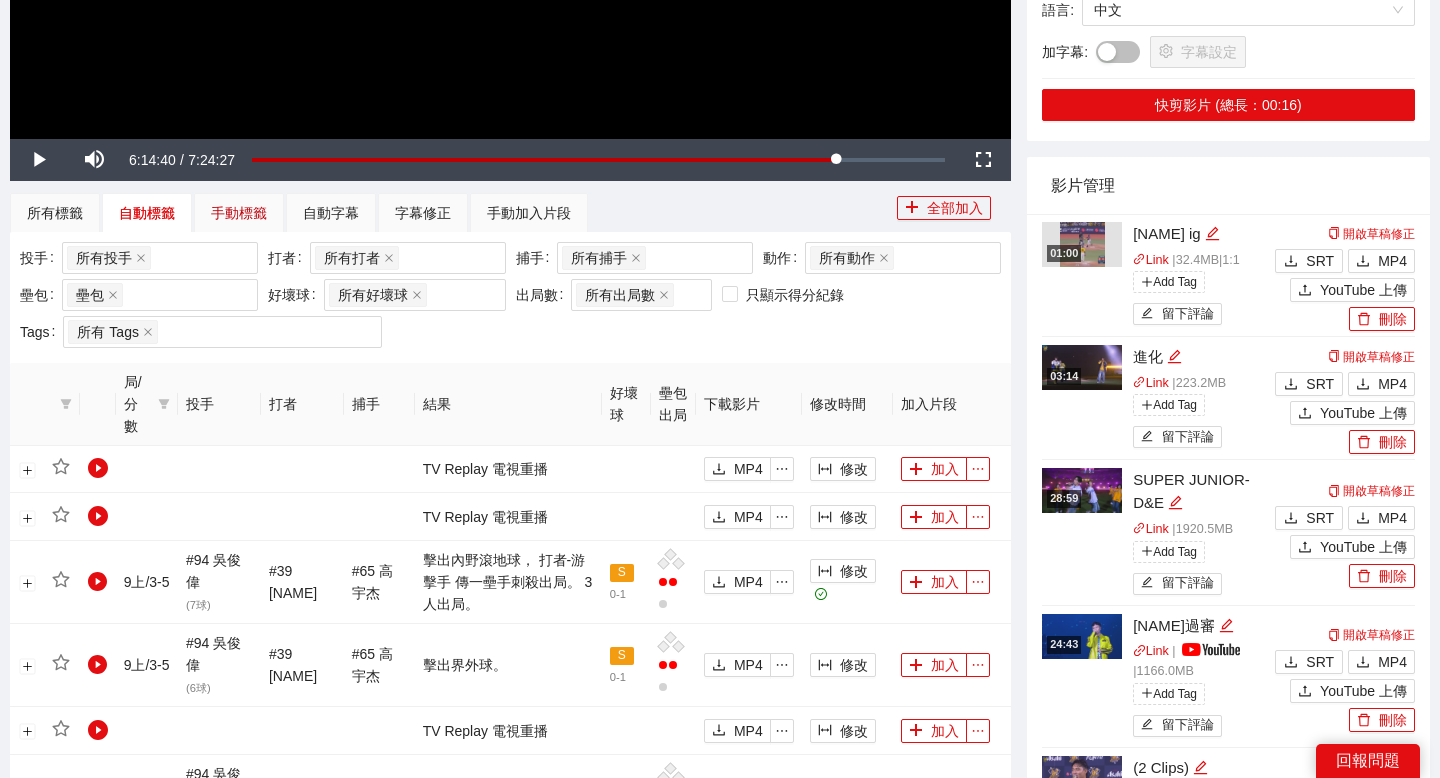 click on "手動標籤" at bounding box center (239, 213) 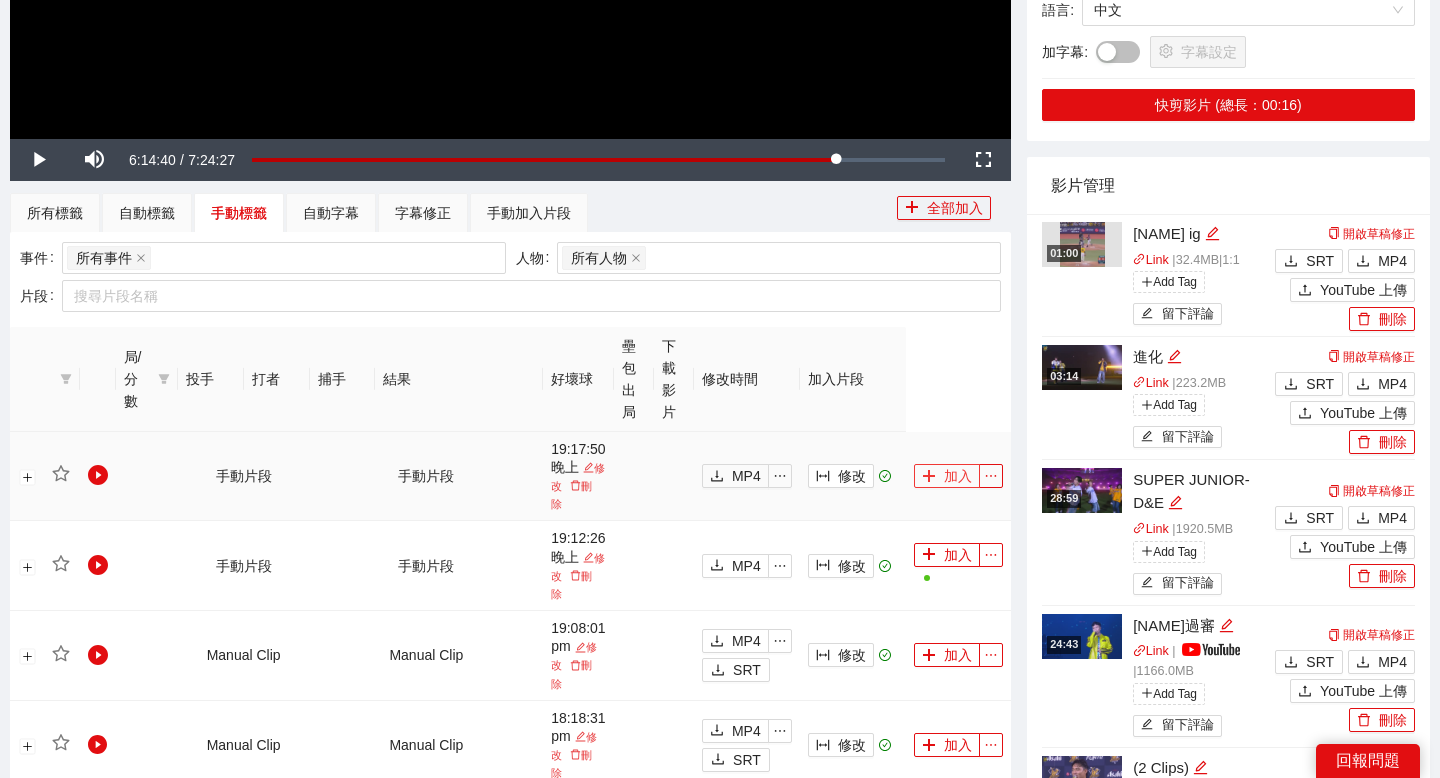 click on "加入" at bounding box center [947, 476] 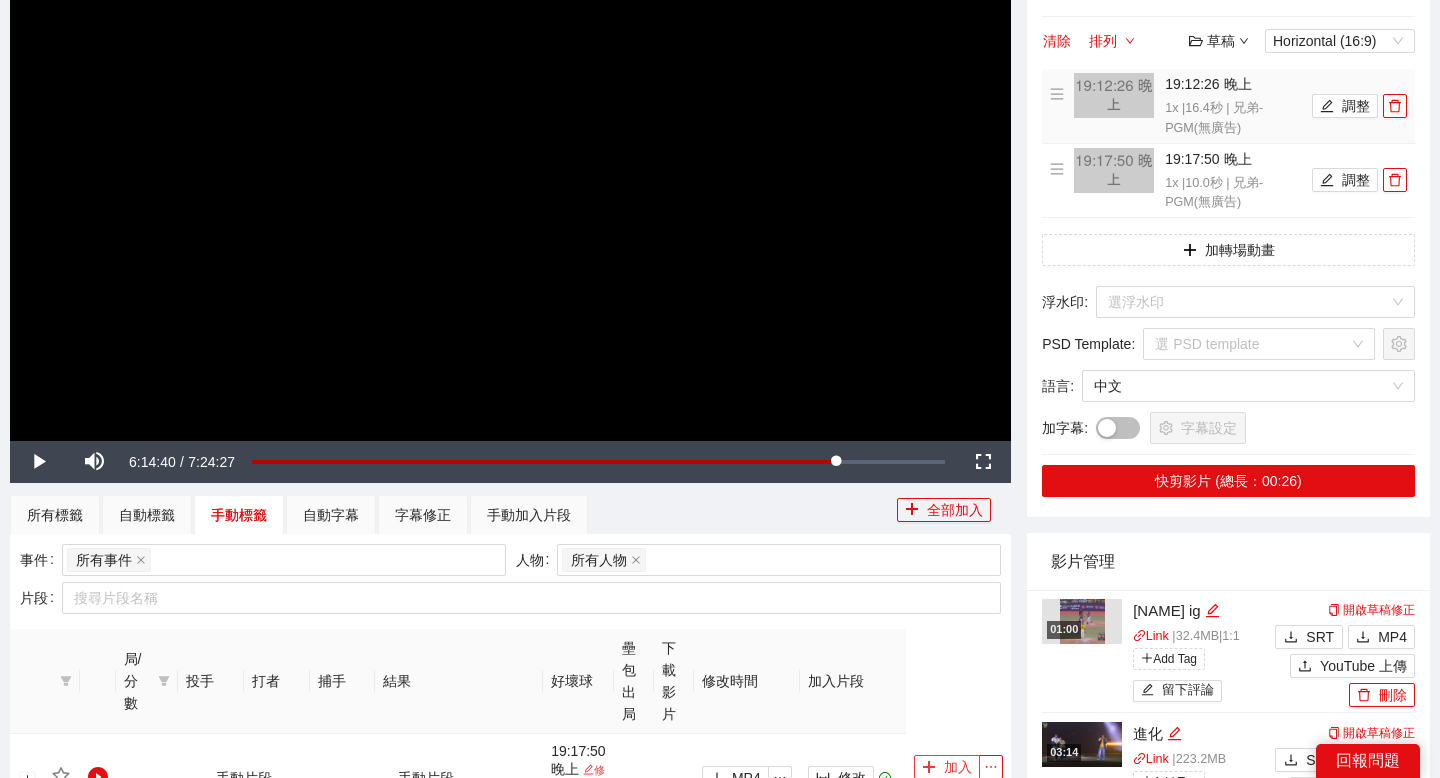 scroll, scrollTop: 170, scrollLeft: 0, axis: vertical 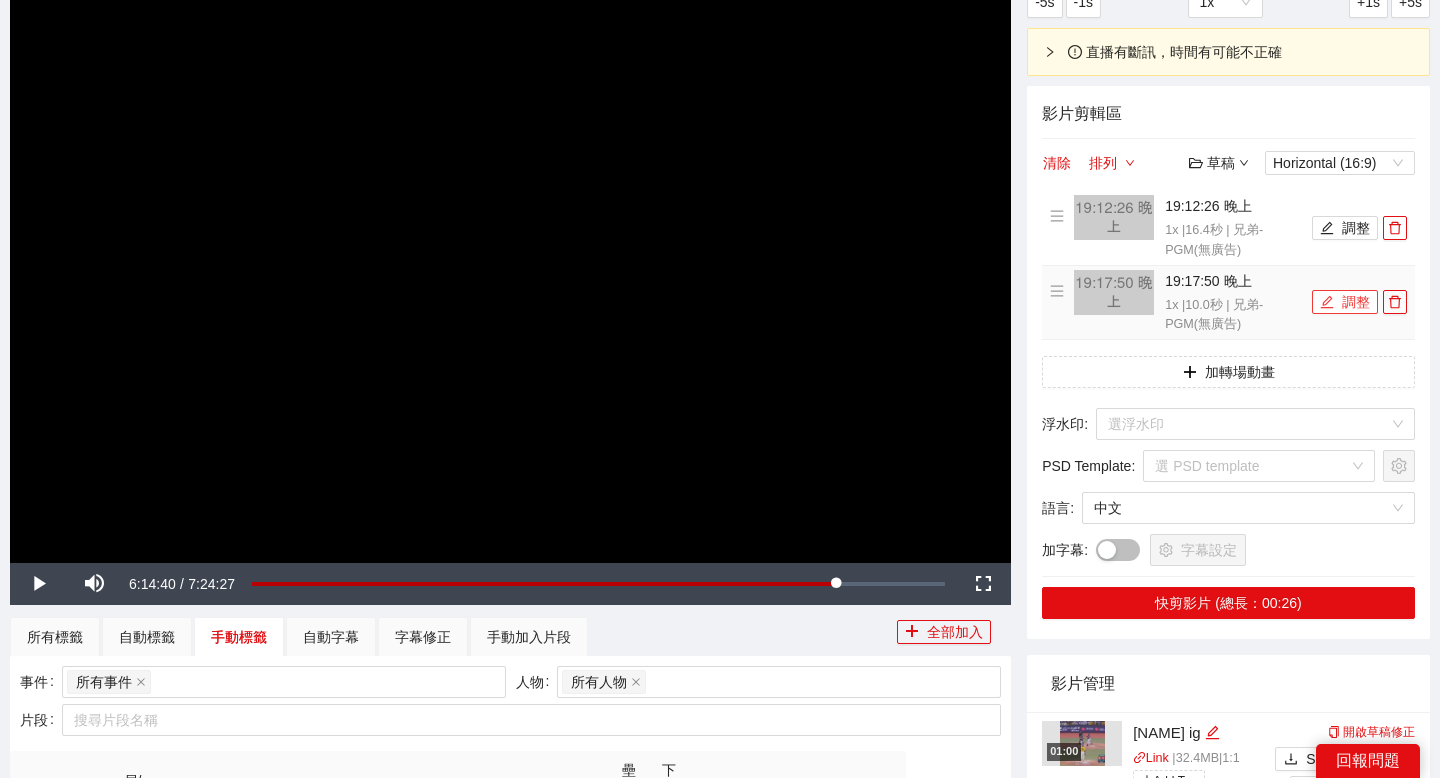 click on "調整" at bounding box center (1345, 302) 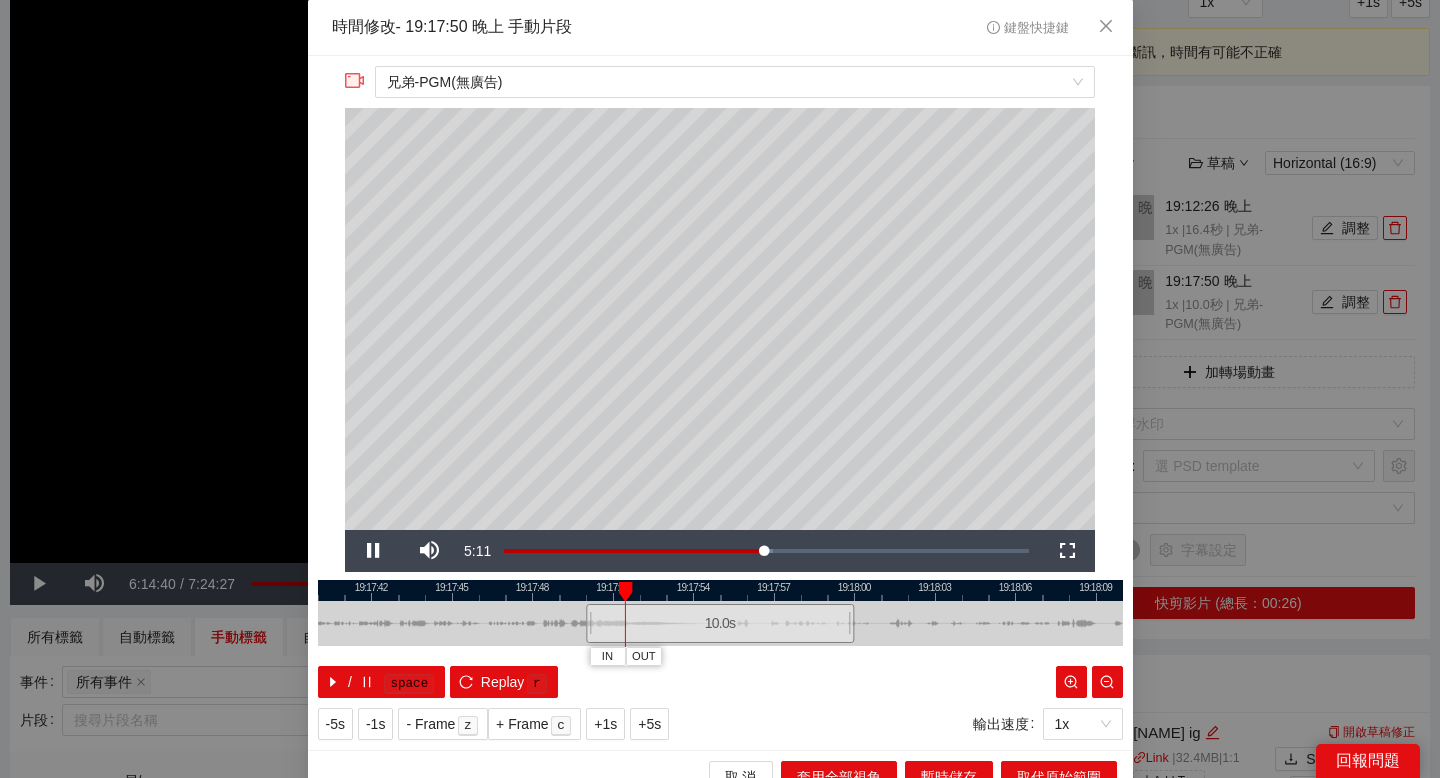 click at bounding box center (720, 590) 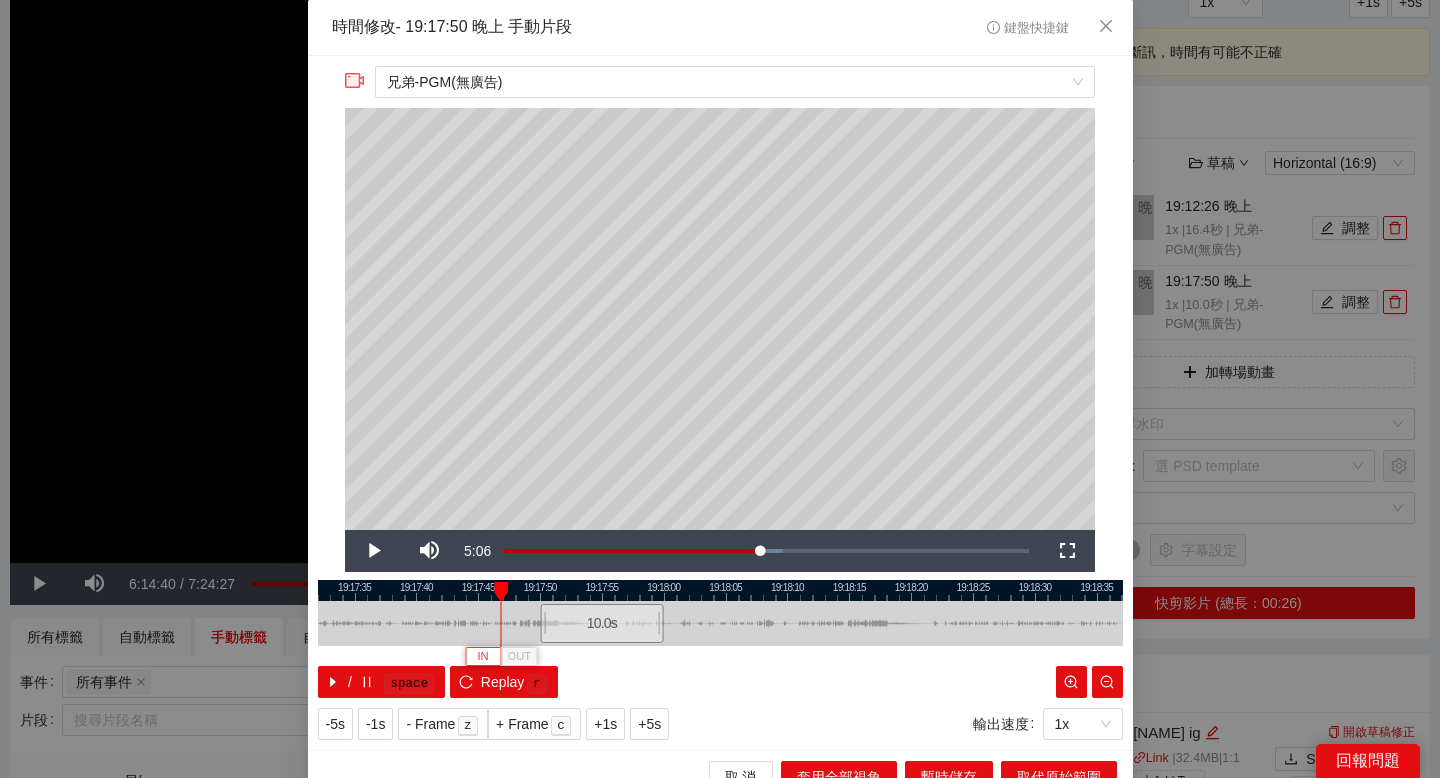 click on "IN" at bounding box center [482, 657] 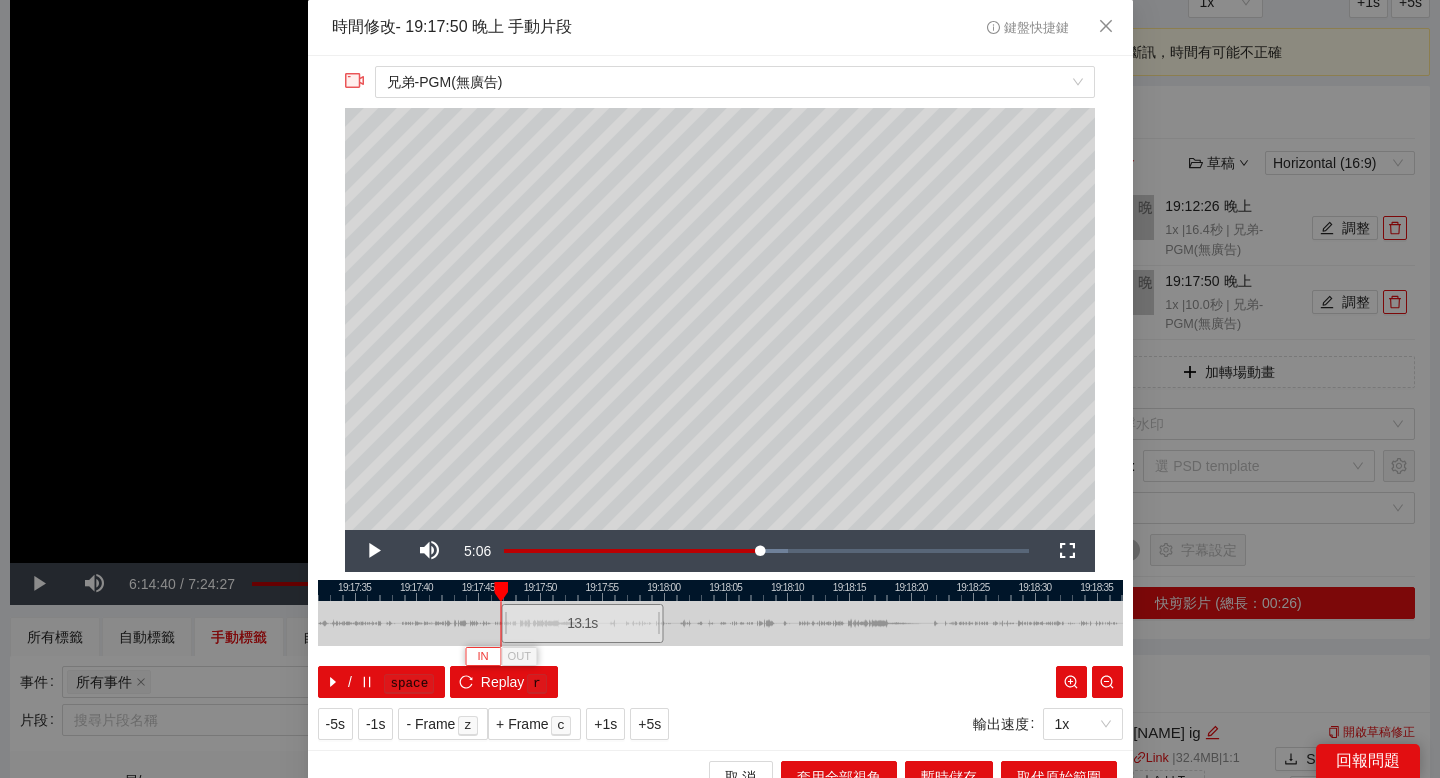 type 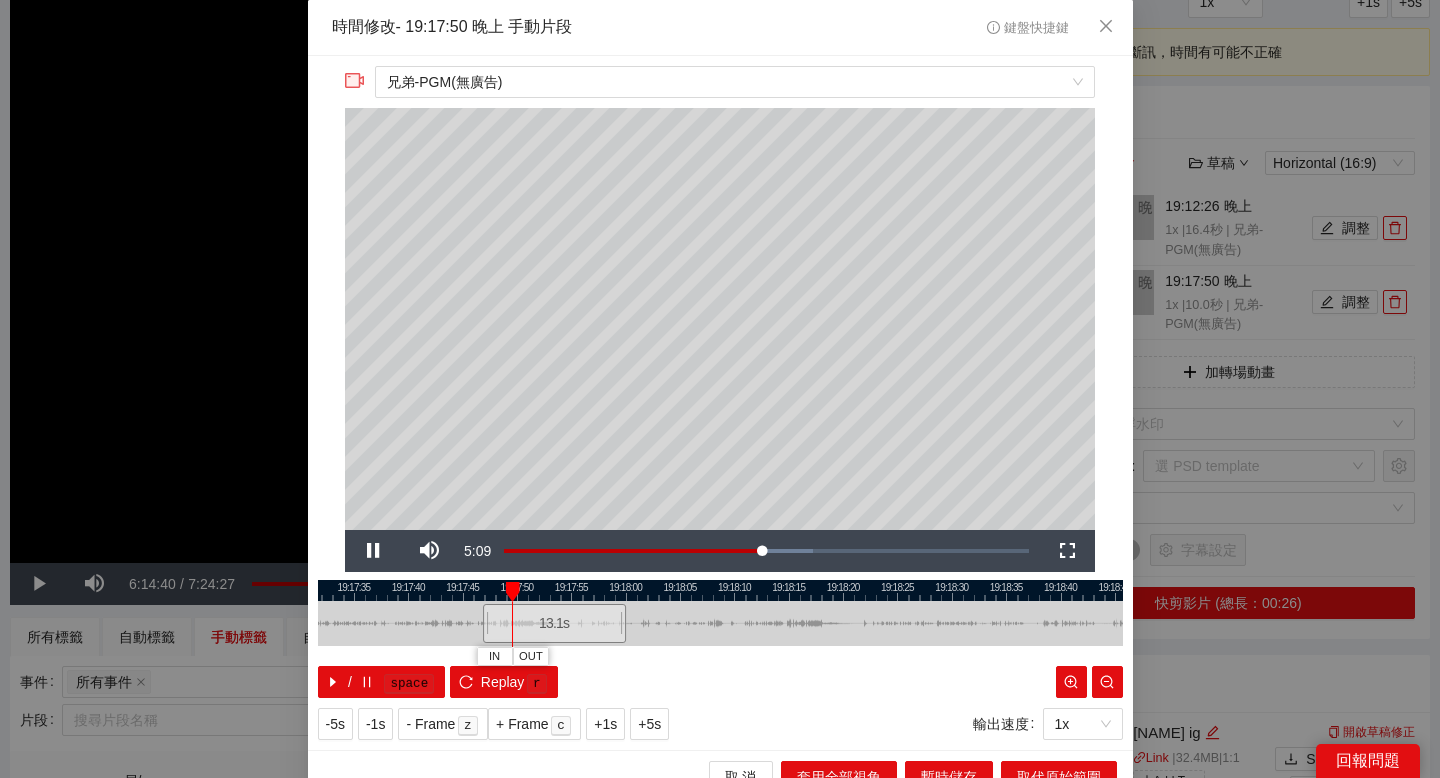 drag, startPoint x: 654, startPoint y: 591, endPoint x: 626, endPoint y: 592, distance: 28.01785 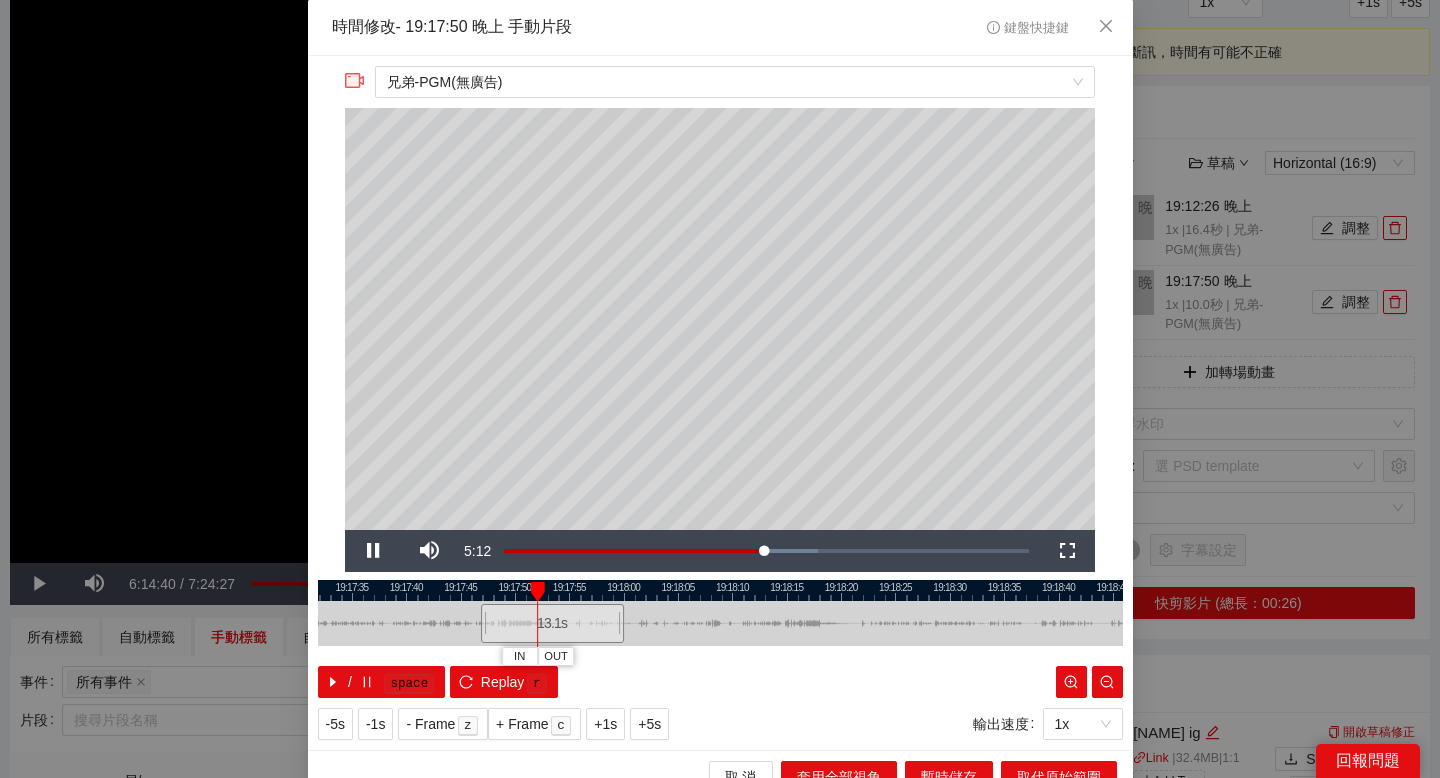click at bounding box center [720, 590] 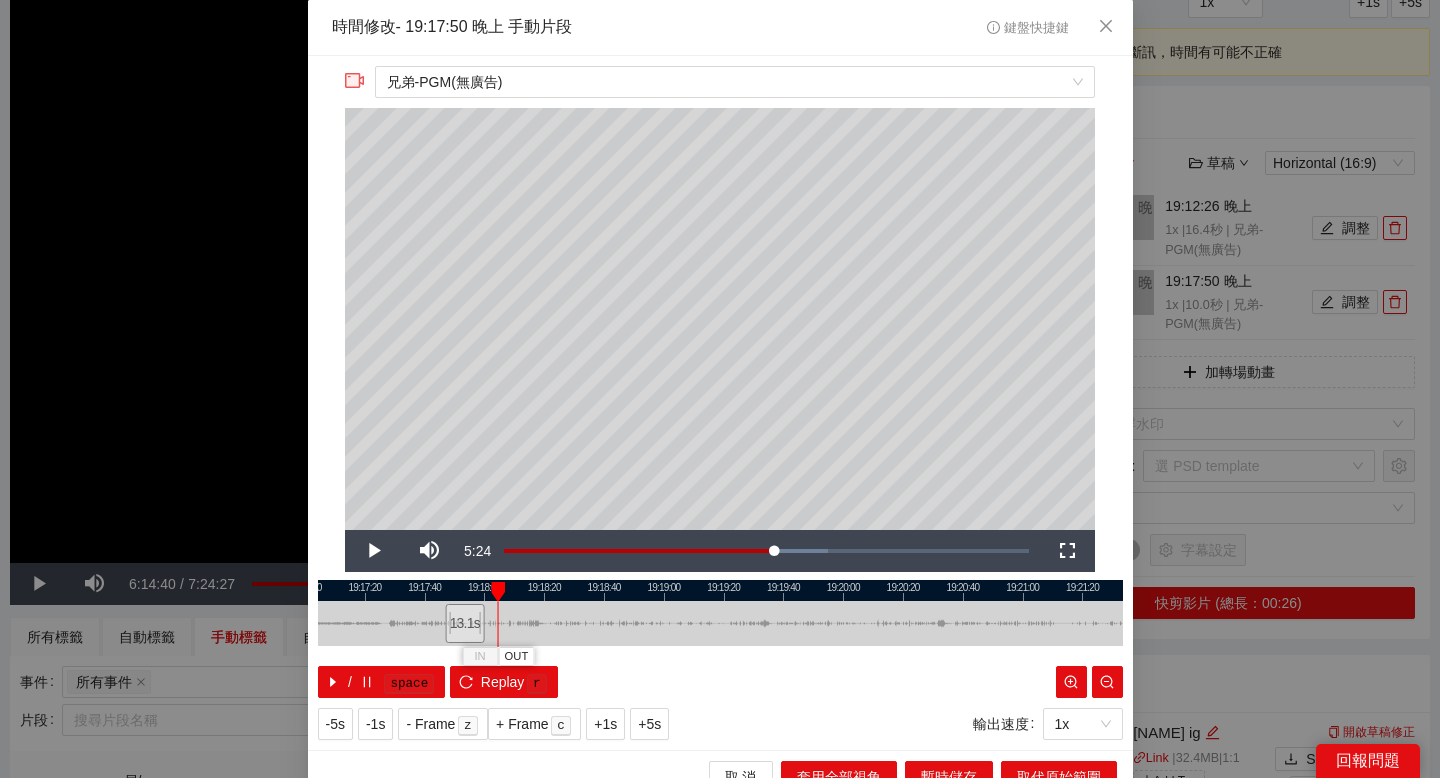 drag, startPoint x: 877, startPoint y: 586, endPoint x: 635, endPoint y: 588, distance: 242.00827 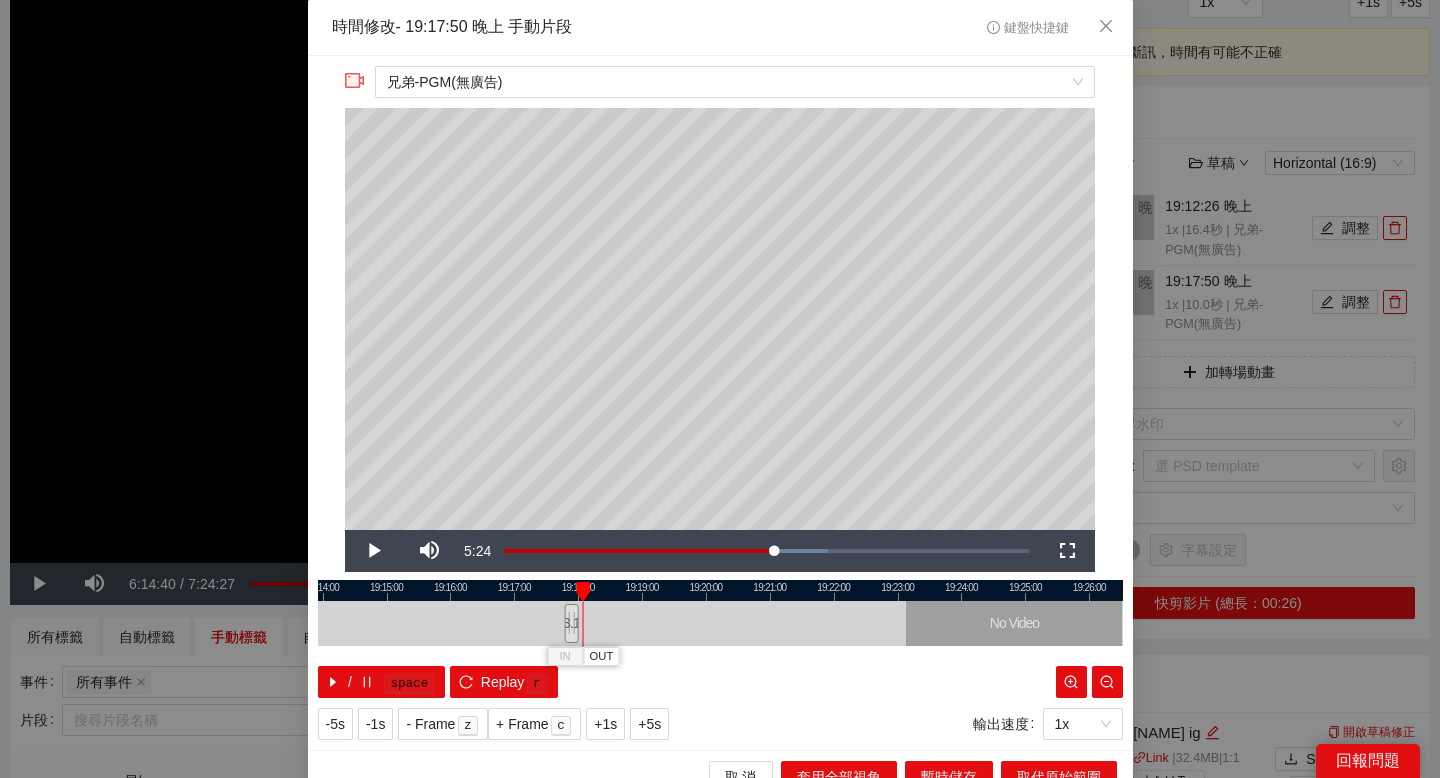 click at bounding box center (720, 590) 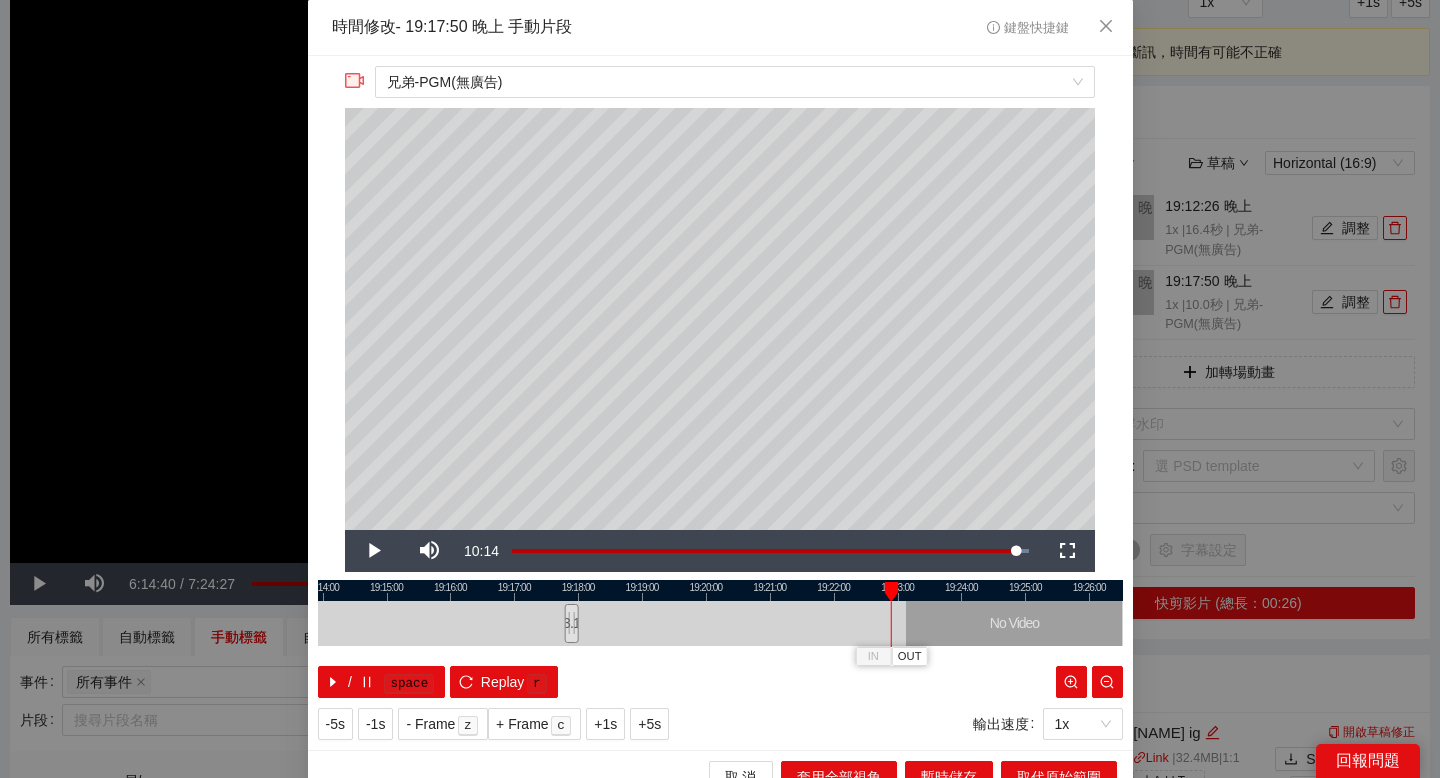click at bounding box center (720, 623) 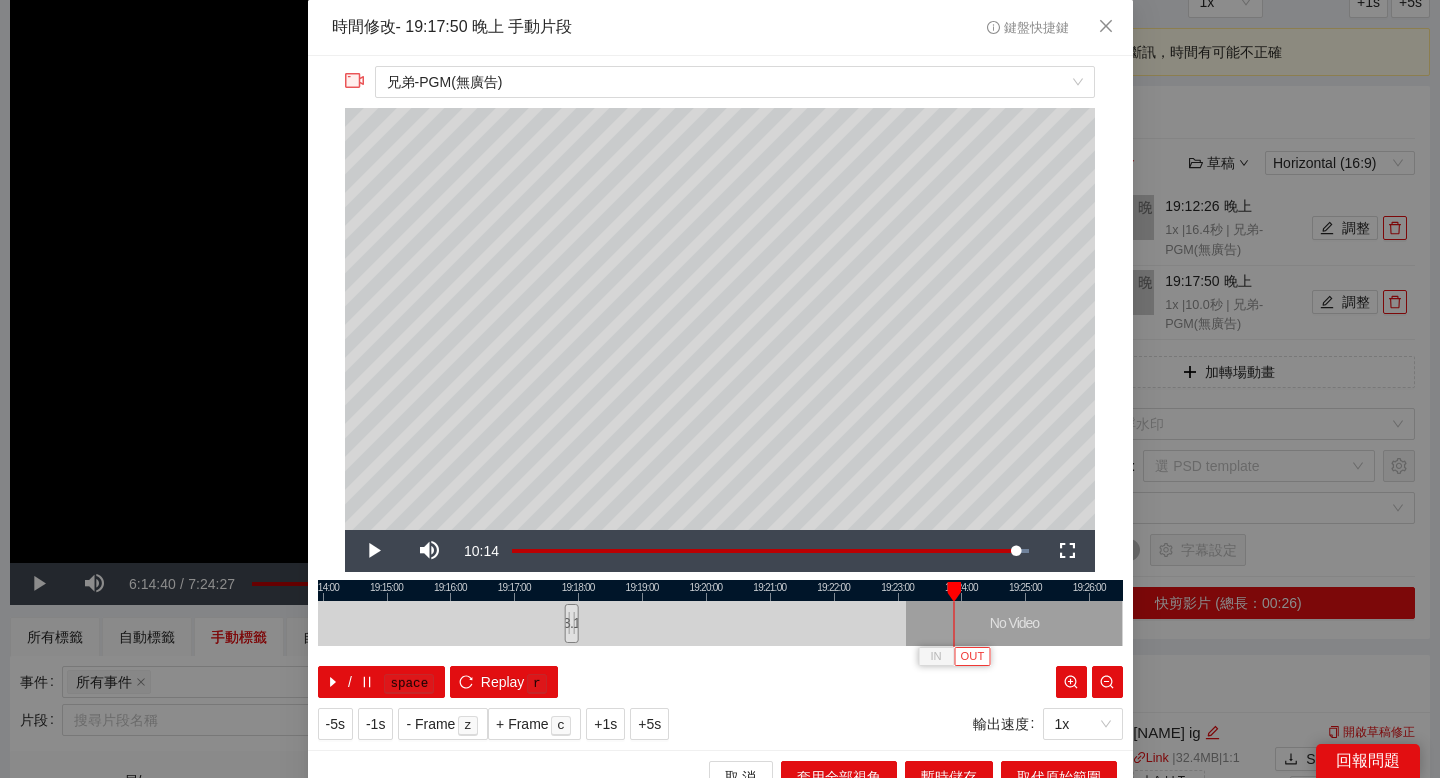 click on "OUT" at bounding box center (973, 657) 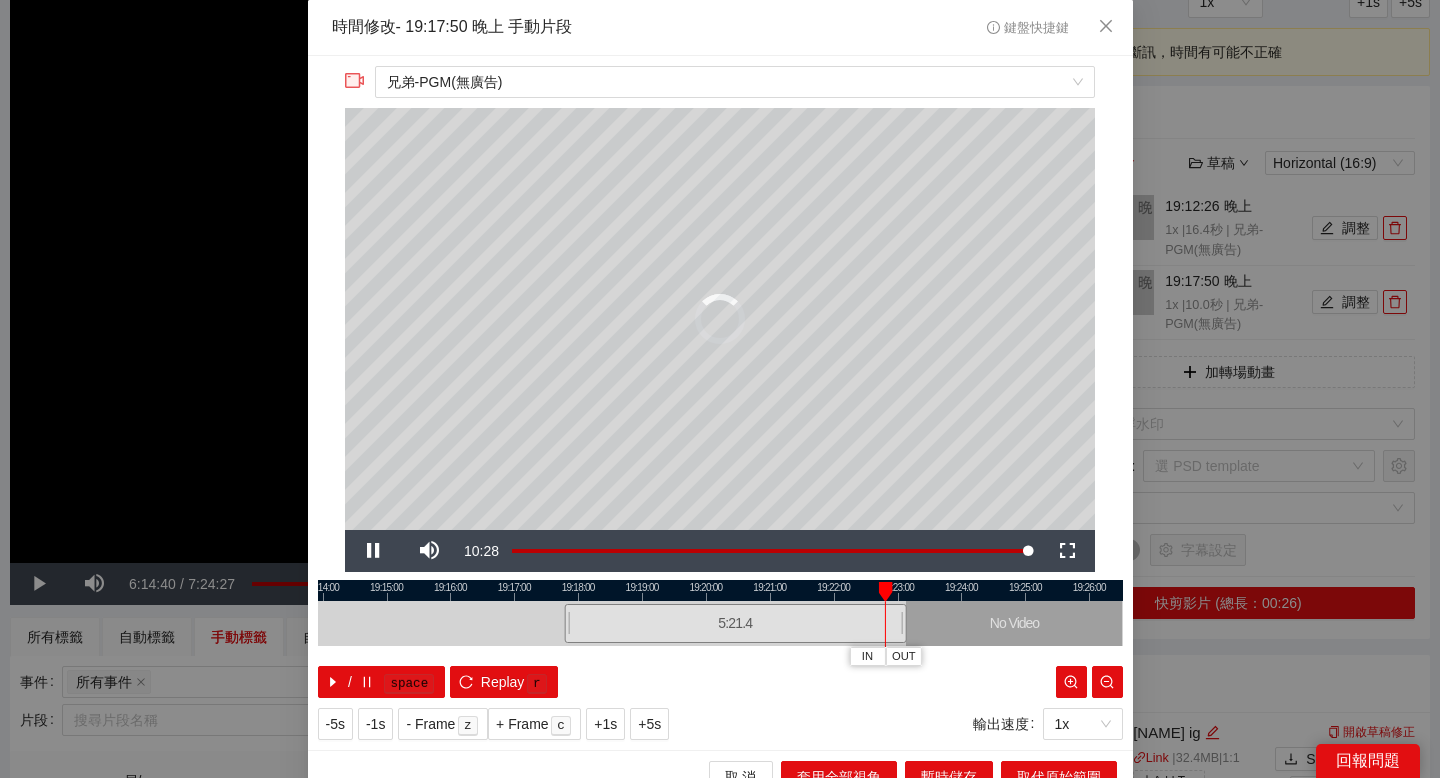 drag, startPoint x: 903, startPoint y: 589, endPoint x: 882, endPoint y: 590, distance: 21.023796 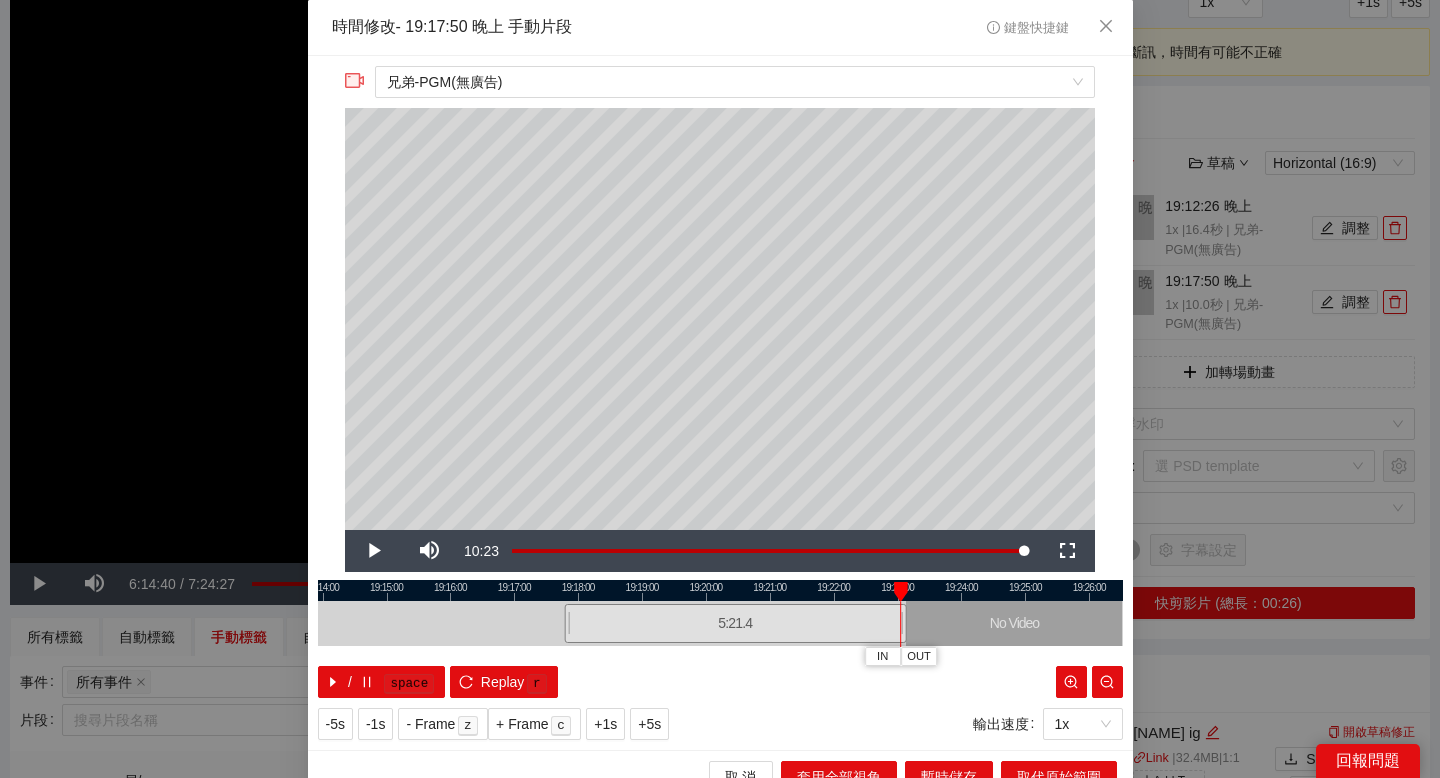 drag, startPoint x: 882, startPoint y: 590, endPoint x: 895, endPoint y: 589, distance: 13.038404 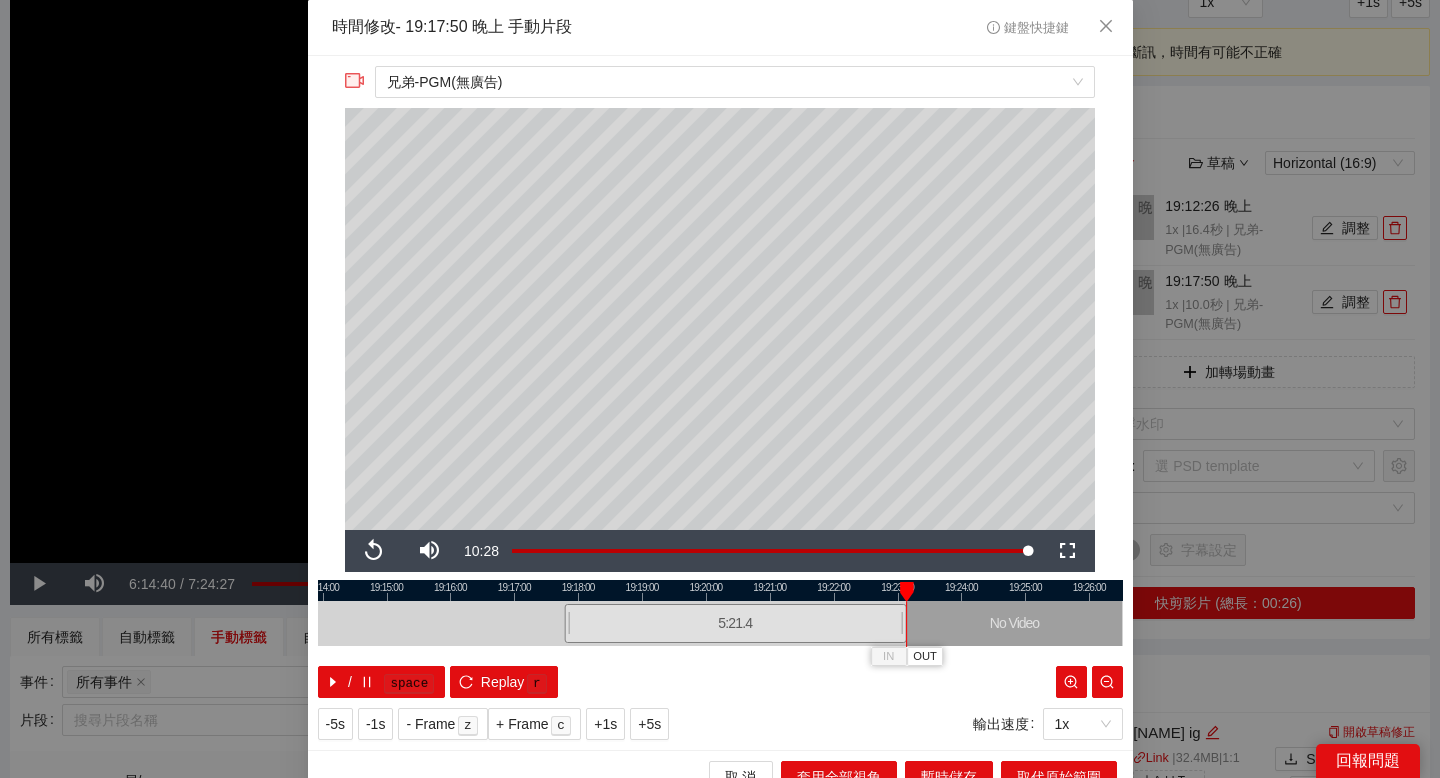 drag, startPoint x: 833, startPoint y: 17, endPoint x: 737, endPoint y: 20, distance: 96.04687 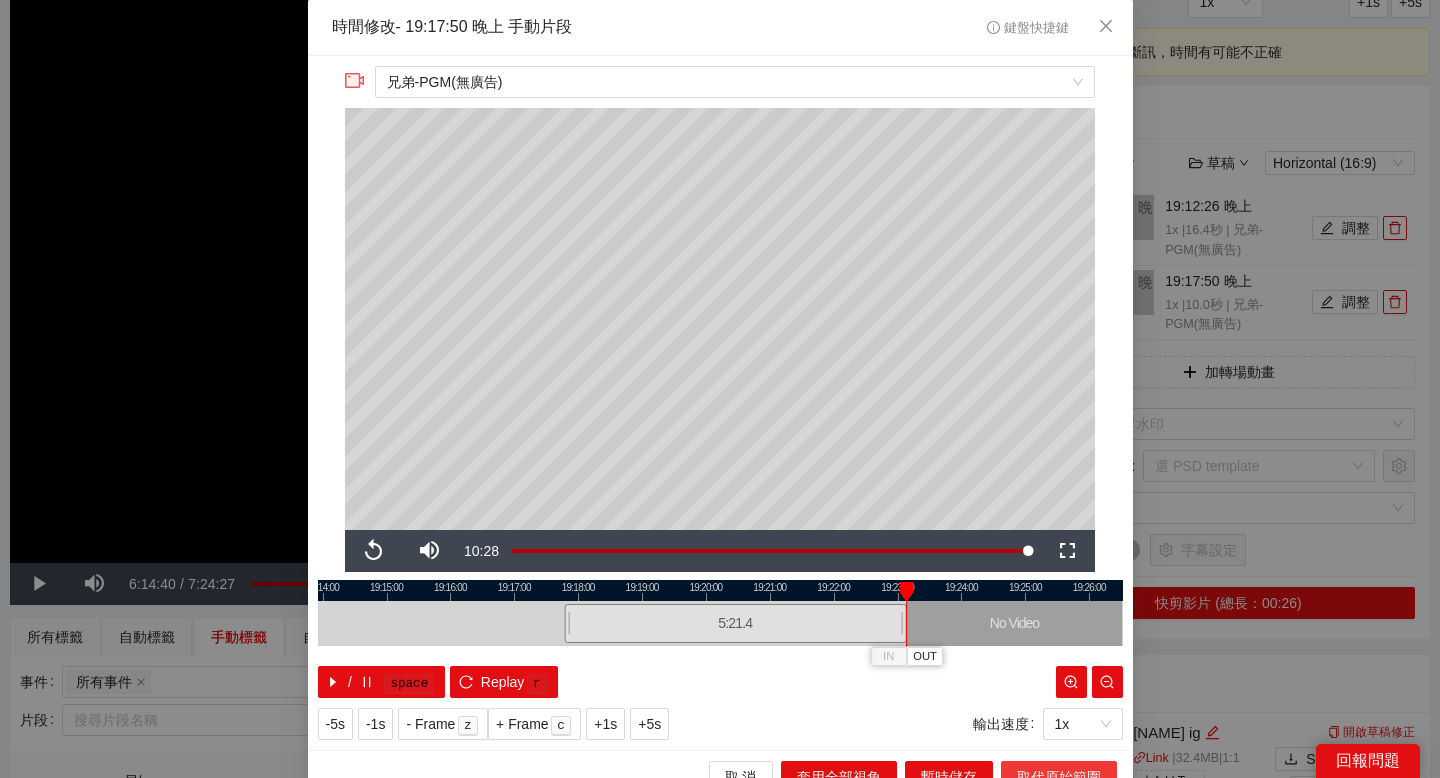 click on "取代原始範圍" at bounding box center (1059, 777) 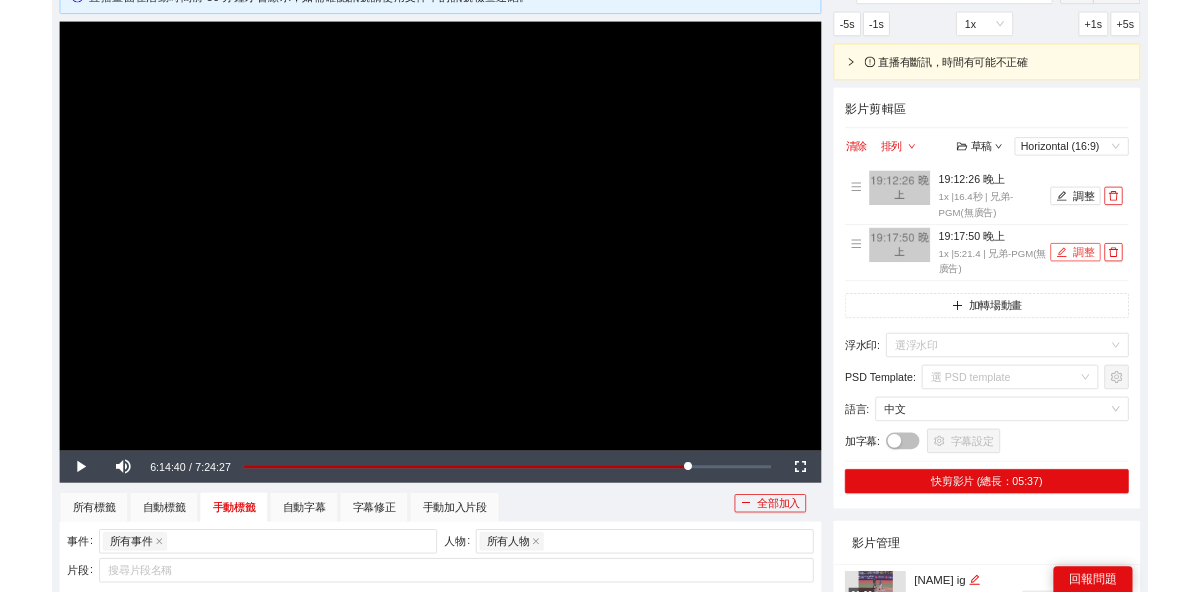 scroll, scrollTop: 138, scrollLeft: 0, axis: vertical 